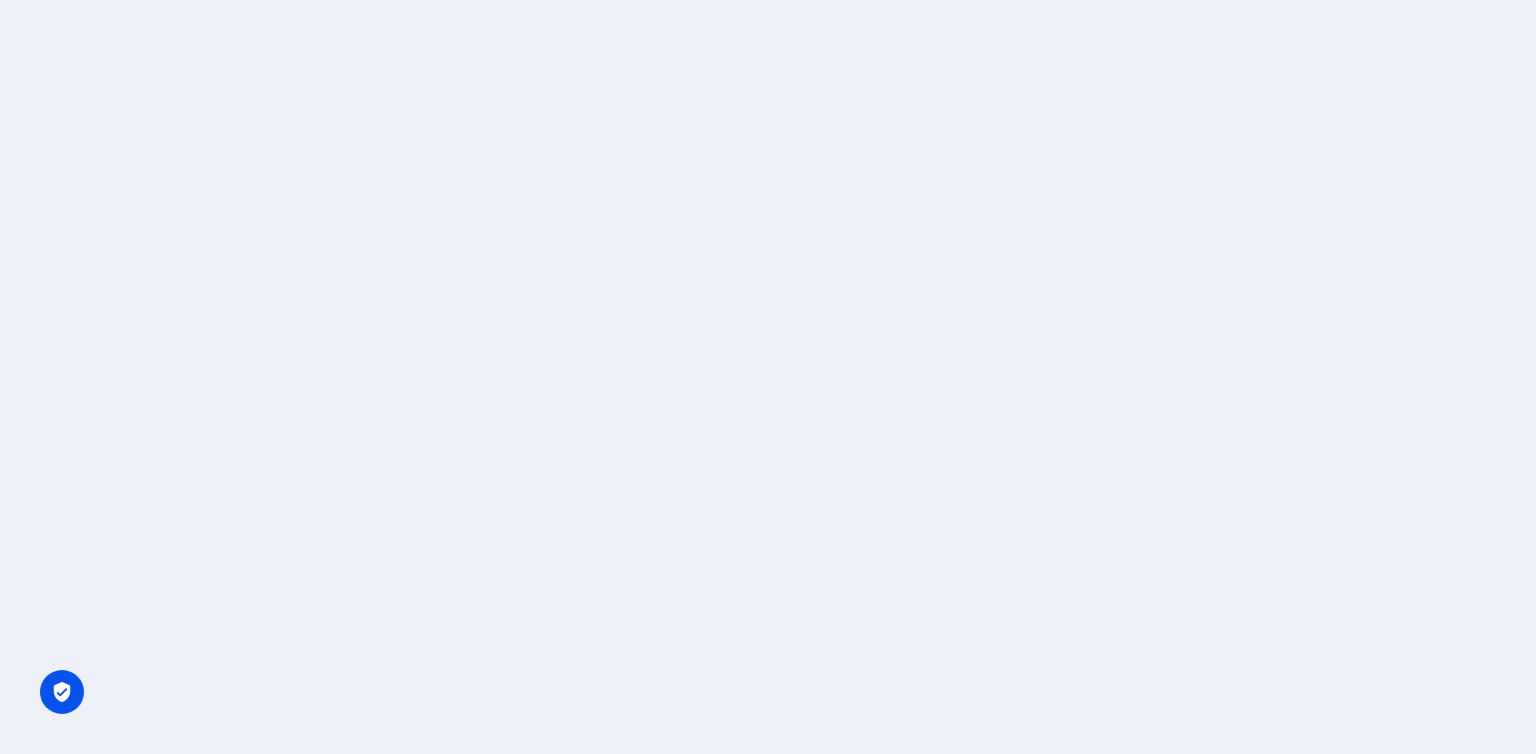 scroll, scrollTop: 0, scrollLeft: 0, axis: both 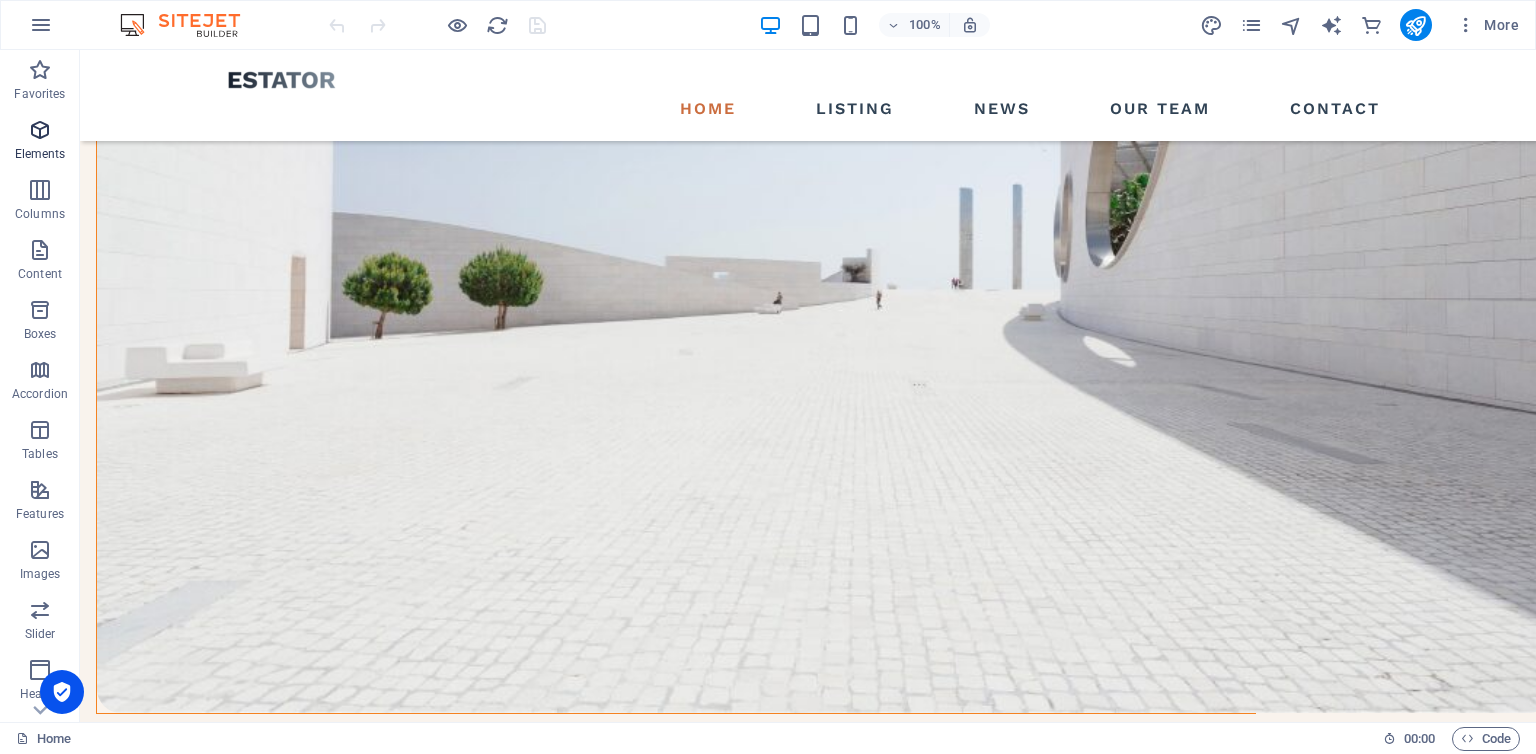 click on "Elements" at bounding box center [40, 140] 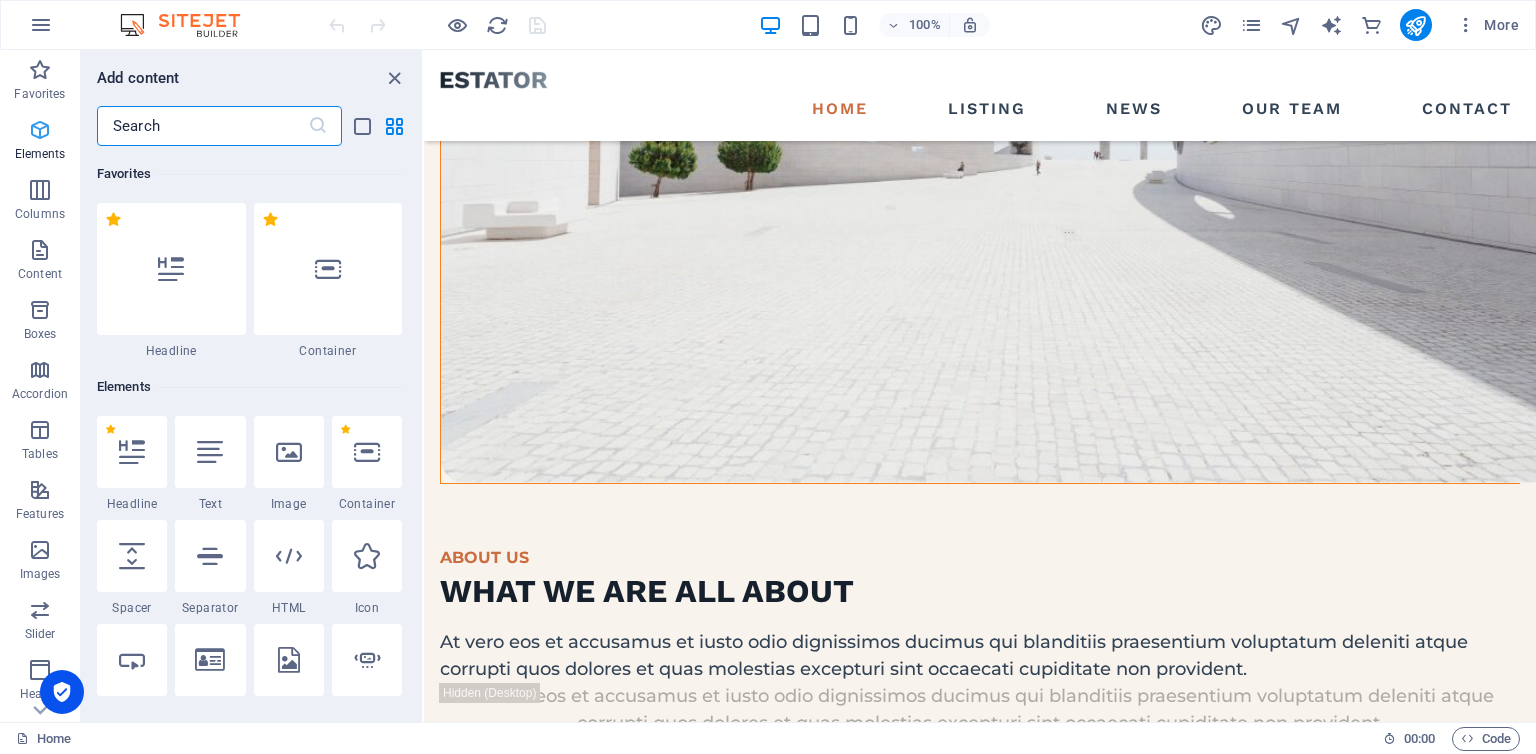 scroll, scrollTop: 2379, scrollLeft: 0, axis: vertical 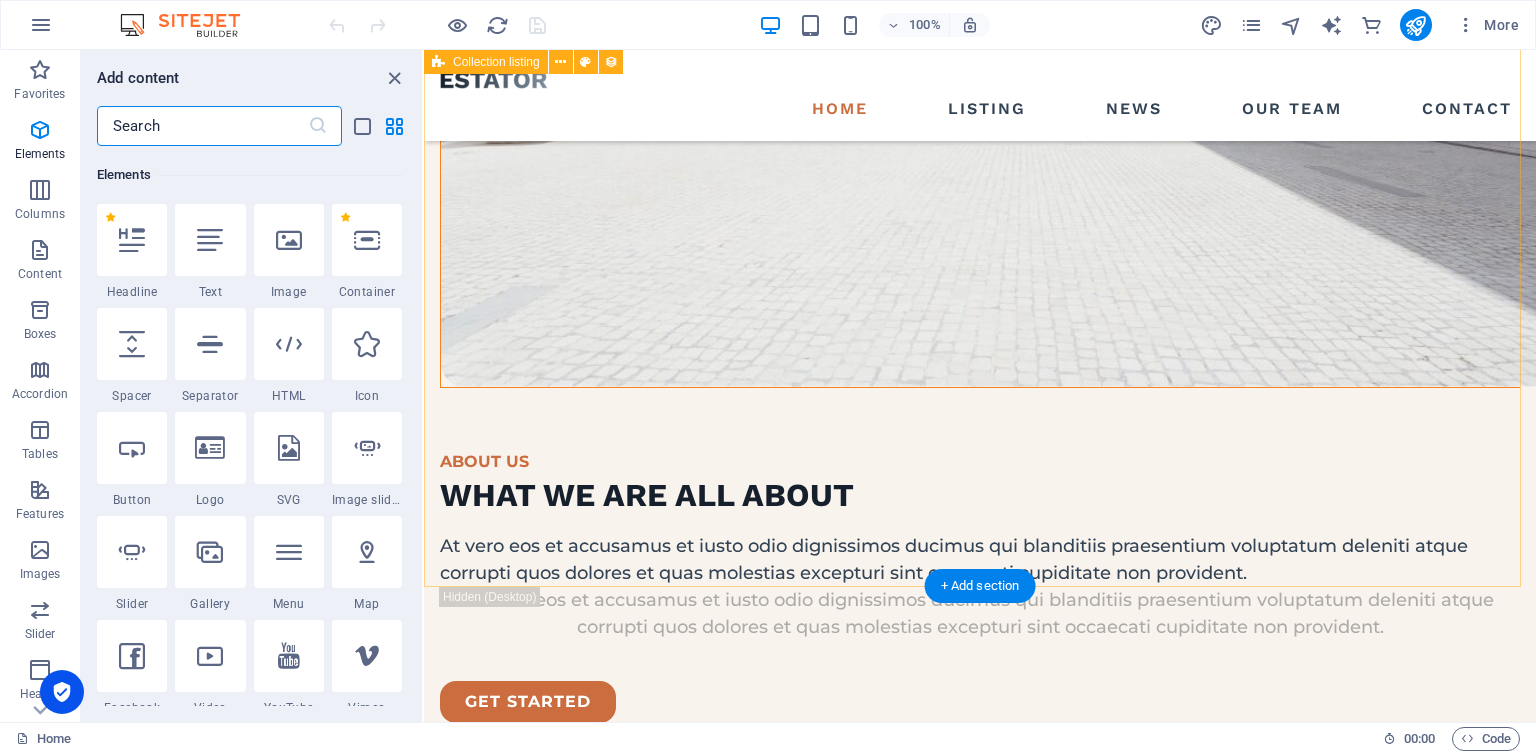 click on "Sea Side Villa At vero eos et accdmus et iusto odio et divimos et qui. Read more [GEOGRAPHIC_DATA][PERSON_NAME] At vero eos et accdmus et iusto odio et divimos et qui. Read more Orchard St. At vero eos et accdmus et iusto odio et divimos et qui. Read more [US_STATE] Bay At vero eos et accdmus et iusto odio et divimos et qui. Read more  Vorherige Nächste" at bounding box center [980, 2039] 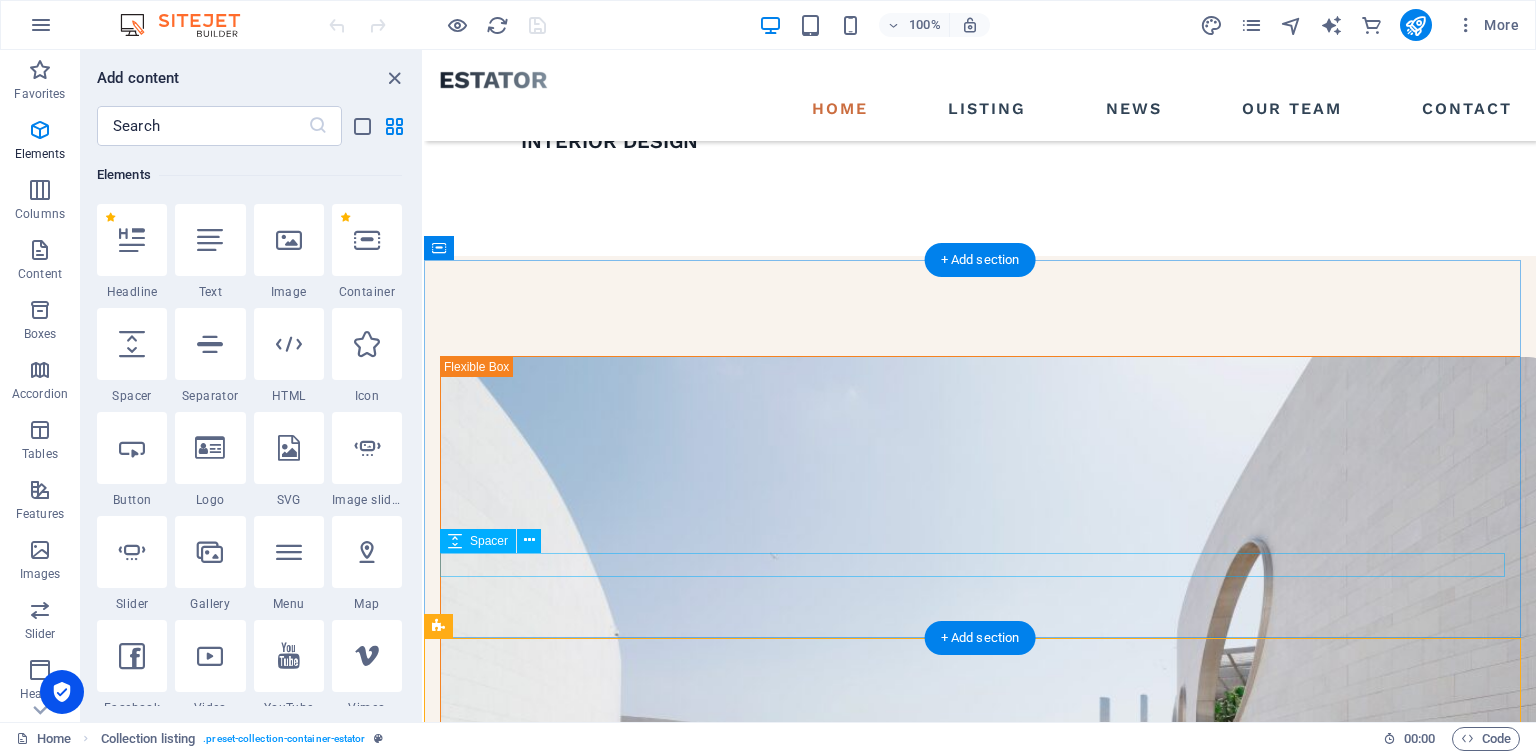 scroll, scrollTop: 1668, scrollLeft: 0, axis: vertical 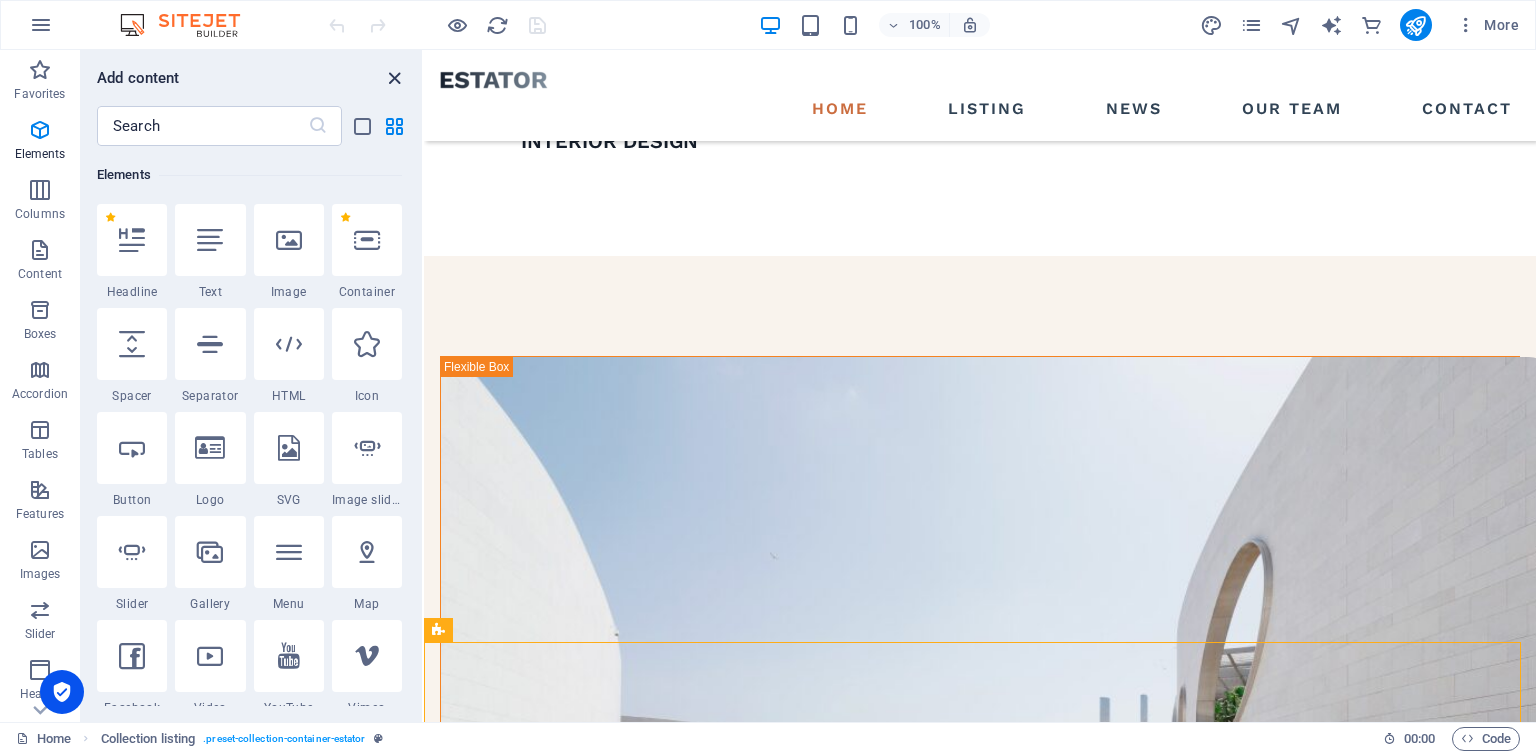 click at bounding box center (394, 78) 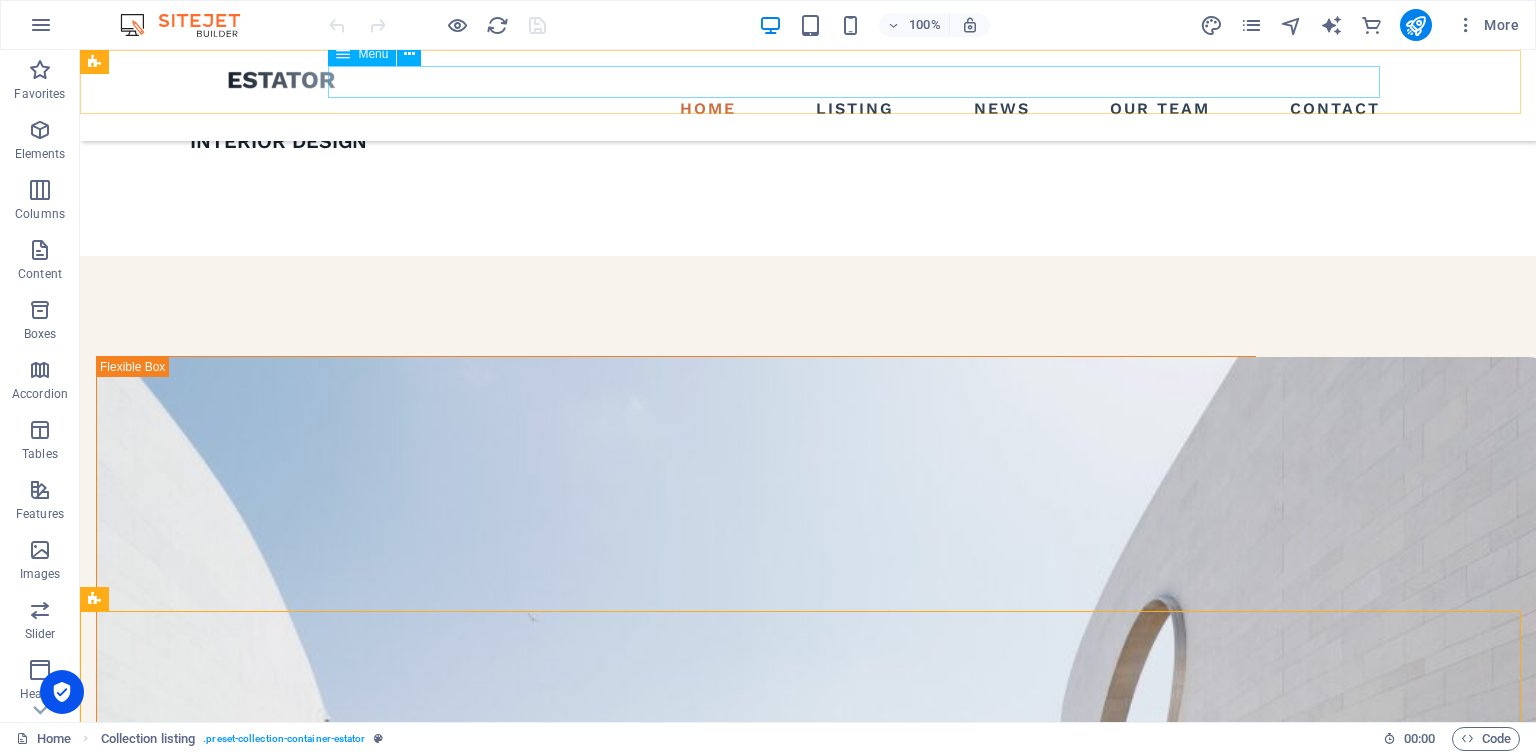scroll, scrollTop: 1603, scrollLeft: 0, axis: vertical 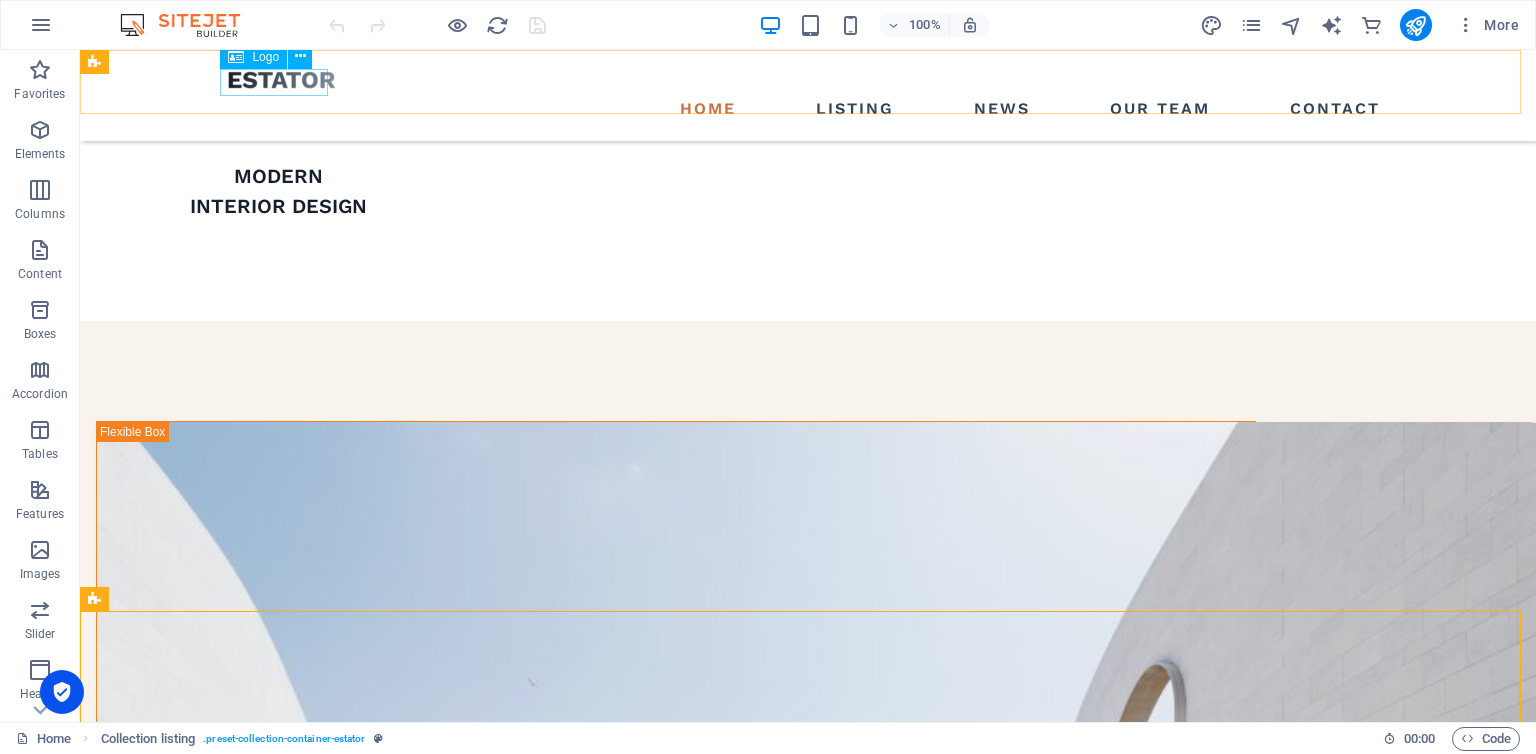 click at bounding box center (808, 79) 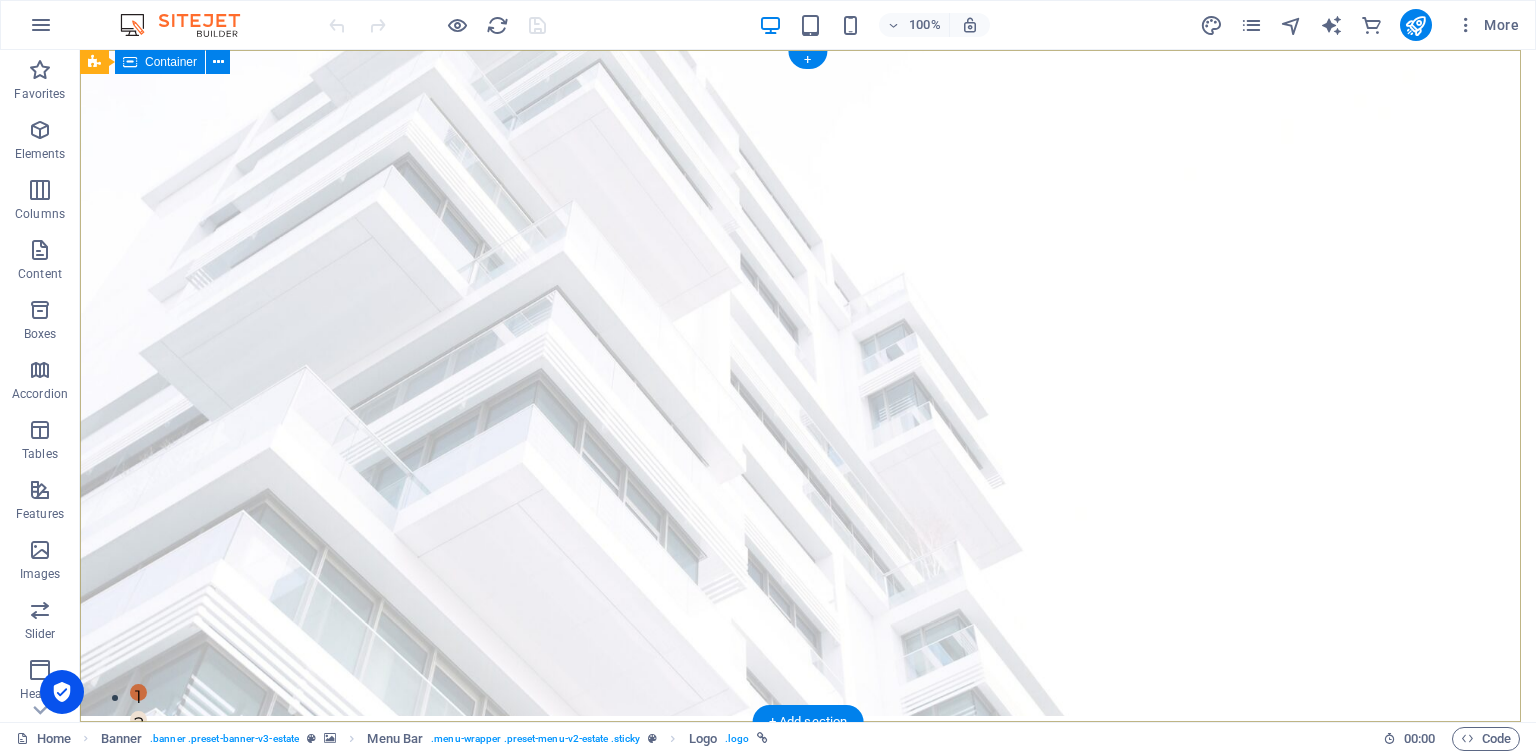 scroll, scrollTop: 0, scrollLeft: 0, axis: both 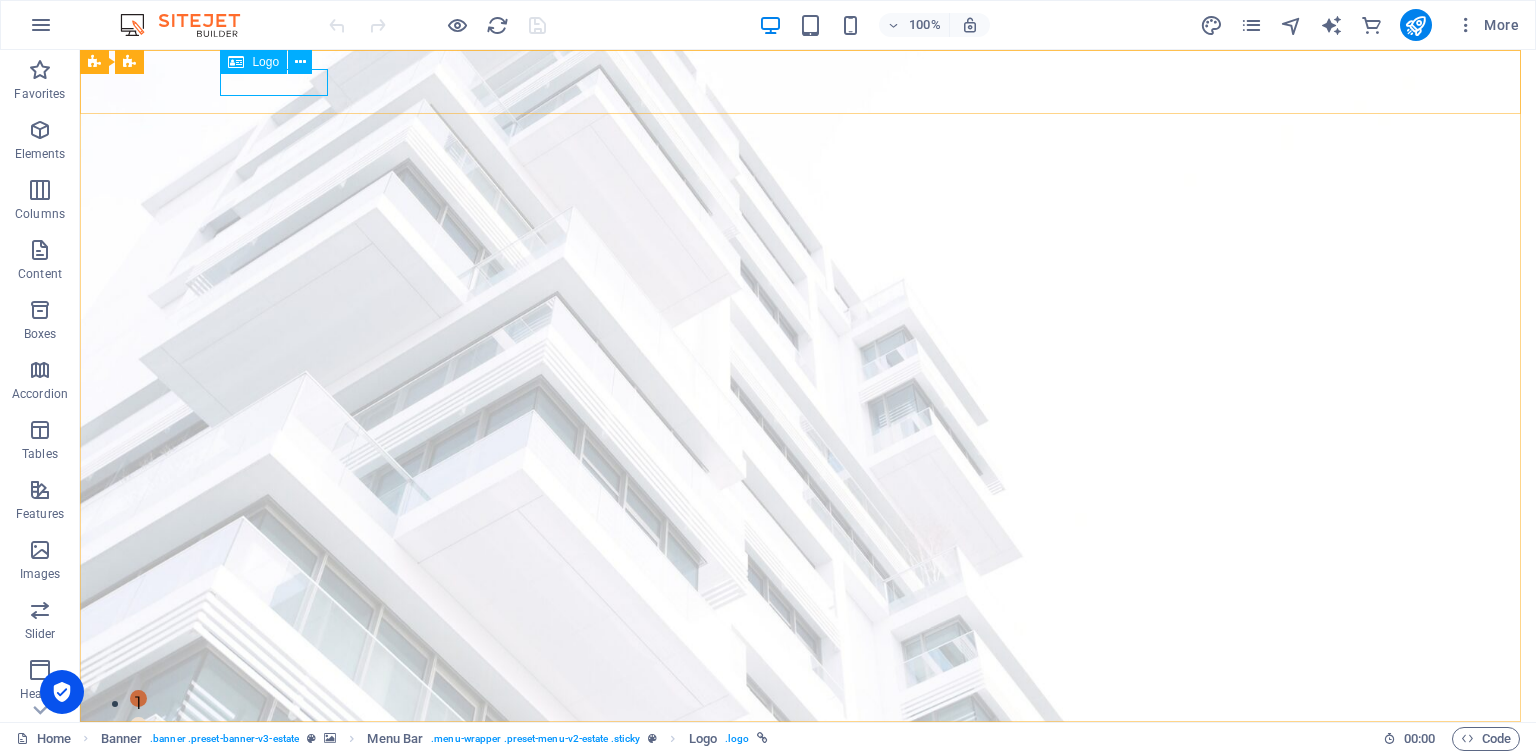 click on "Logo" at bounding box center (272, 62) 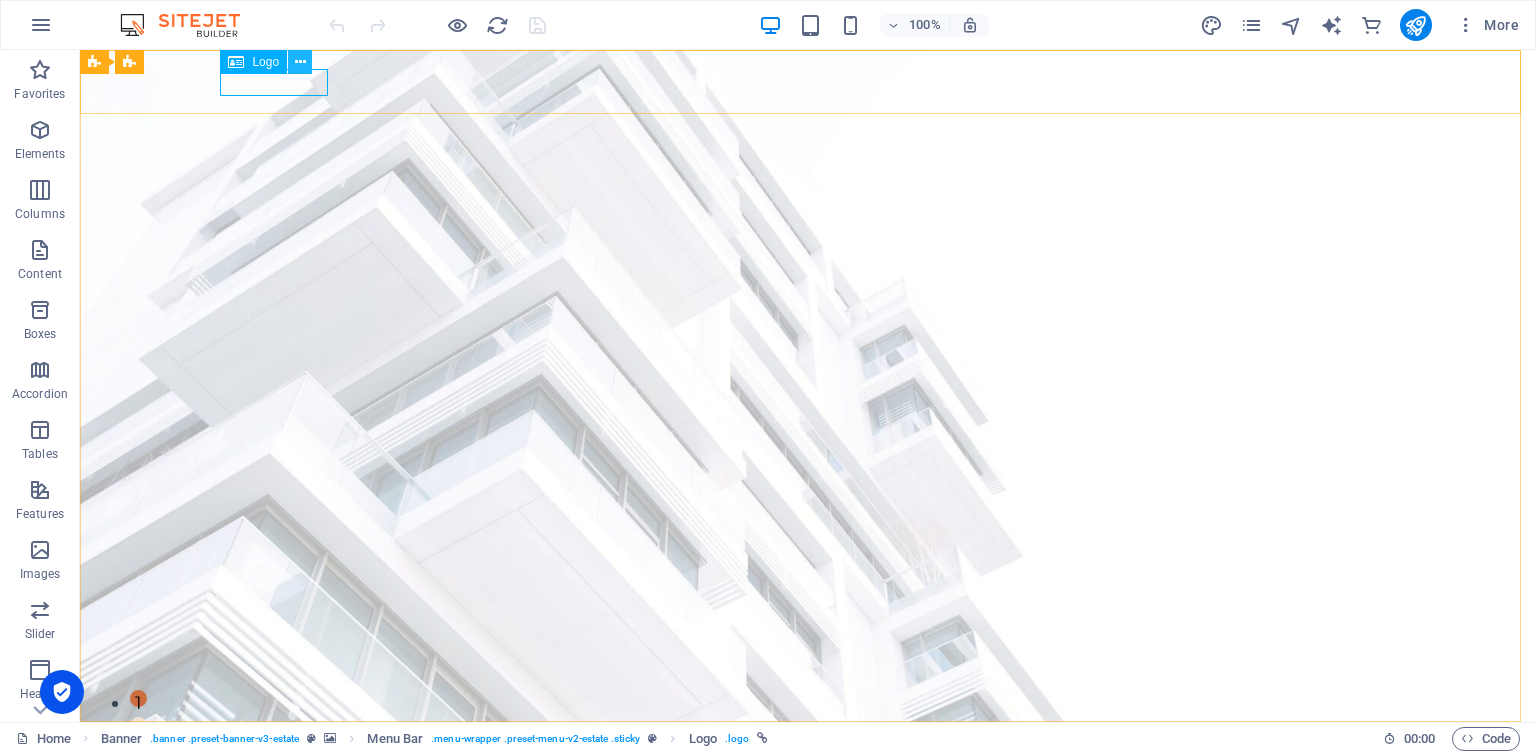 click at bounding box center (300, 62) 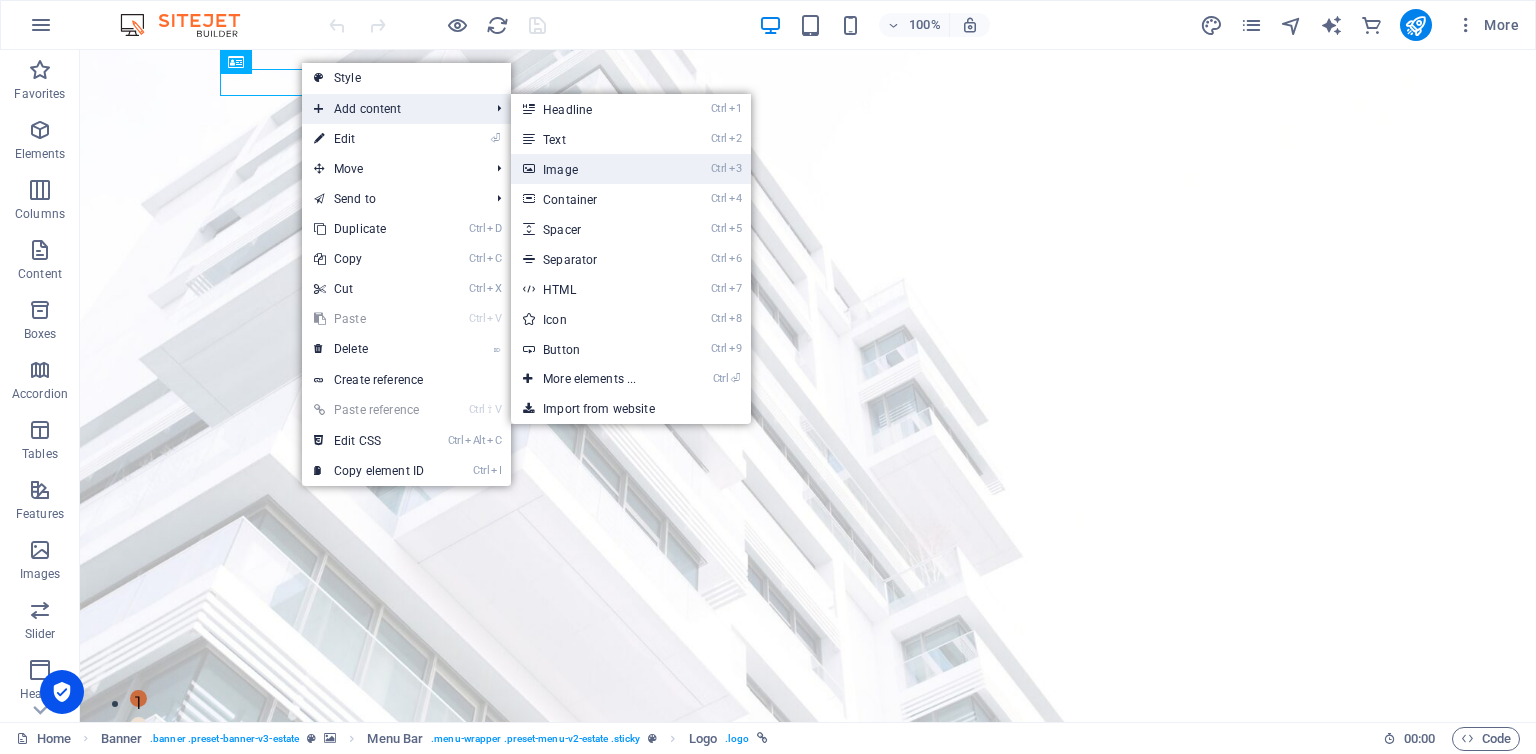 click on "Ctrl 3  Image" at bounding box center (593, 169) 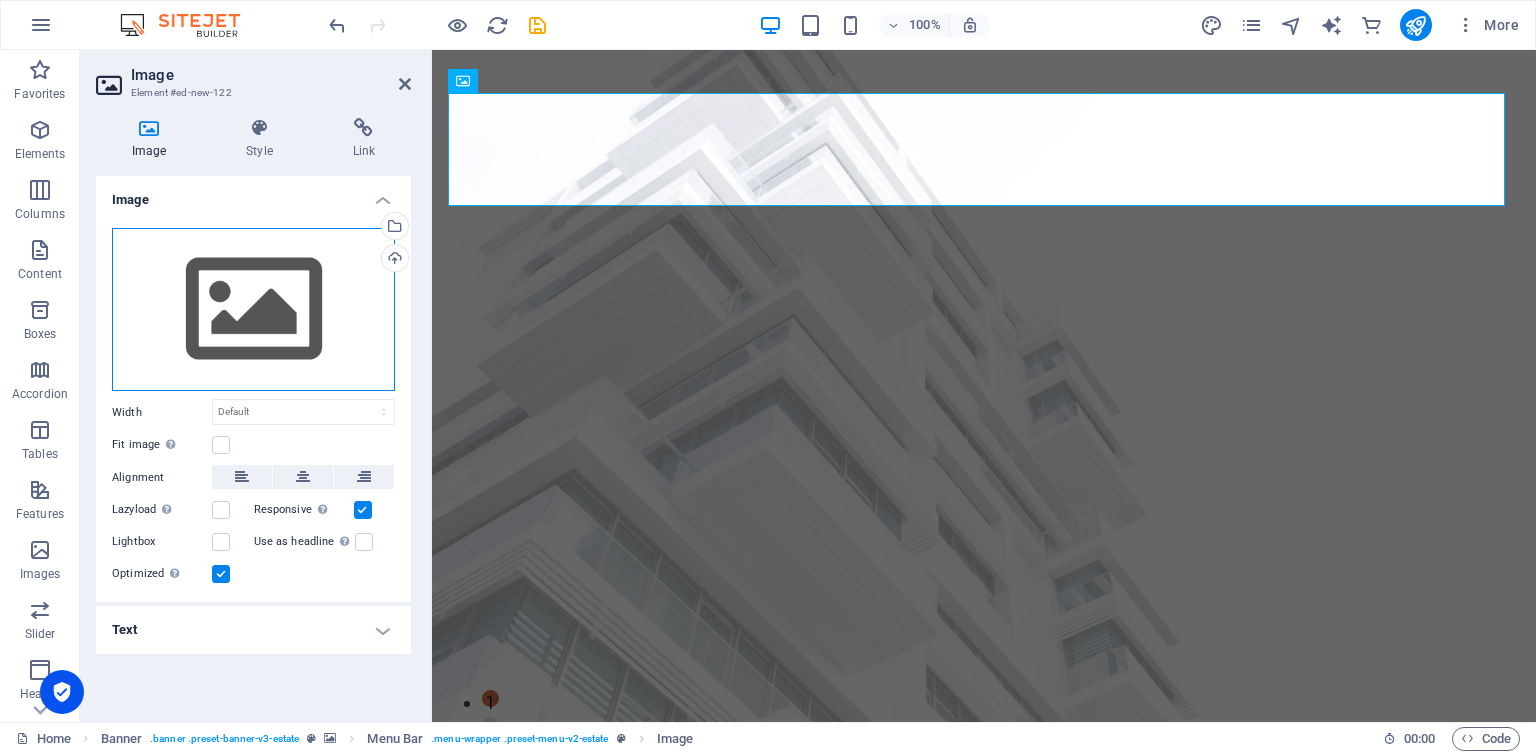 click on "Drag files here, click to choose files or select files from Files or our free stock photos & videos" at bounding box center (253, 310) 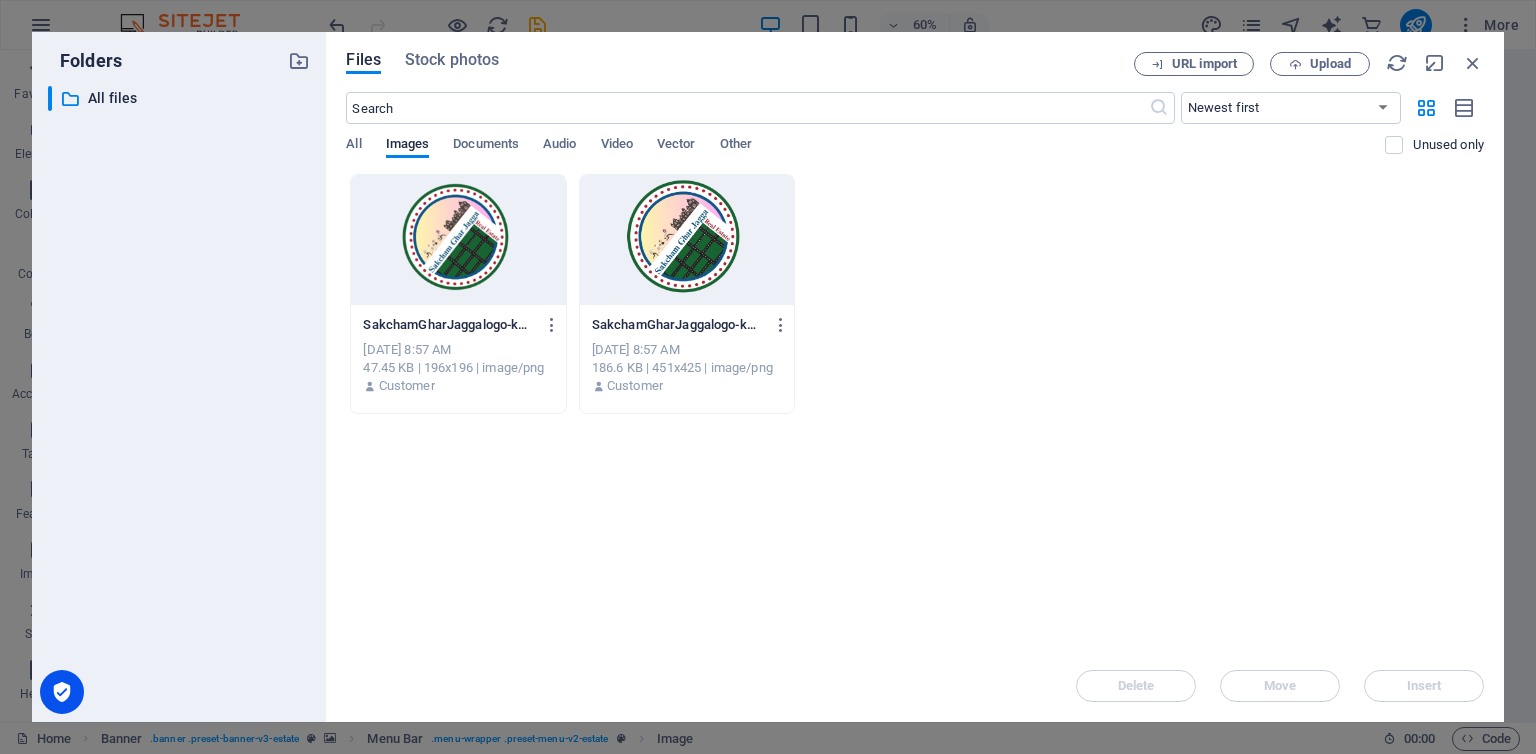 click on "All Images Documents Audio Video Vector Other" at bounding box center [865, 155] 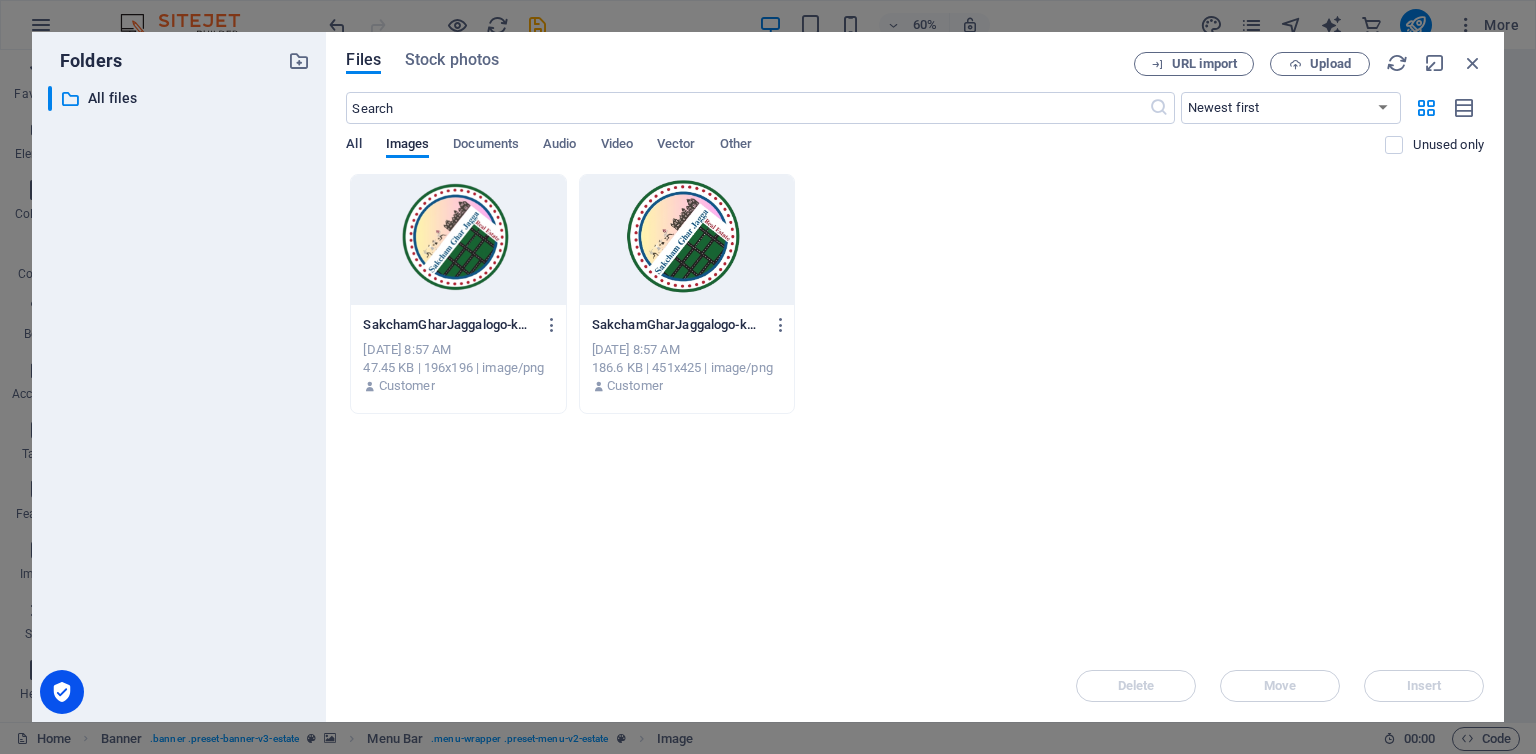 click on "All" at bounding box center [353, 146] 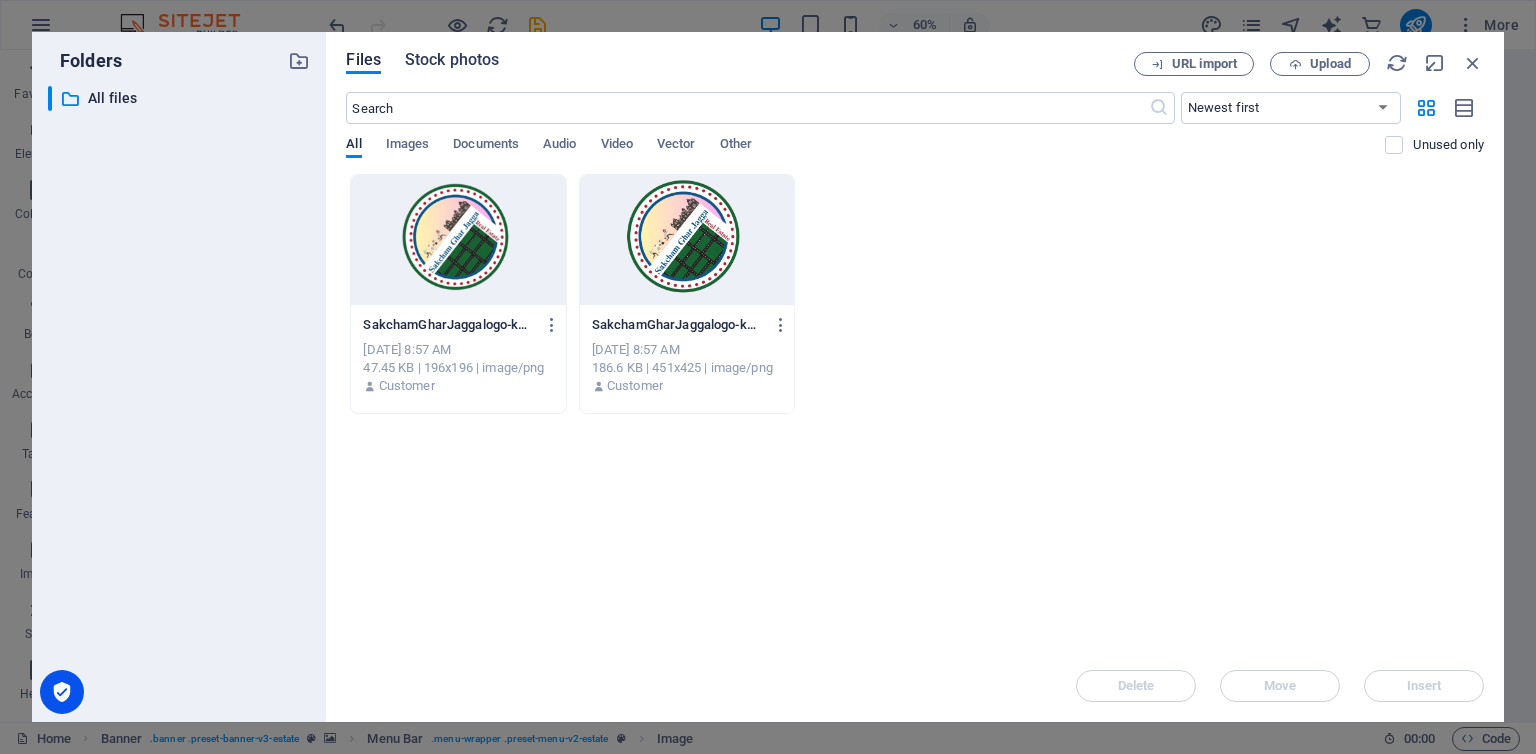 click on "Stock photos" at bounding box center (452, 60) 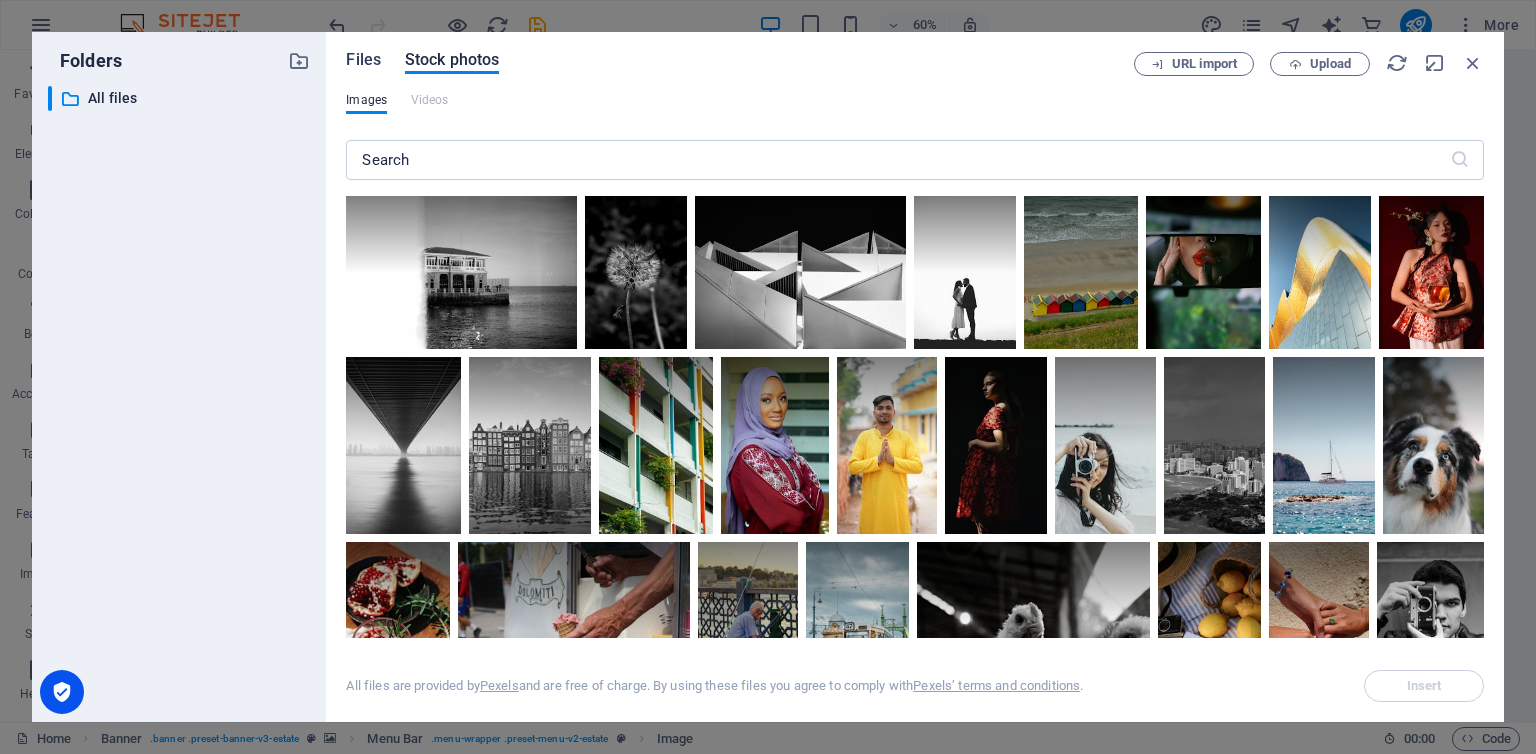 click on "Files" at bounding box center [363, 60] 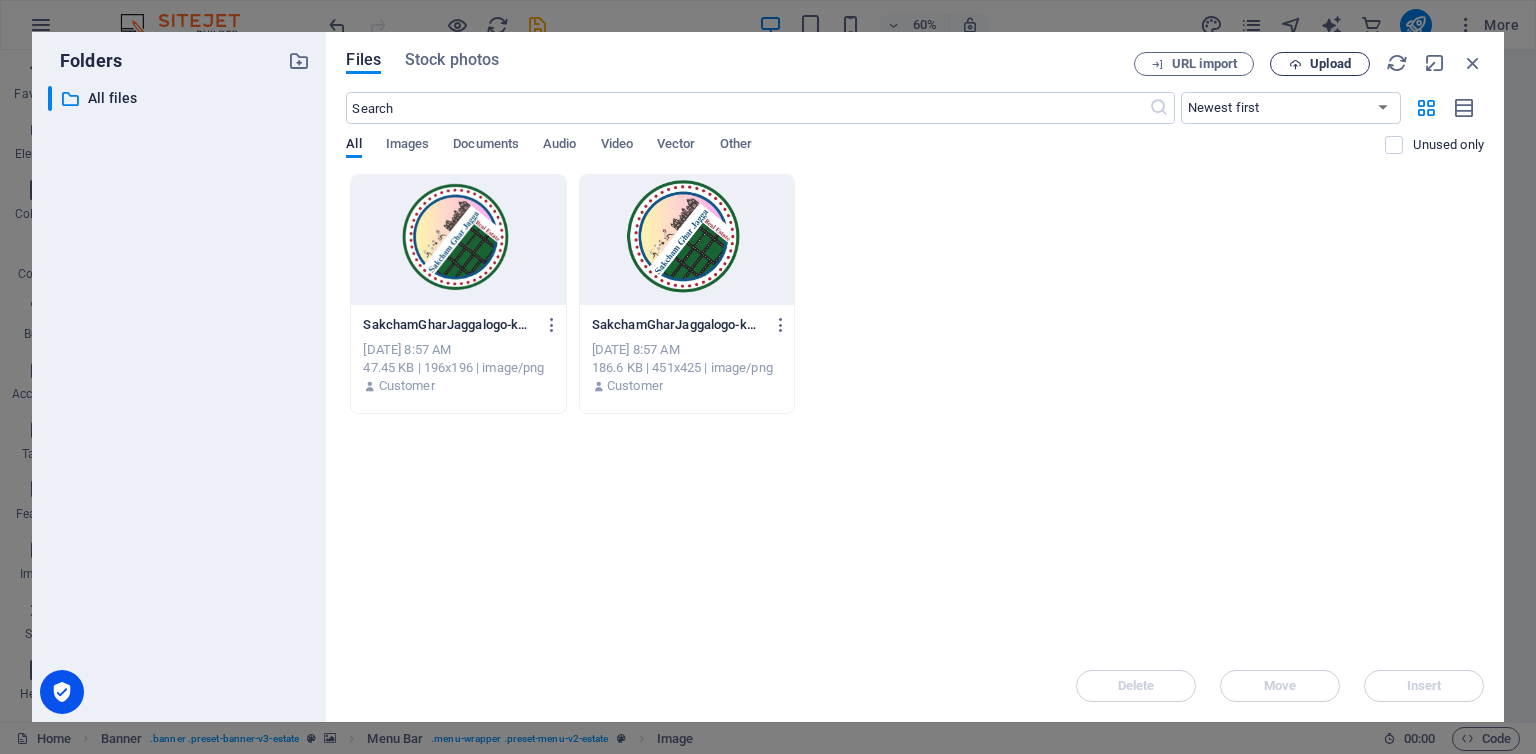 click on "Upload" at bounding box center (1320, 64) 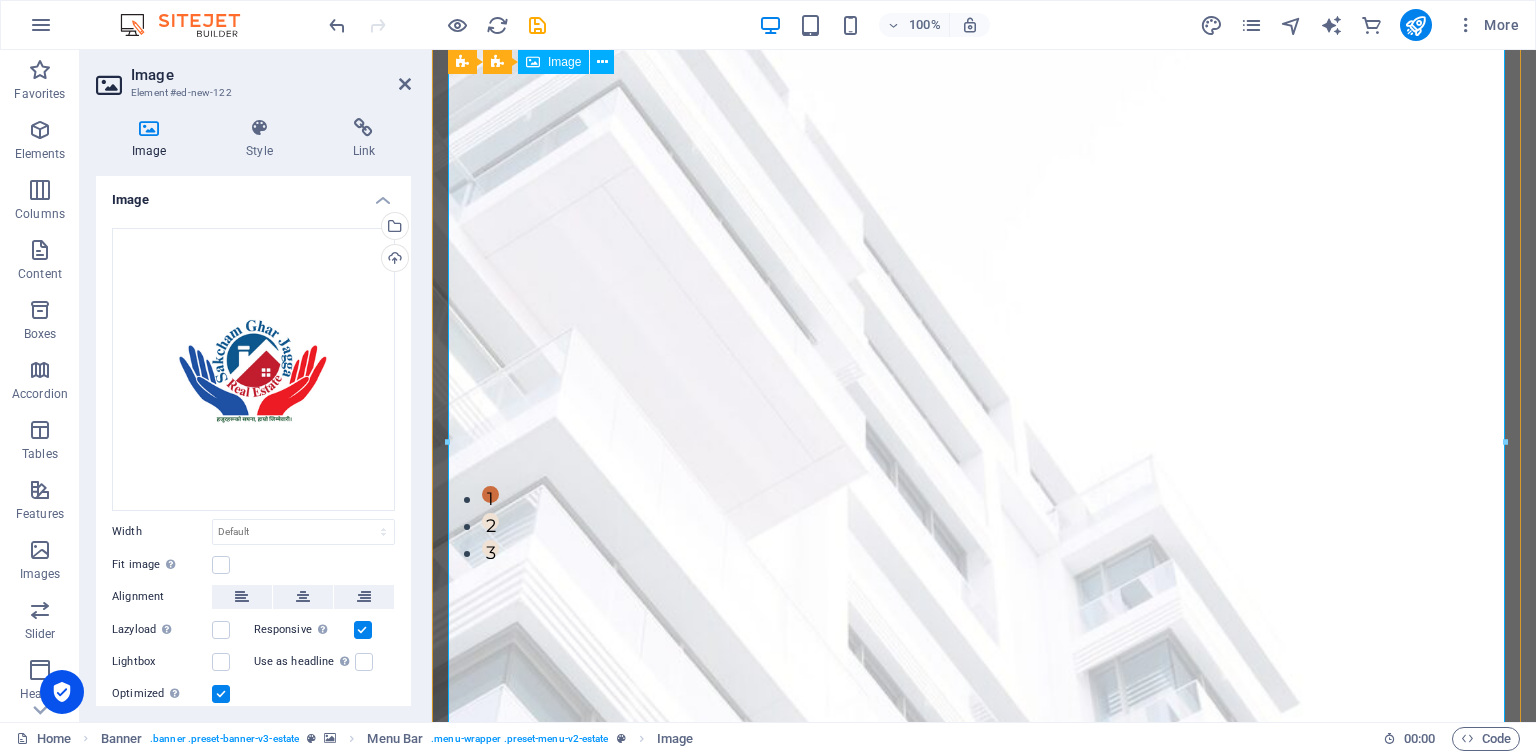scroll, scrollTop: 0, scrollLeft: 0, axis: both 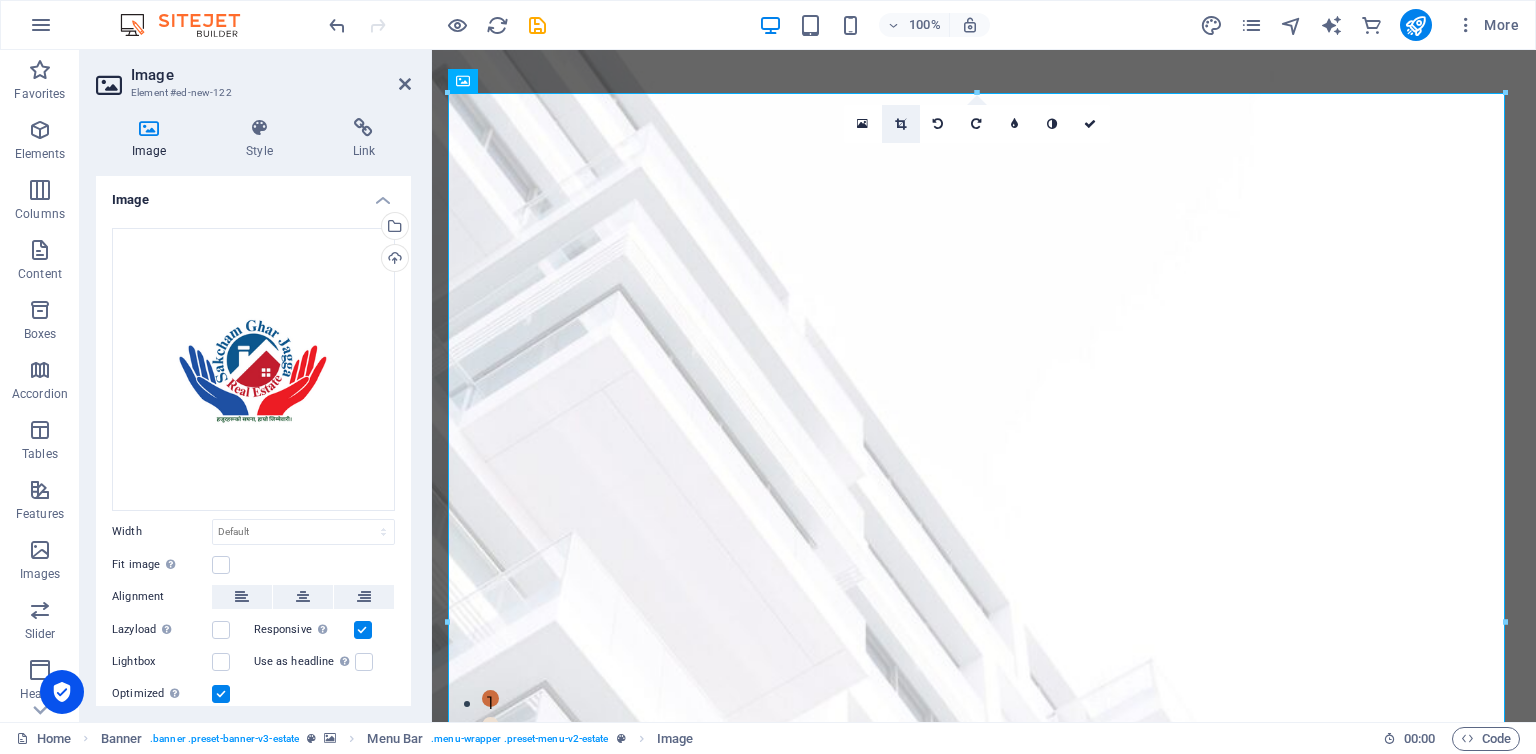 click at bounding box center (900, 124) 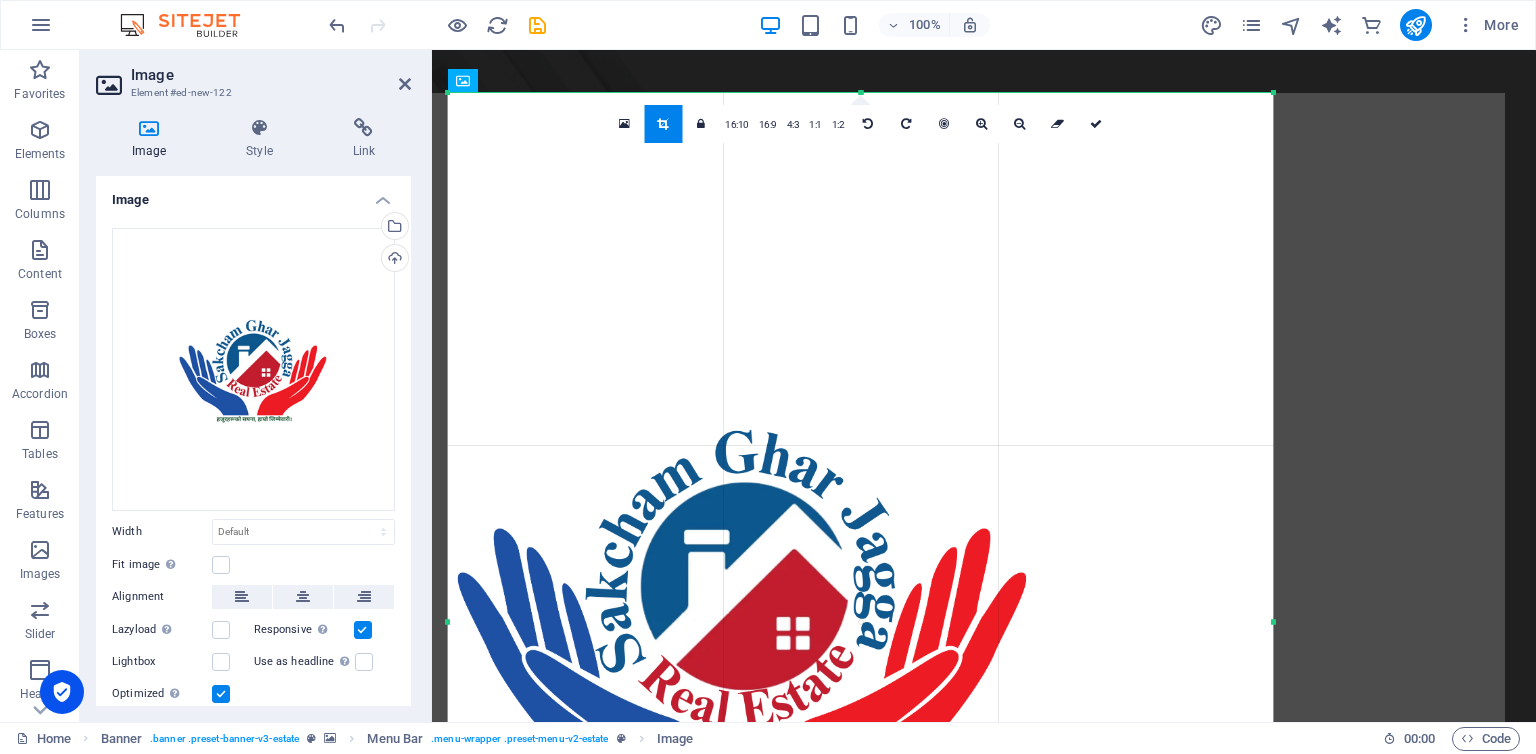drag, startPoint x: 447, startPoint y: 97, endPoint x: 677, endPoint y: 415, distance: 392.45892 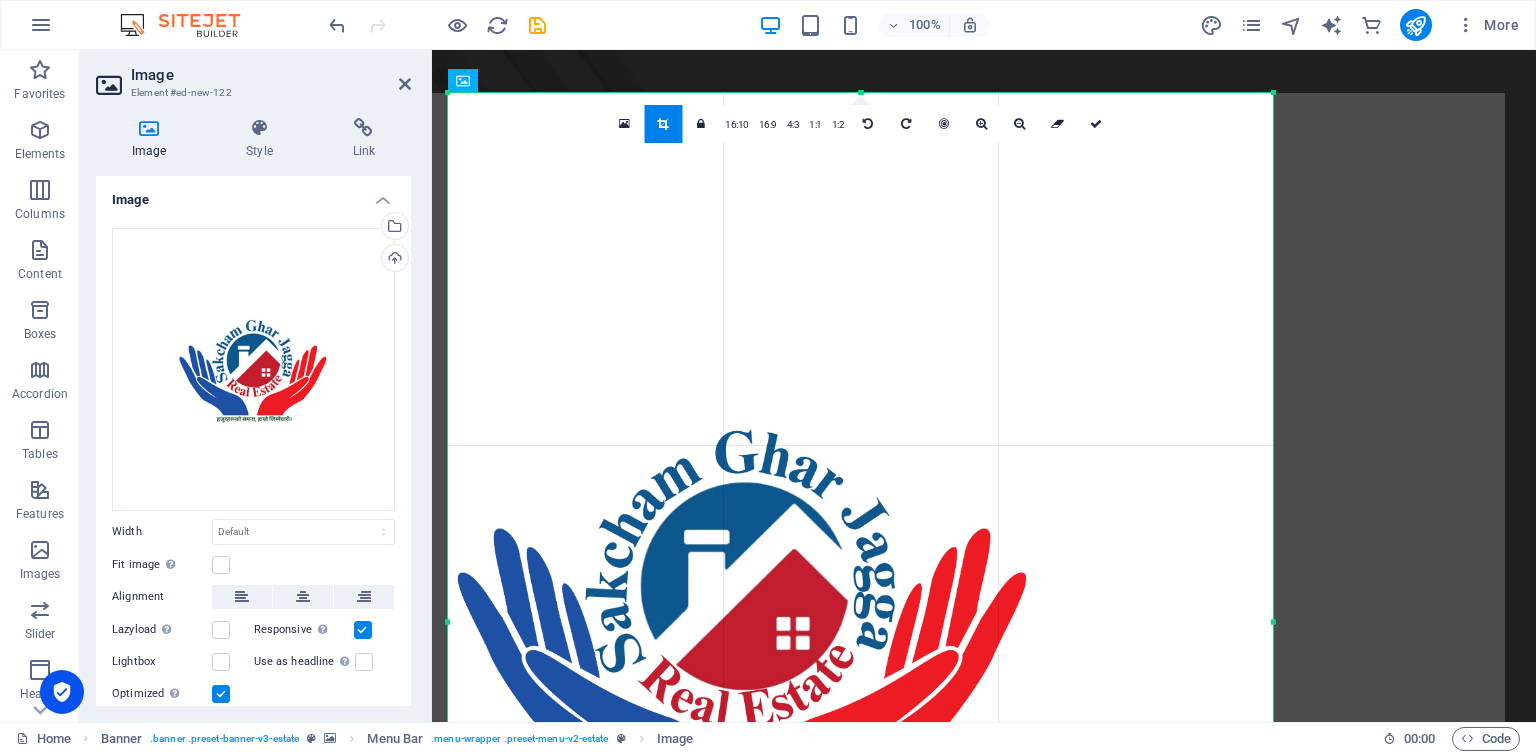 click on "180 170 160 150 140 130 120 110 100 90 80 70 60 50 40 30 20 10 0 -10 -20 -30 -40 -50 -60 -70 -80 -90 -100 -110 -120 -130 -140 -150 -160 -170 825px × 1057px / 0° / 68% 16:10 16:9 4:3 1:1 1:2 0" at bounding box center [860, 621] 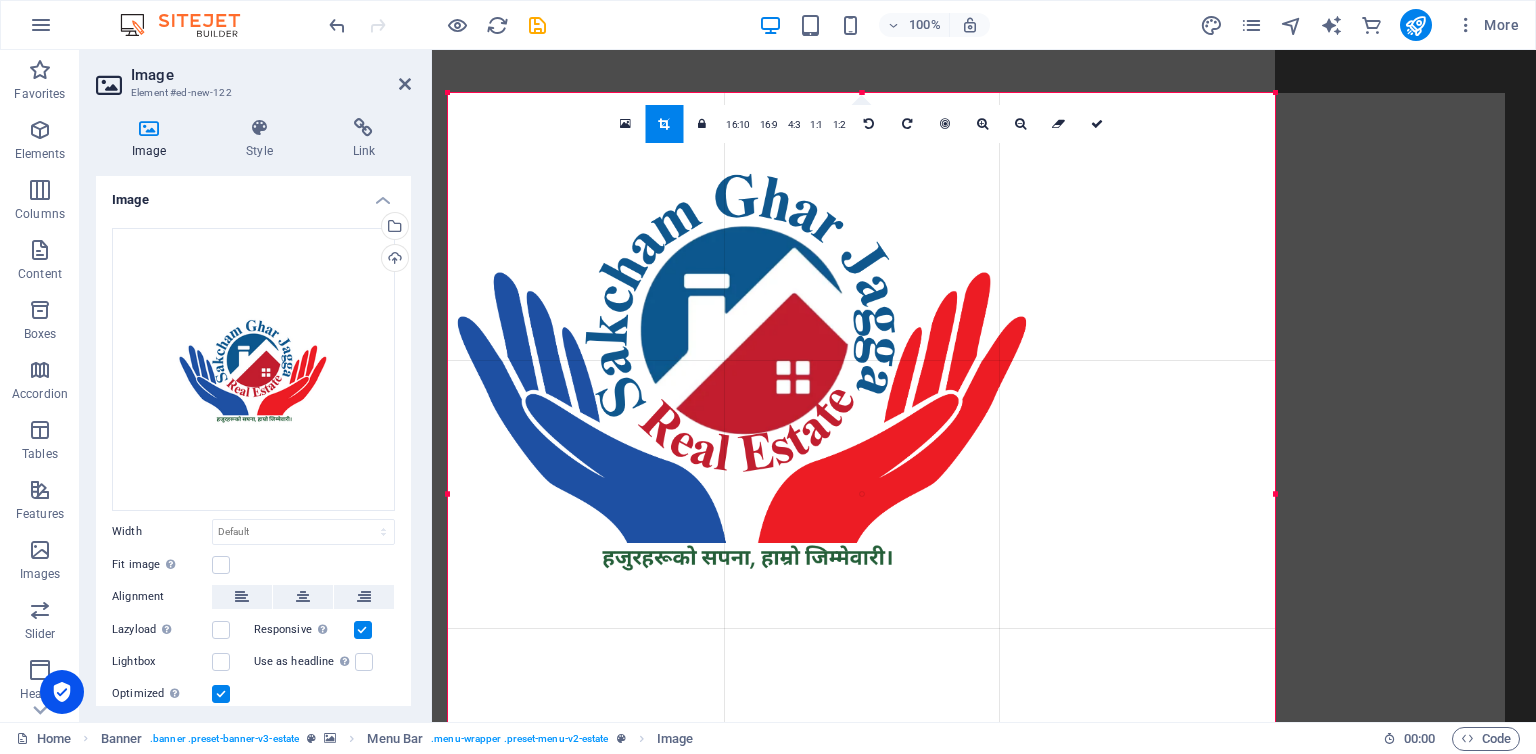 drag, startPoint x: 861, startPoint y: 89, endPoint x: 867, endPoint y: 392, distance: 303.0594 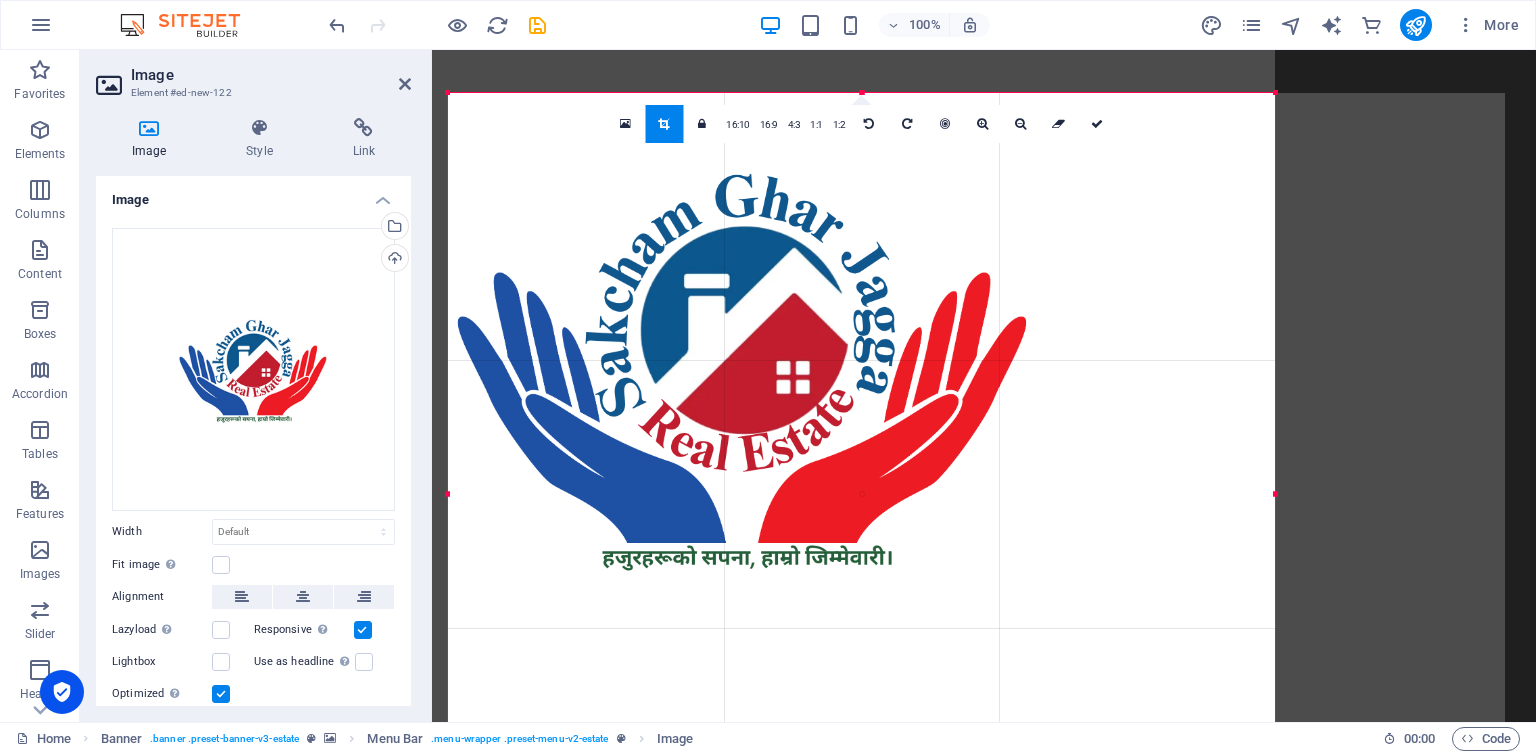 click on "180 170 160 150 140 130 120 110 100 90 80 70 60 50 40 30 20 10 0 -10 -20 -30 -40 -50 -60 -70 -80 -90 -100 -110 -120 -130 -140 -150 -160 -170 827px × 802px / 0° / 68% 16:10 16:9 4:3 1:1 1:2 0" at bounding box center [861, 494] 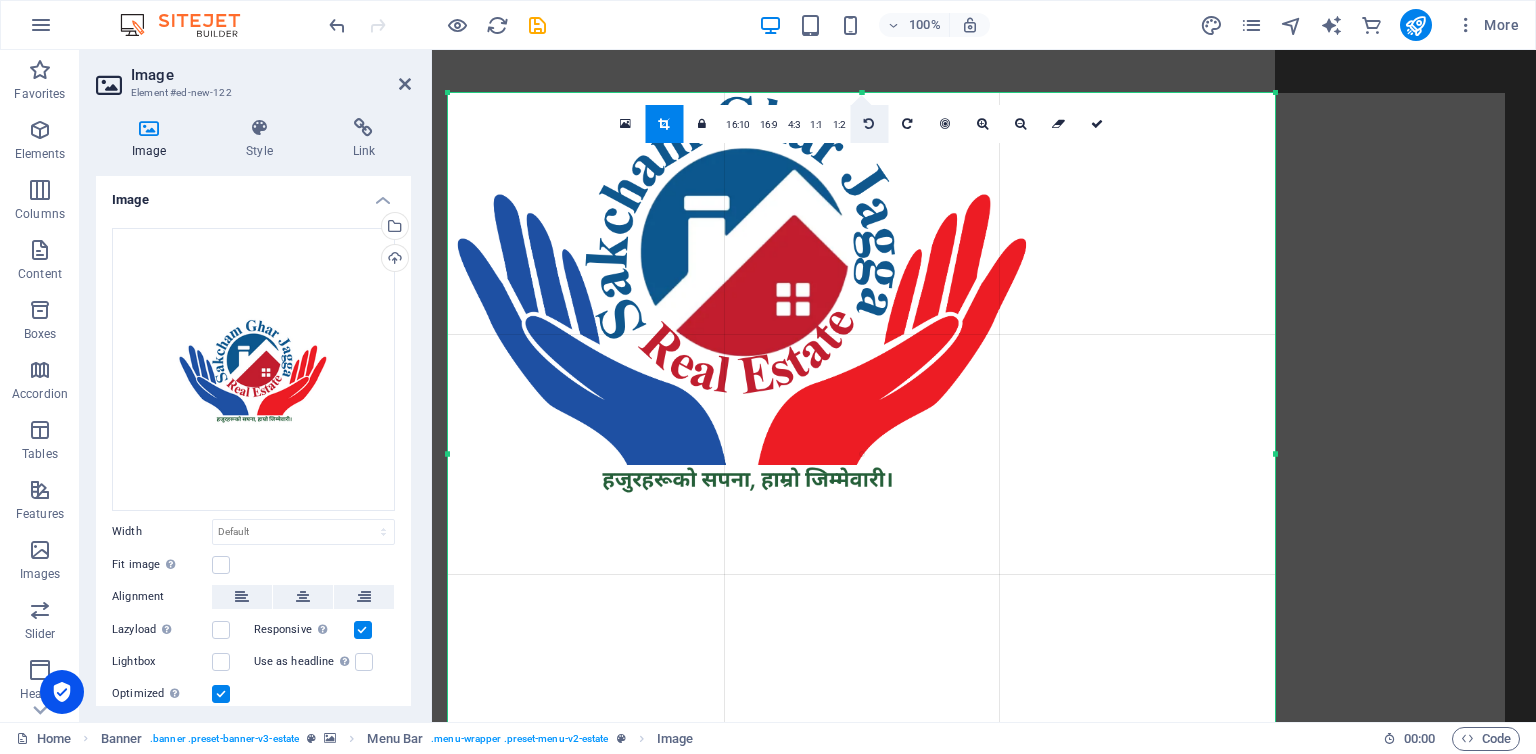 drag, startPoint x: 863, startPoint y: 93, endPoint x: 866, endPoint y: 124, distance: 31.144823 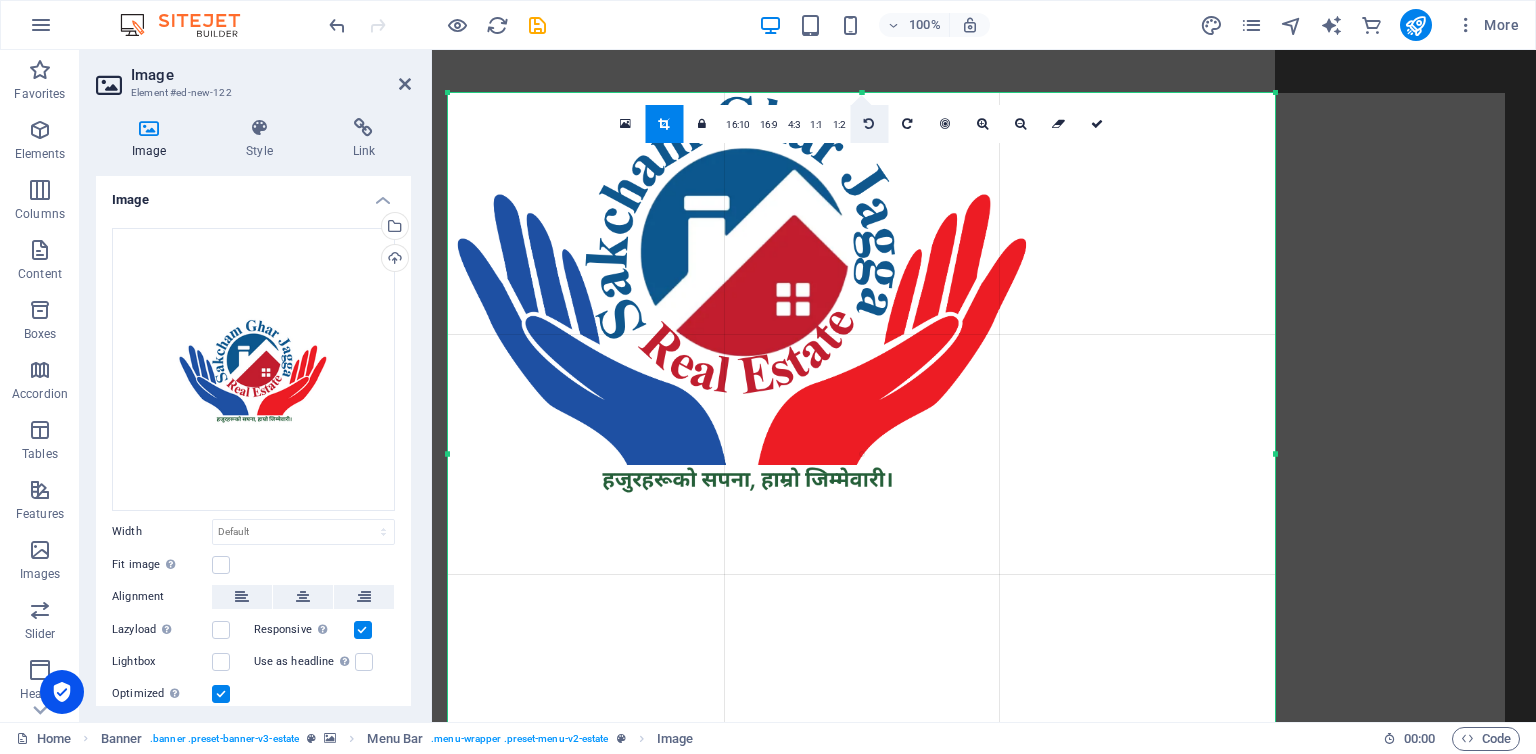 click on "180 170 160 150 140 130 120 110 100 90 80 70 60 50 40 30 20 10 0 -10 -20 -30 -40 -50 -60 -70 -80 -90 -100 -110 -120 -130 -140 -150 -160 -170 827px × 722px / 0° / 68% 16:10 16:9 4:3 1:1 1:2 0" at bounding box center [861, 454] 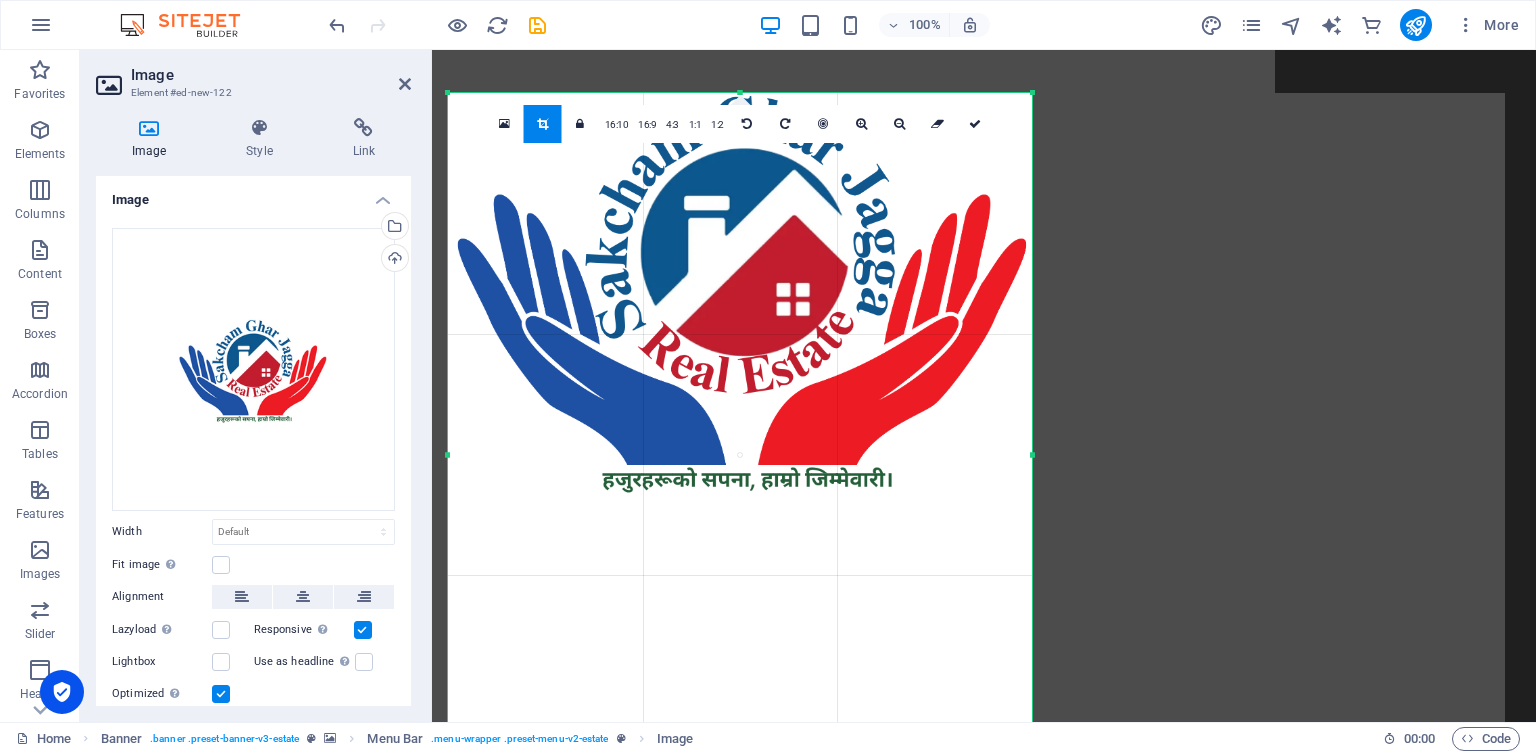 drag, startPoint x: 1272, startPoint y: 457, endPoint x: 1029, endPoint y: 452, distance: 243.05144 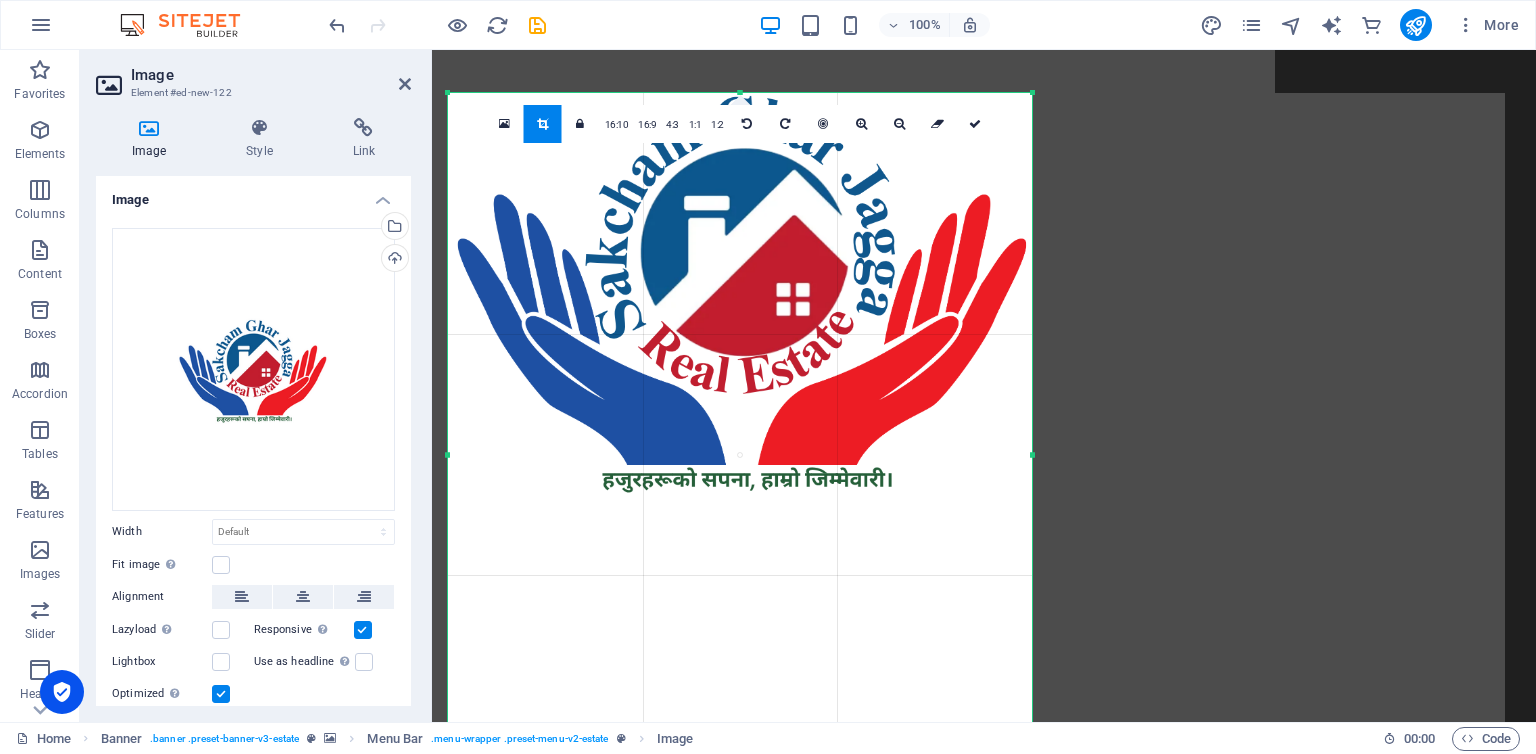 click at bounding box center (1032, 454) 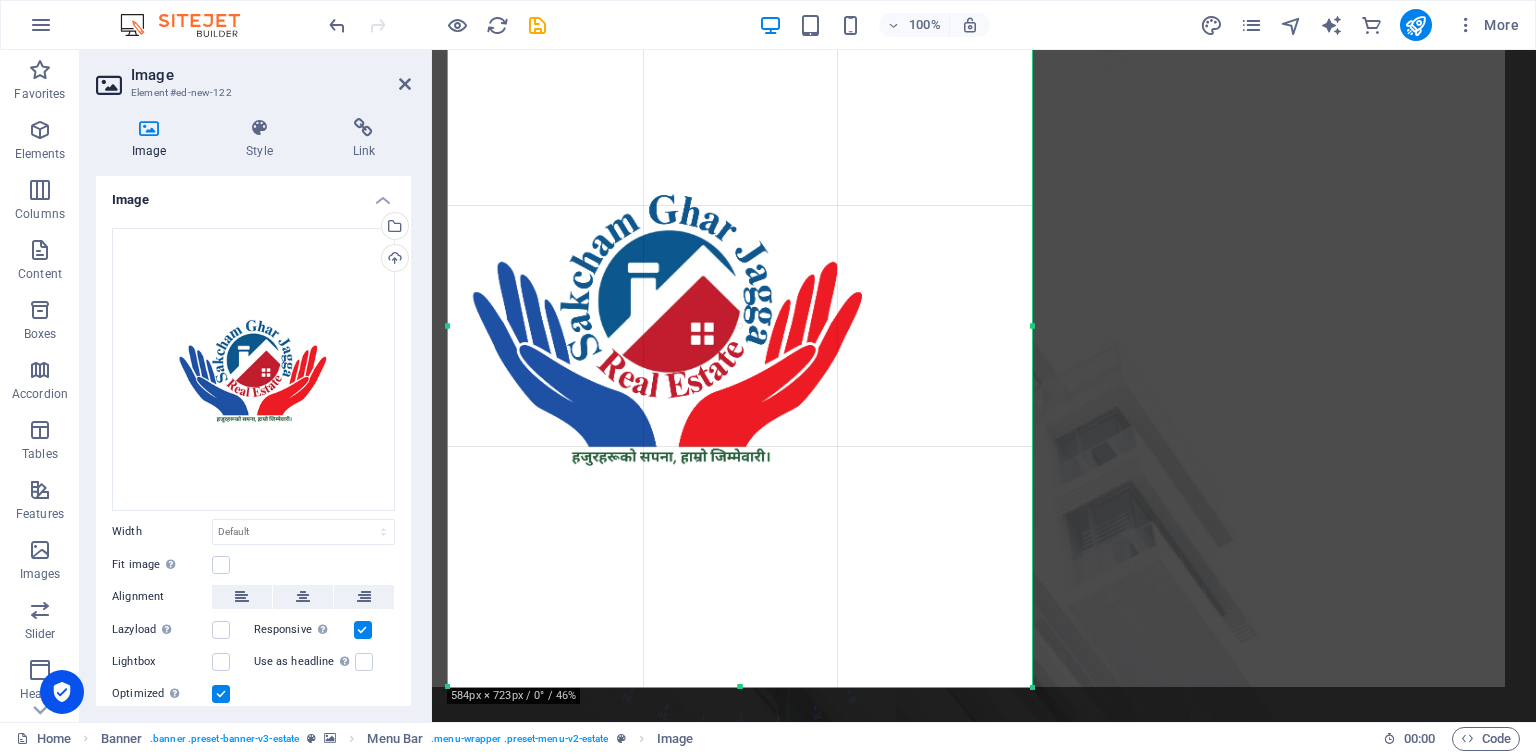 scroll, scrollTop: 207, scrollLeft: 0, axis: vertical 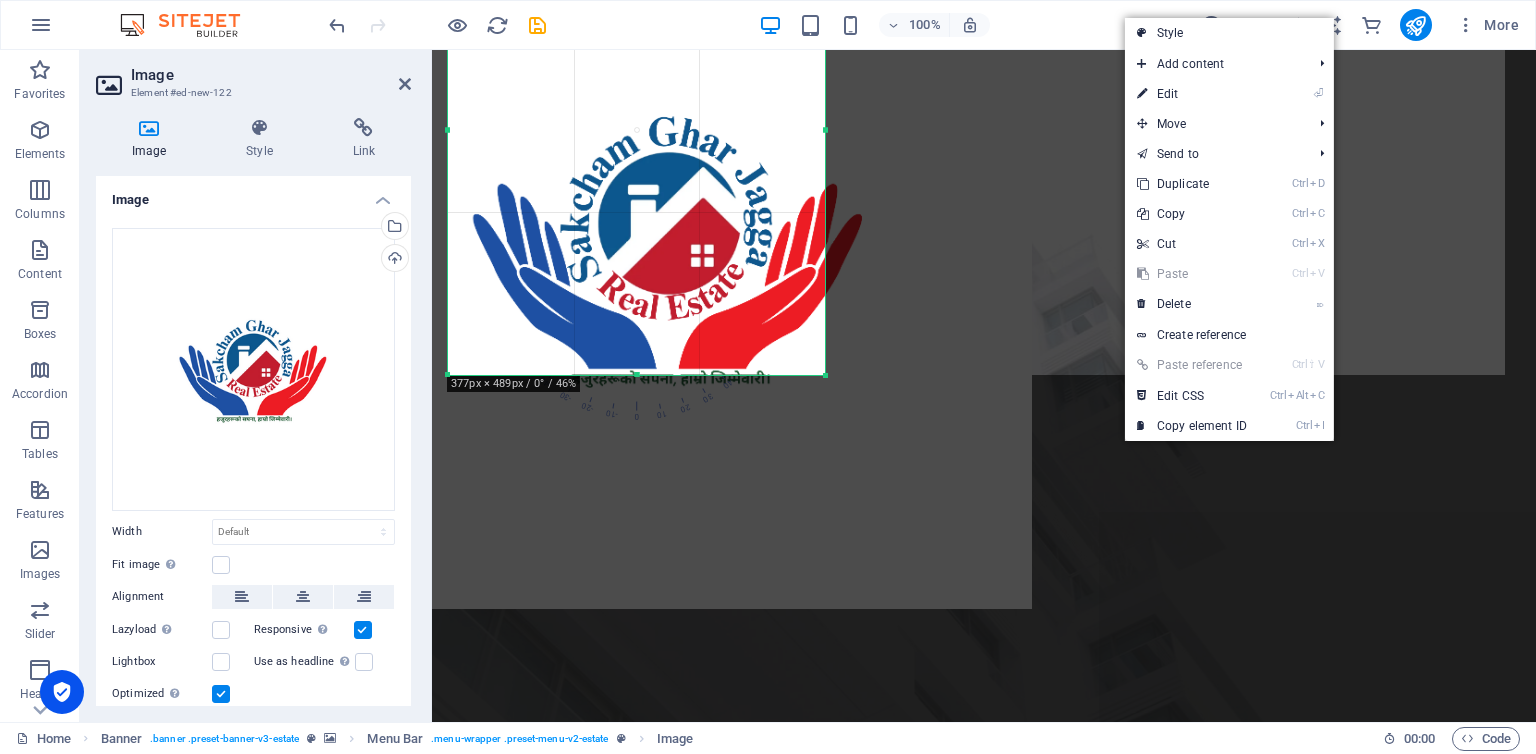 drag, startPoint x: 1029, startPoint y: 608, endPoint x: 824, endPoint y: 379, distance: 307.3532 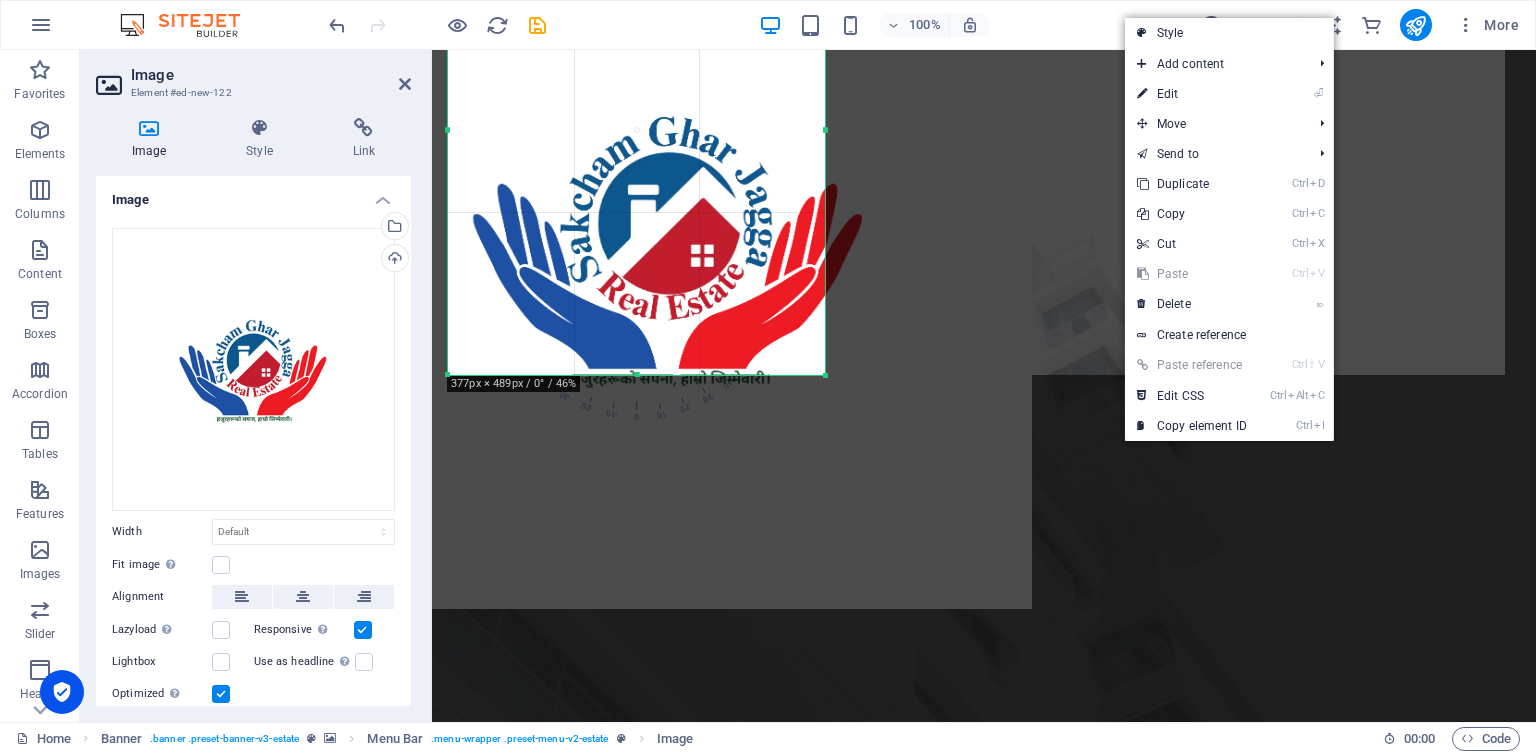 click at bounding box center (826, 376) 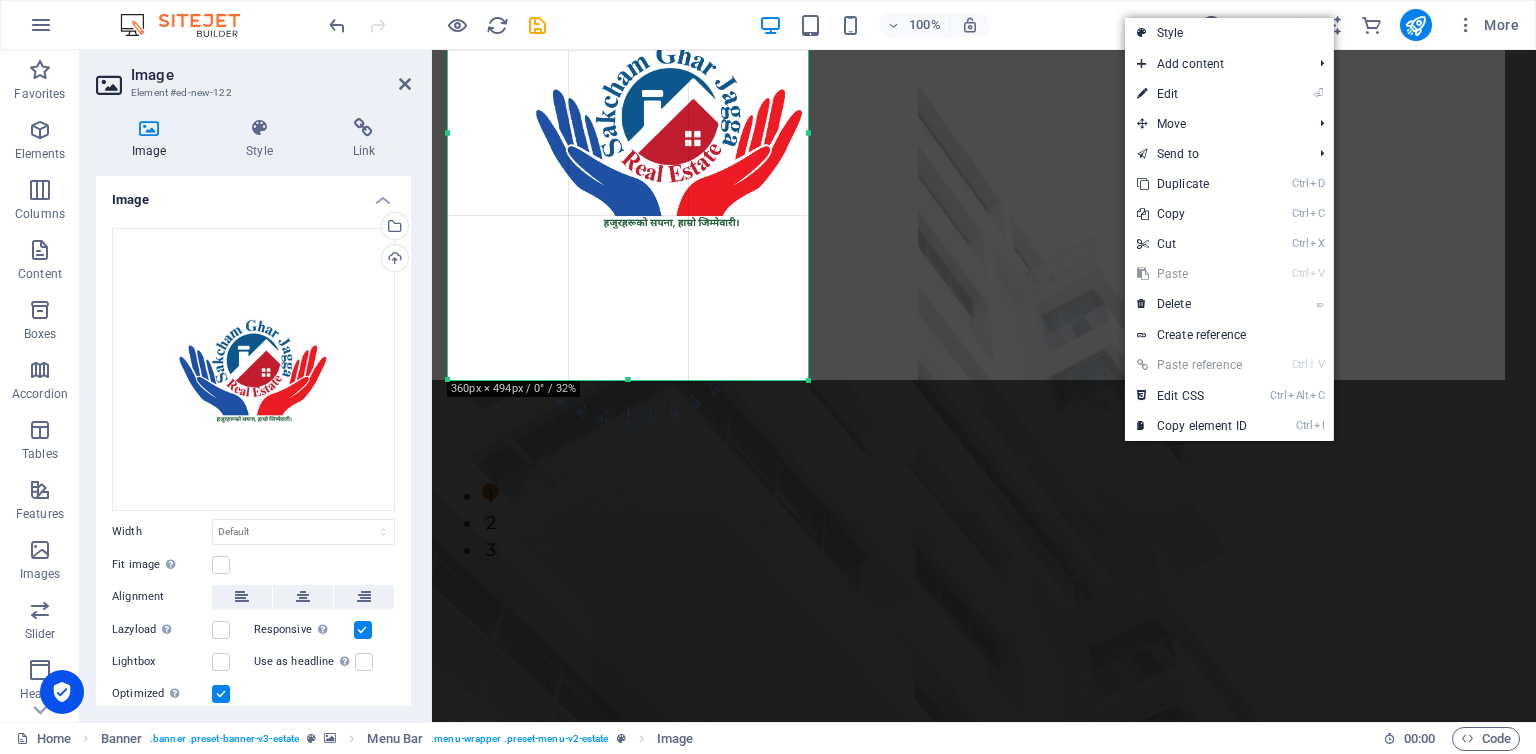 drag, startPoint x: 828, startPoint y: 377, endPoint x: 809, endPoint y: 302, distance: 77.36925 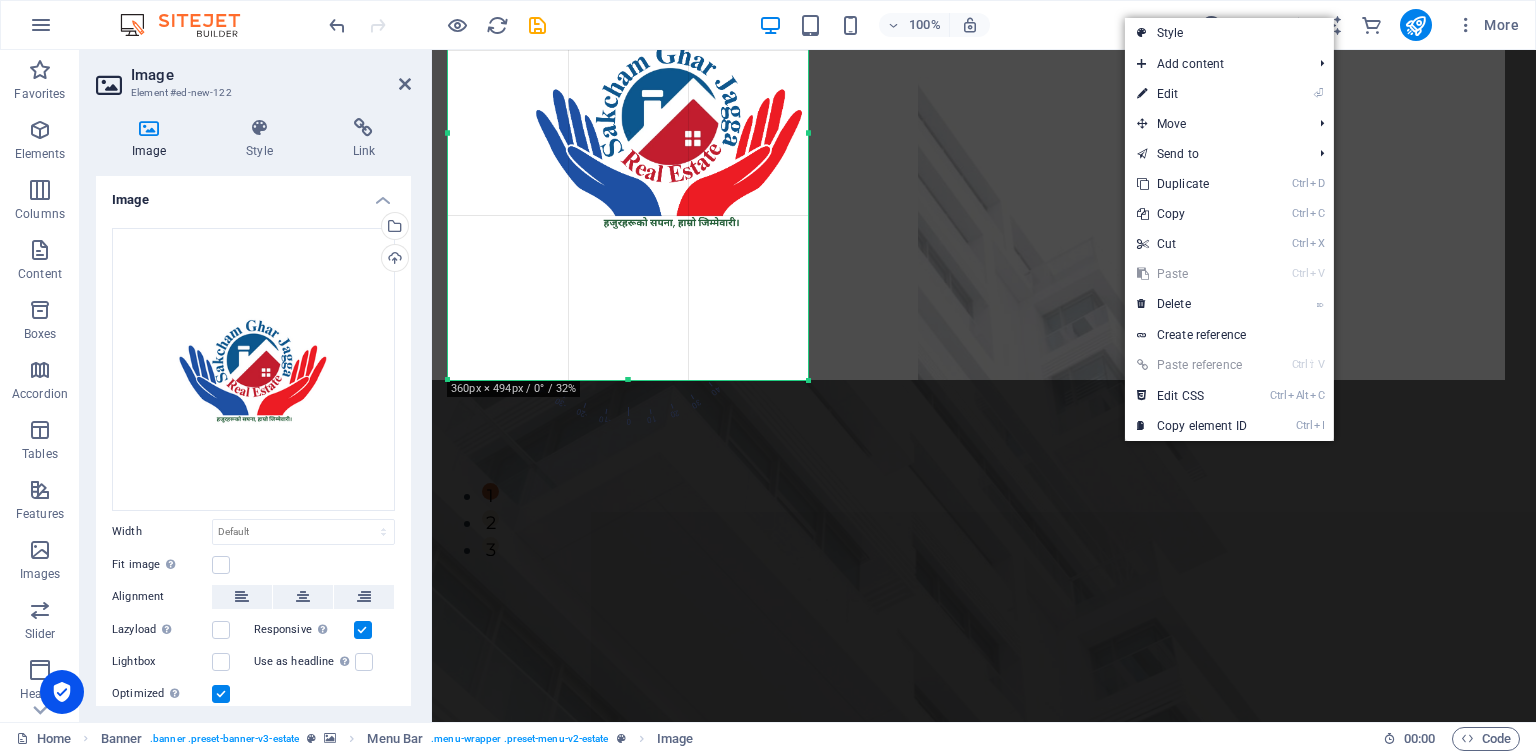 click on "180 170 160 150 140 130 120 110 100 90 80 70 60 50 40 30 20 10 0 -10 -20 -30 -40 -50 -60 -70 -80 -90 -100 -110 -120 -130 -140 -150 -160 -170 360px × 494px / 0° / 32% 16:10 16:9 4:3 1:1 1:2 0" at bounding box center [628, 133] 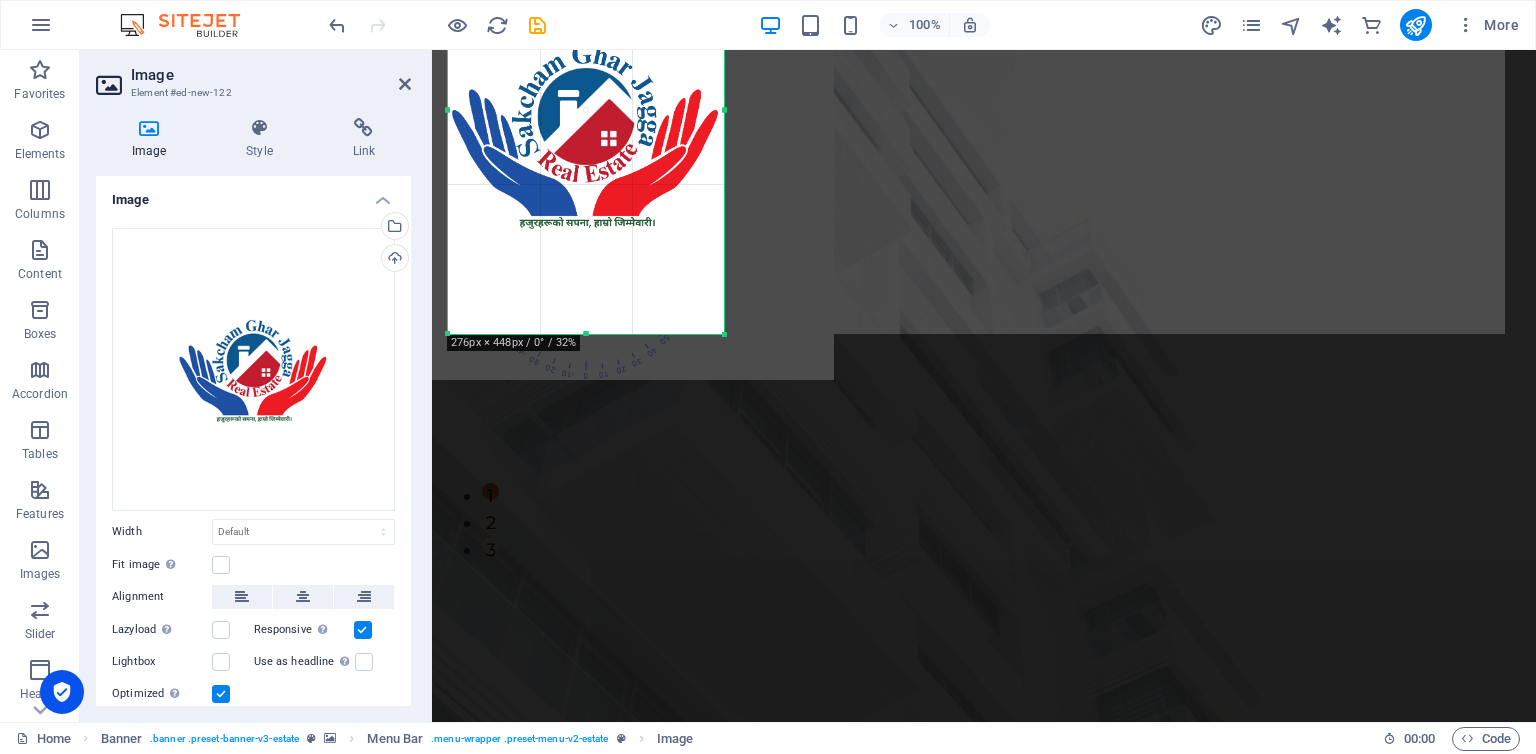 drag, startPoint x: 448, startPoint y: 379, endPoint x: 532, endPoint y: 332, distance: 96.25487 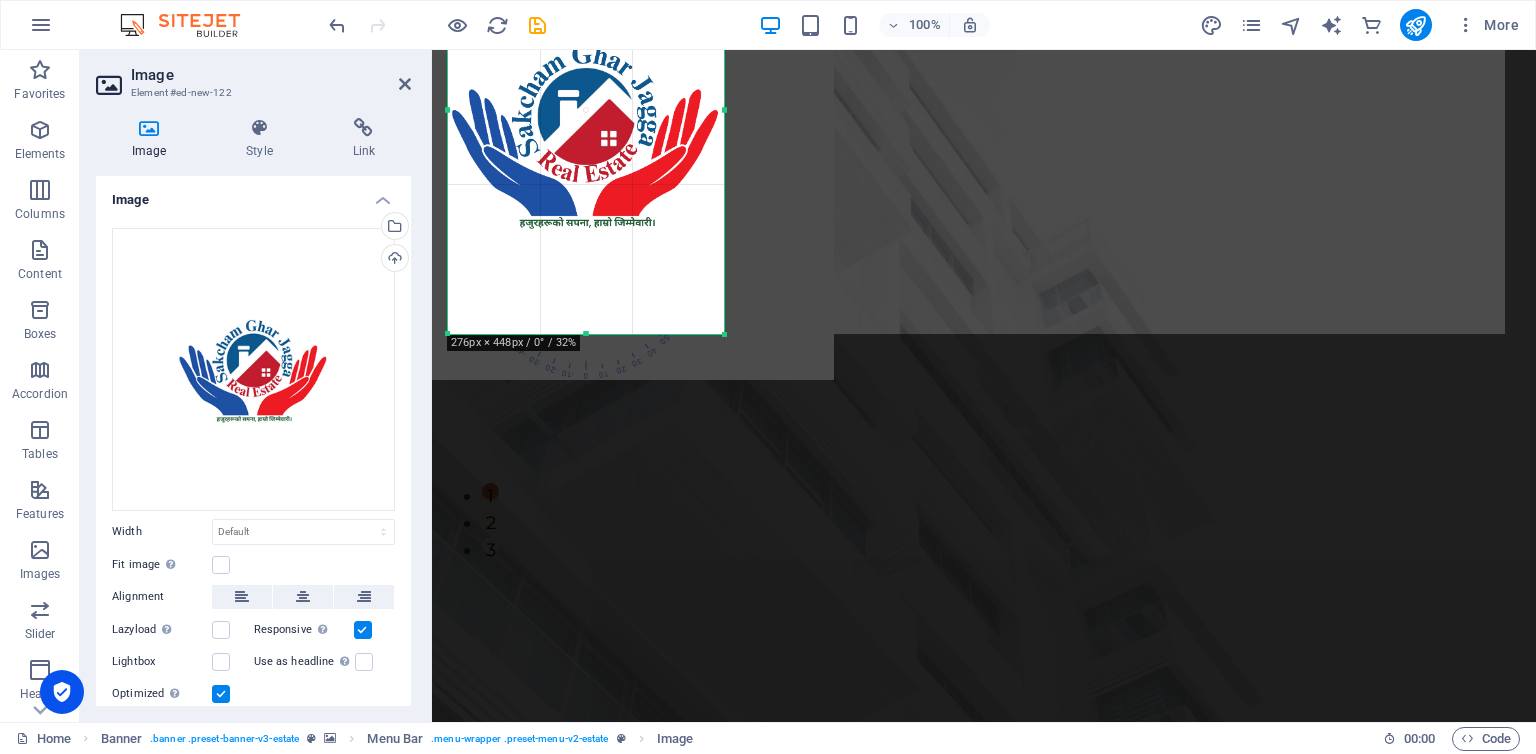 click on "180 170 160 150 140 130 120 110 100 90 80 70 60 50 40 30 20 10 0 -10 -20 -30 -40 -50 -60 -70 -80 -90 -100 -110 -120 -130 -140 -150 -160 -170 276px × 448px / 0° / 32% 16:10 16:9 4:3 1:1 1:2 0" at bounding box center (586, 110) 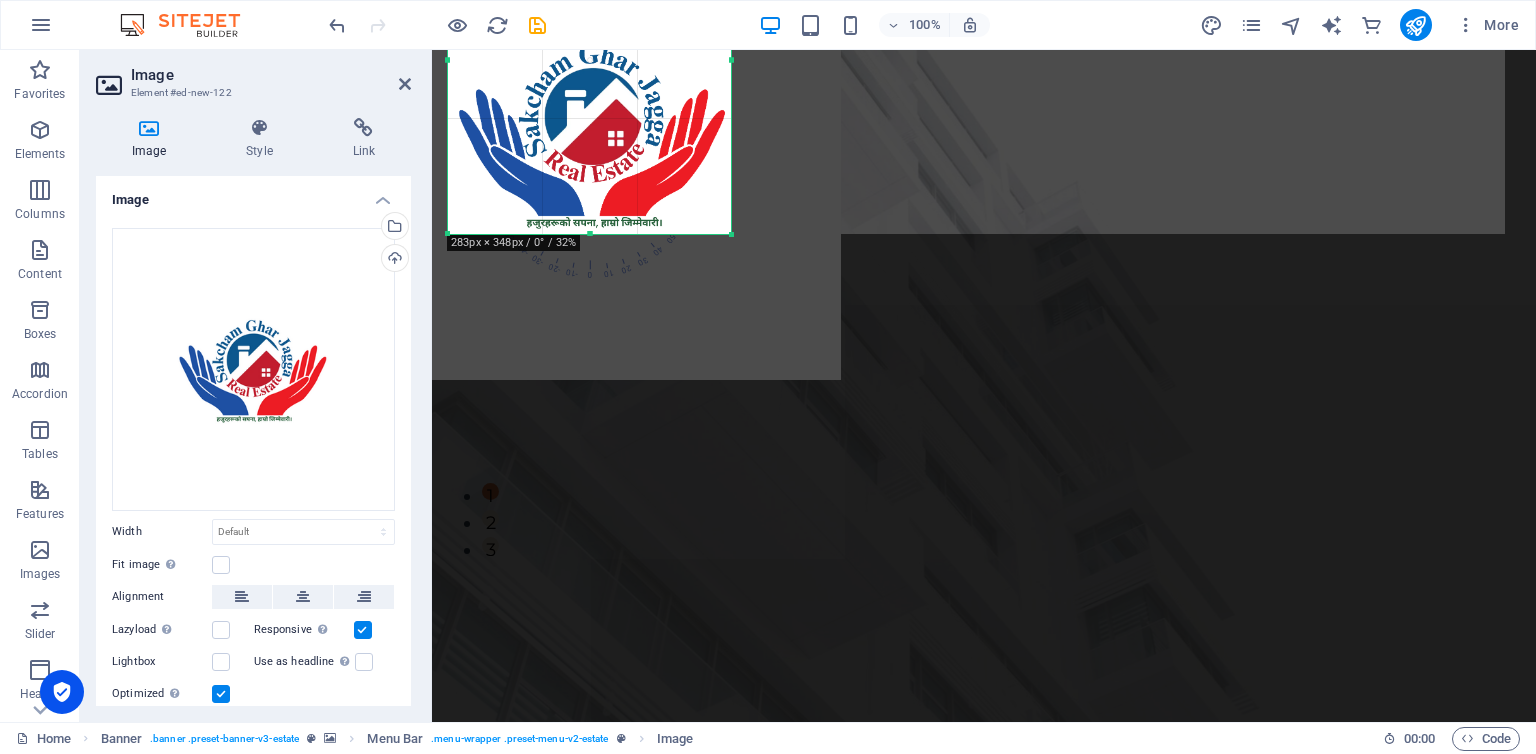 drag, startPoint x: 586, startPoint y: 332, endPoint x: 579, endPoint y: 233, distance: 99.24717 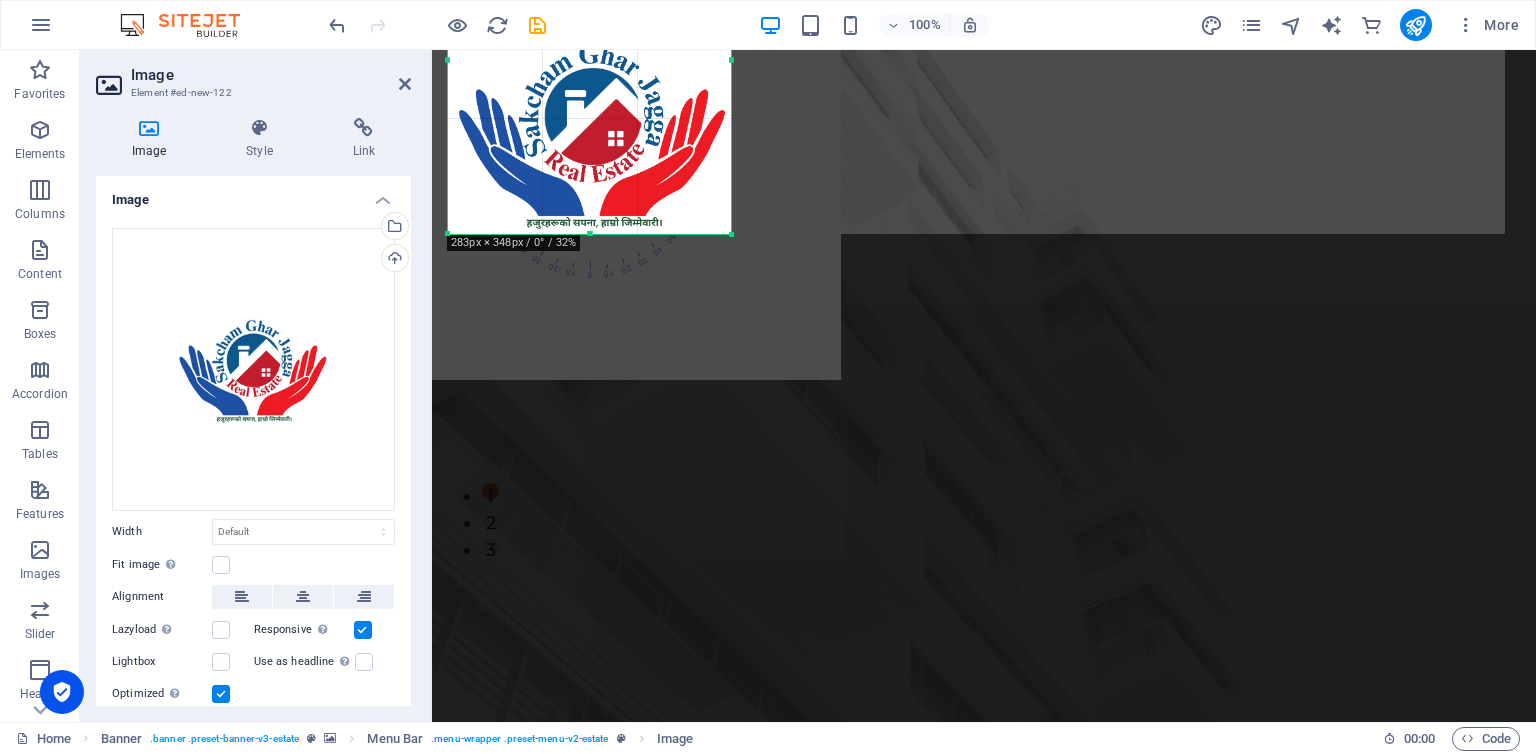 click at bounding box center (589, 234) 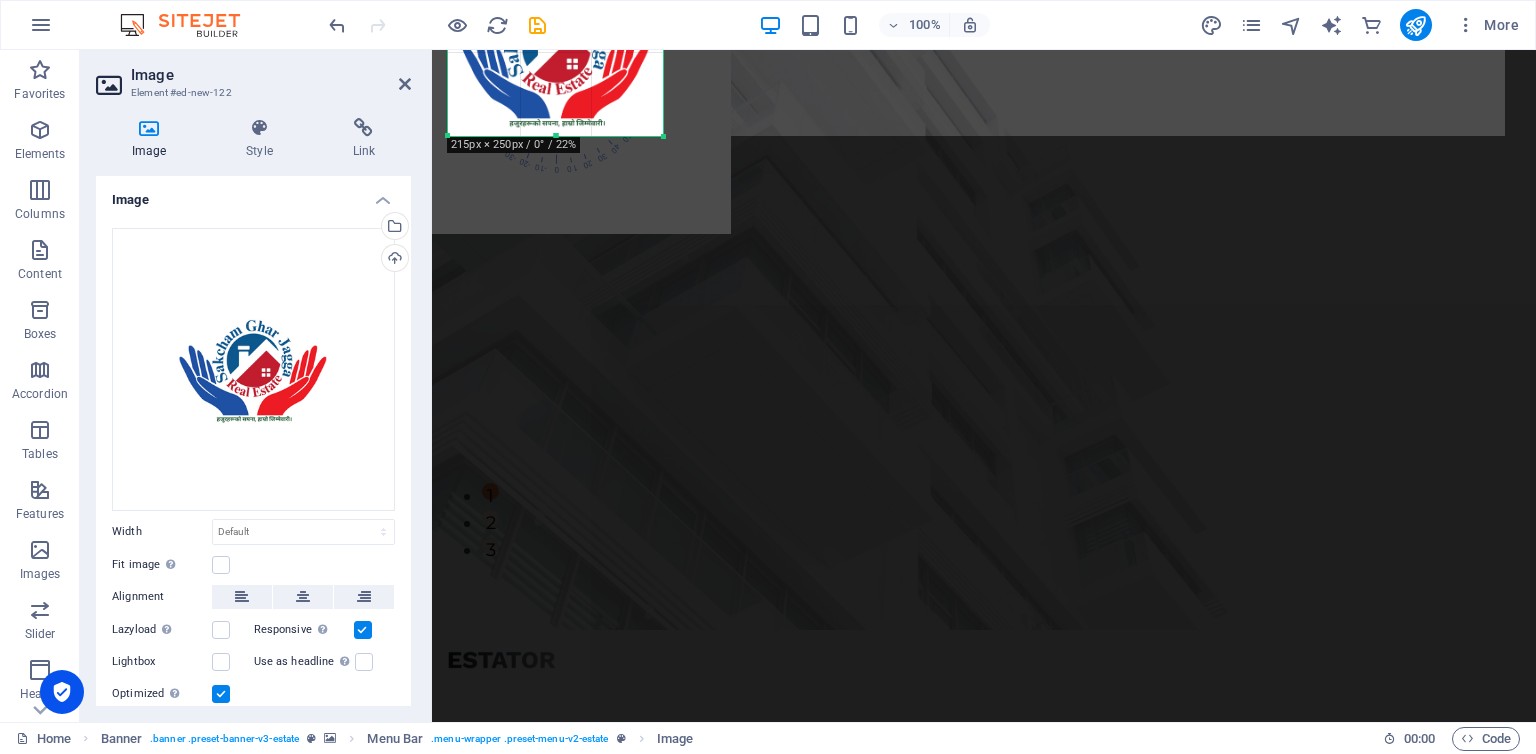 drag, startPoint x: 736, startPoint y: 237, endPoint x: 668, endPoint y: 139, distance: 119.28118 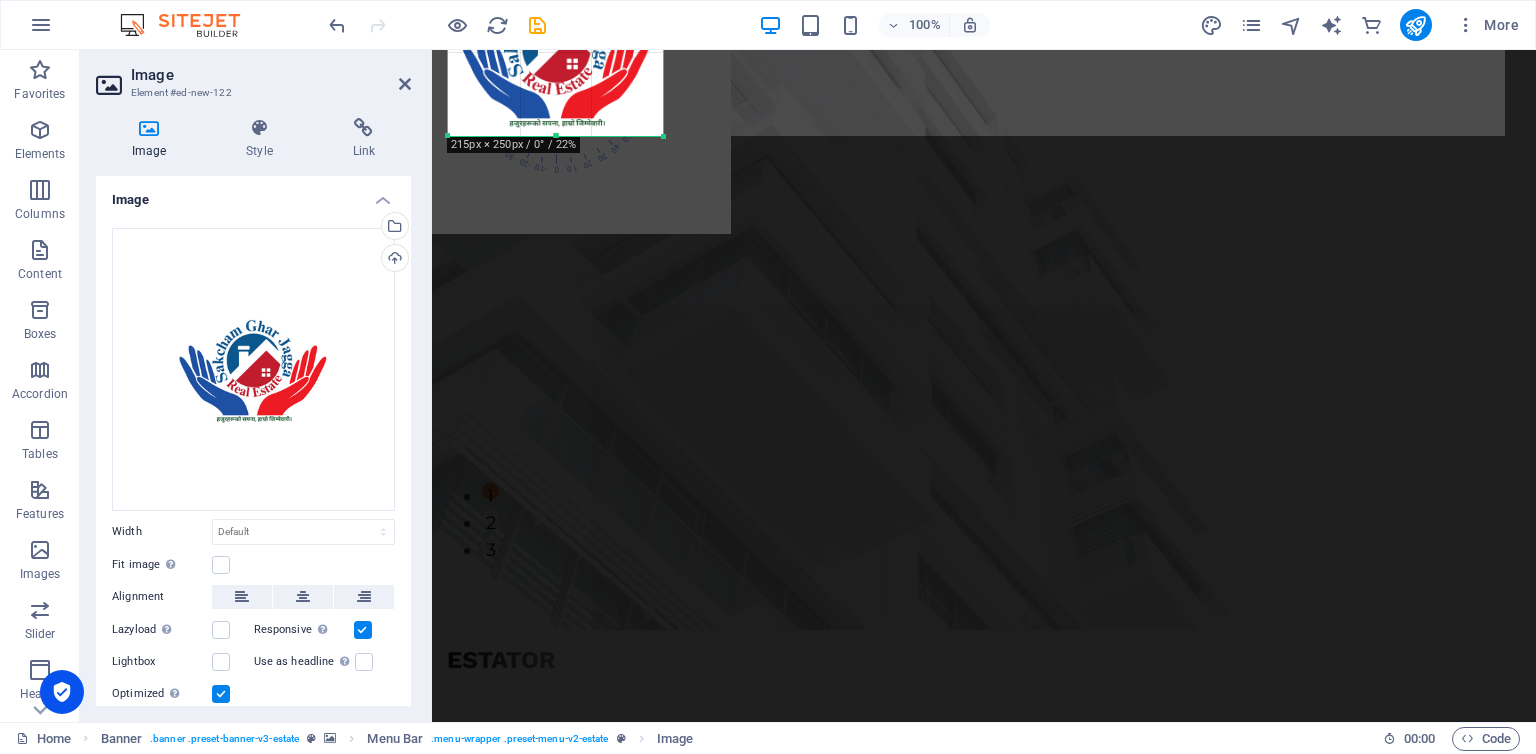 click at bounding box center (664, 137) 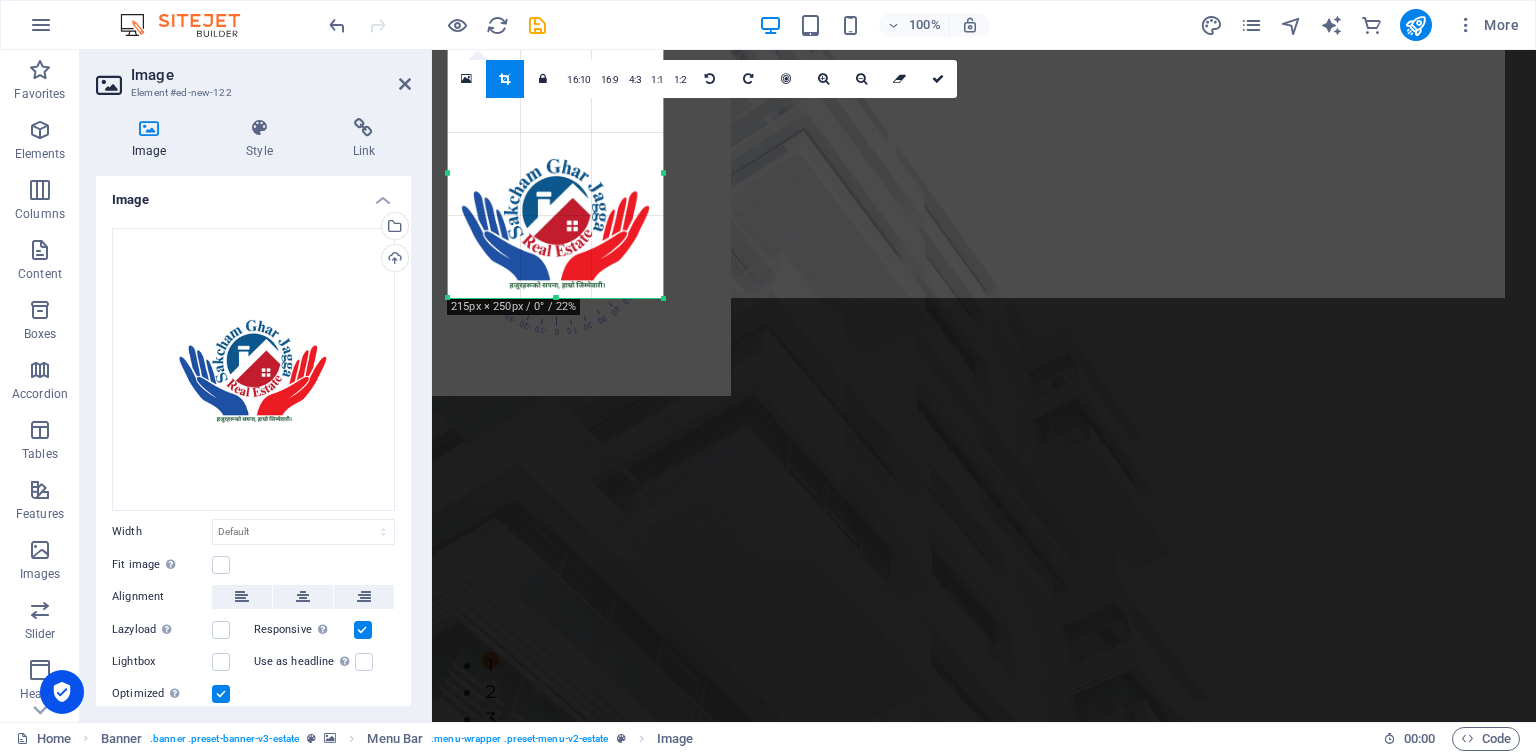 scroll, scrollTop: 0, scrollLeft: 0, axis: both 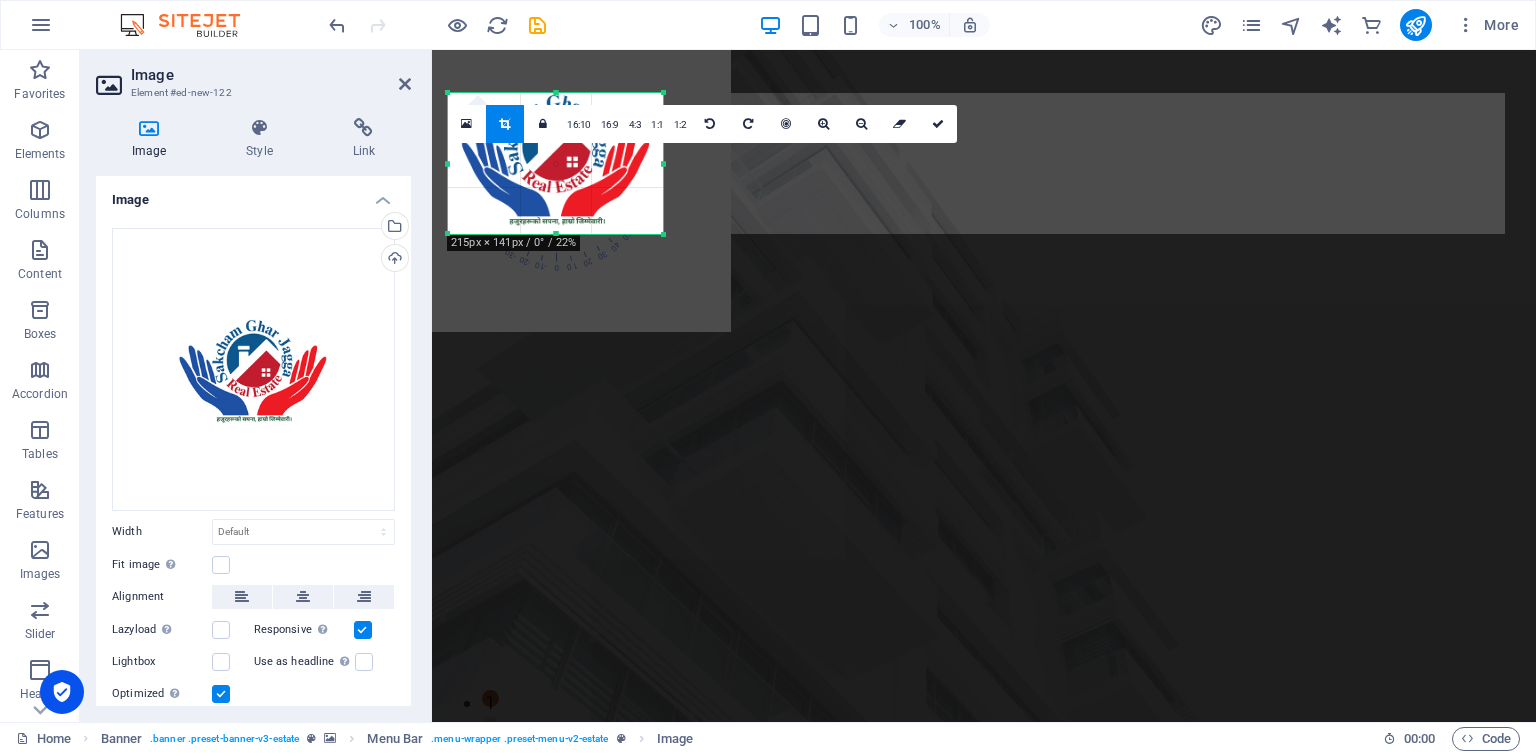 drag, startPoint x: 554, startPoint y: 94, endPoint x: 547, endPoint y: 203, distance: 109.22454 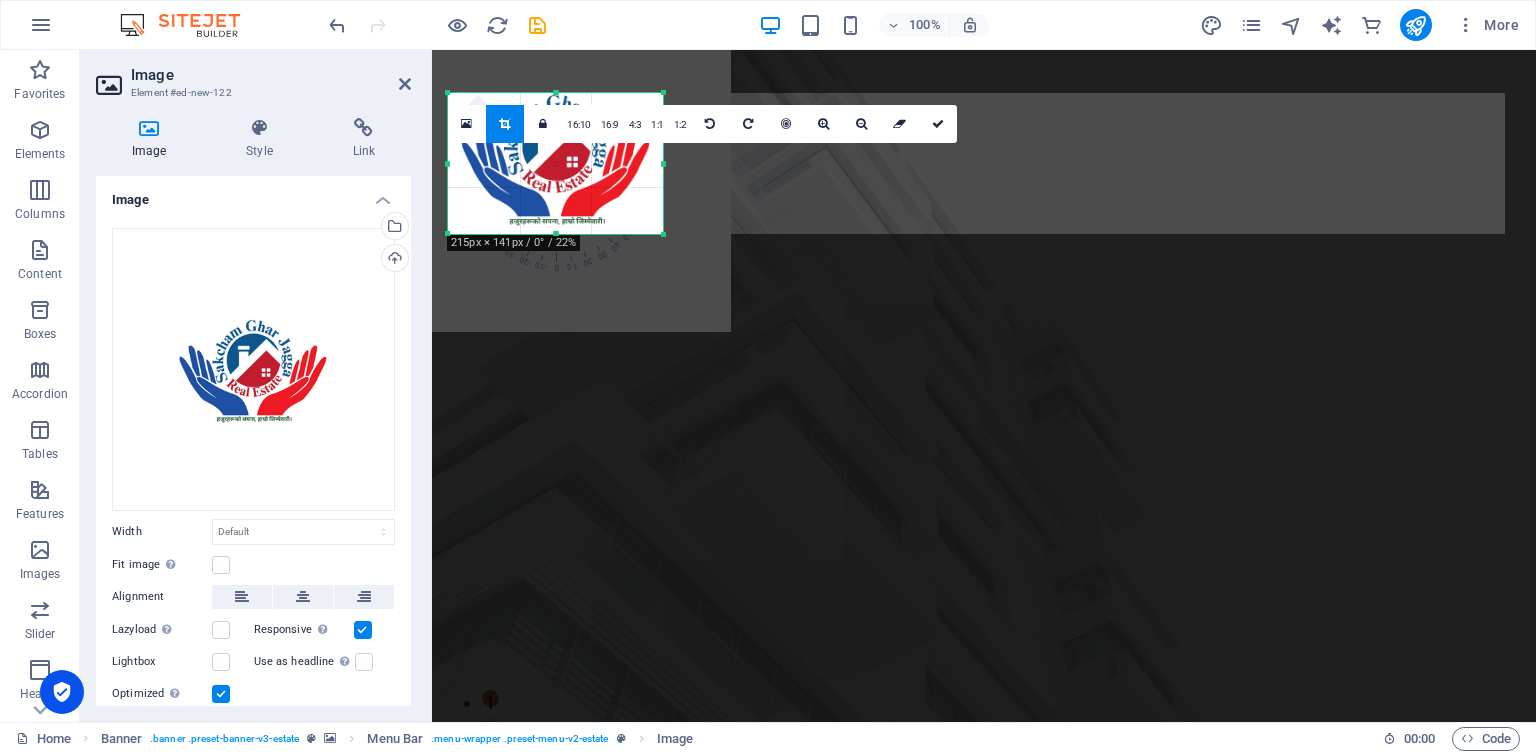 click on "180 170 160 150 140 130 120 110 100 90 80 70 60 50 40 30 20 10 0 -10 -20 -30 -40 -50 -60 -70 -80 -90 -100 -110 -120 -130 -140 -150 -160 -170 215px × 141px / 0° / 22% 16:10 16:9 4:3 1:1 1:2 0" at bounding box center (555, 163) 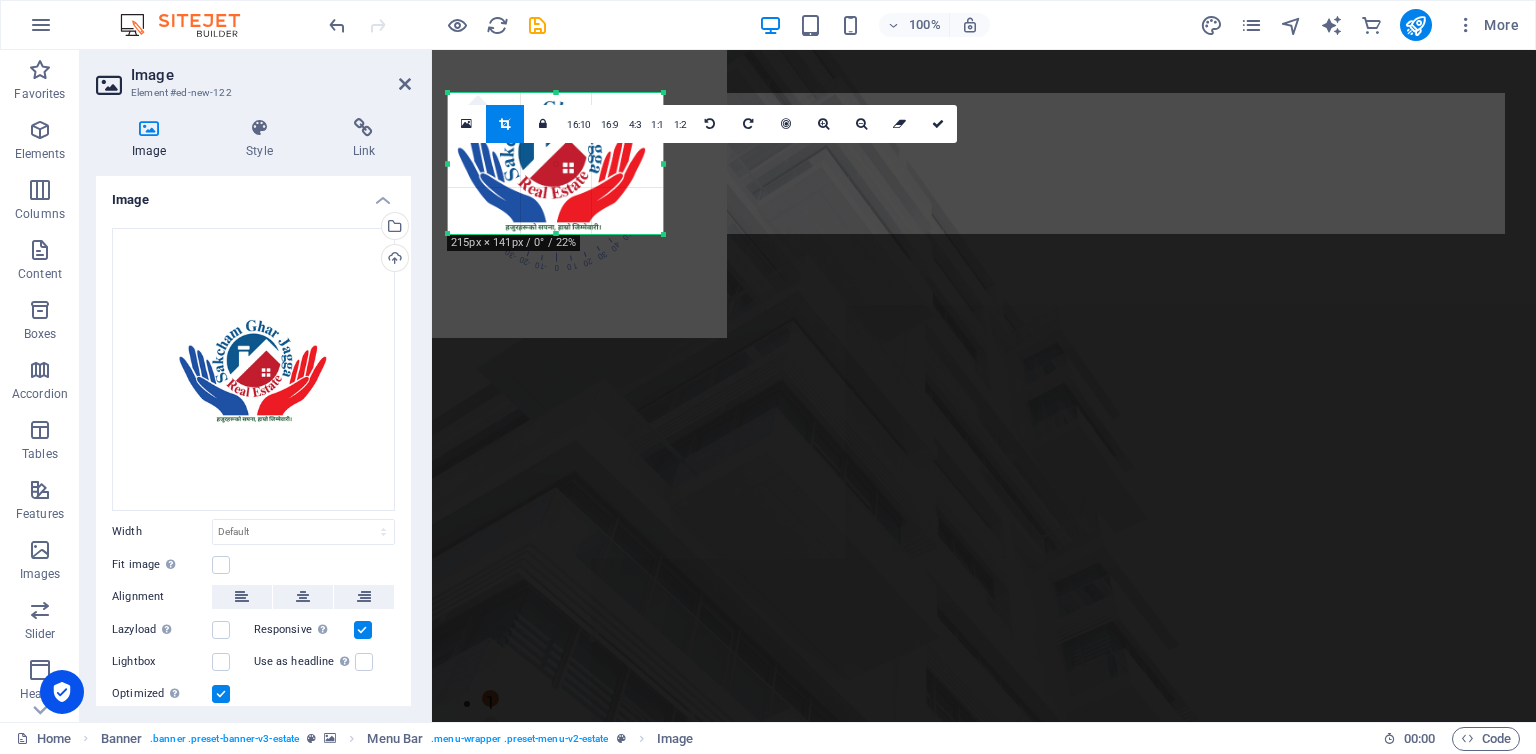 click at bounding box center [553, 164] 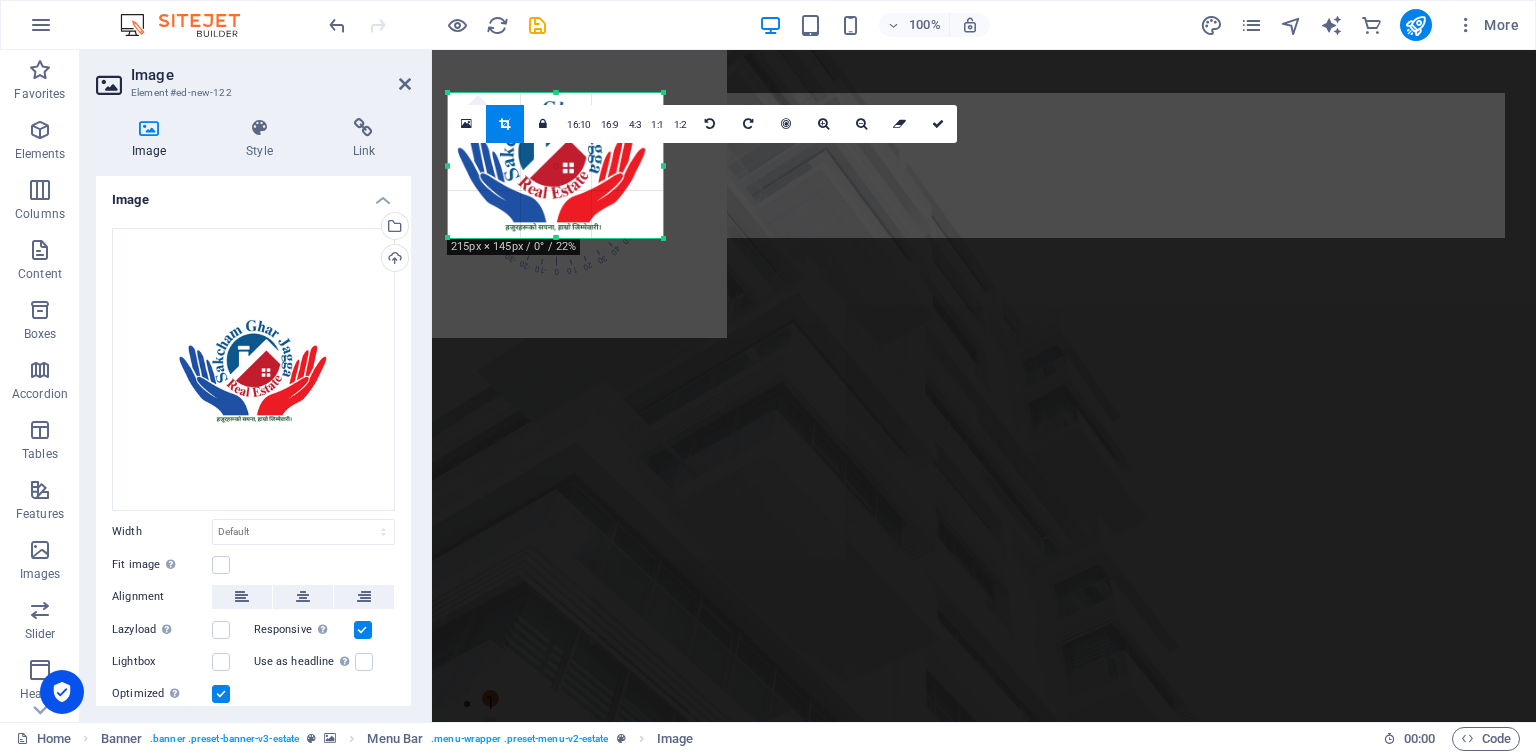 drag, startPoint x: 662, startPoint y: 235, endPoint x: 634, endPoint y: 241, distance: 28.635643 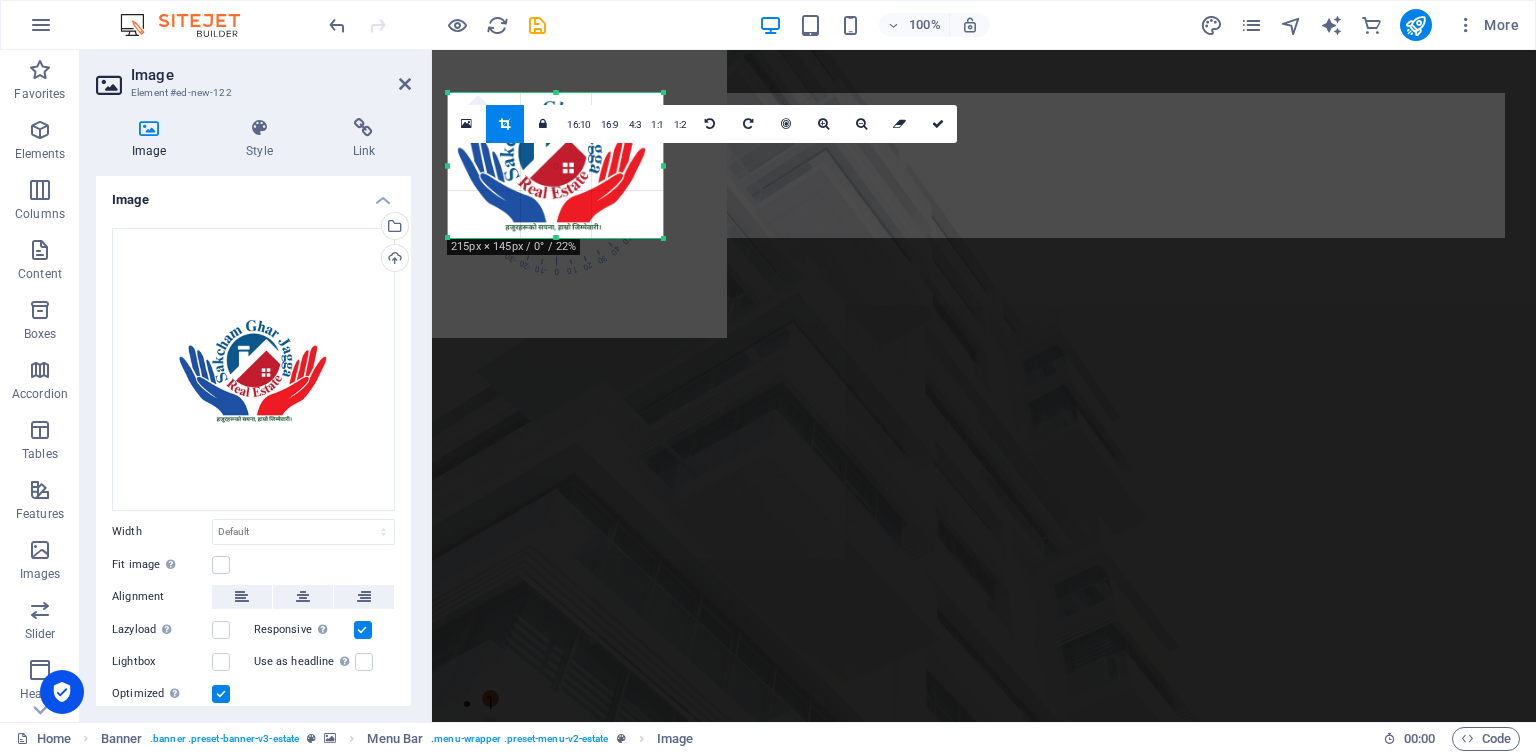 click on "180 170 160 150 140 130 120 110 100 90 80 70 60 50 40 30 20 10 0 -10 -20 -30 -40 -50 -60 -70 -80 -90 -100 -110 -120 -130 -140 -150 -160 -170 215px × 145px / 0° / 22% 16:10 16:9 4:3 1:1 1:2 0" at bounding box center (555, 165) 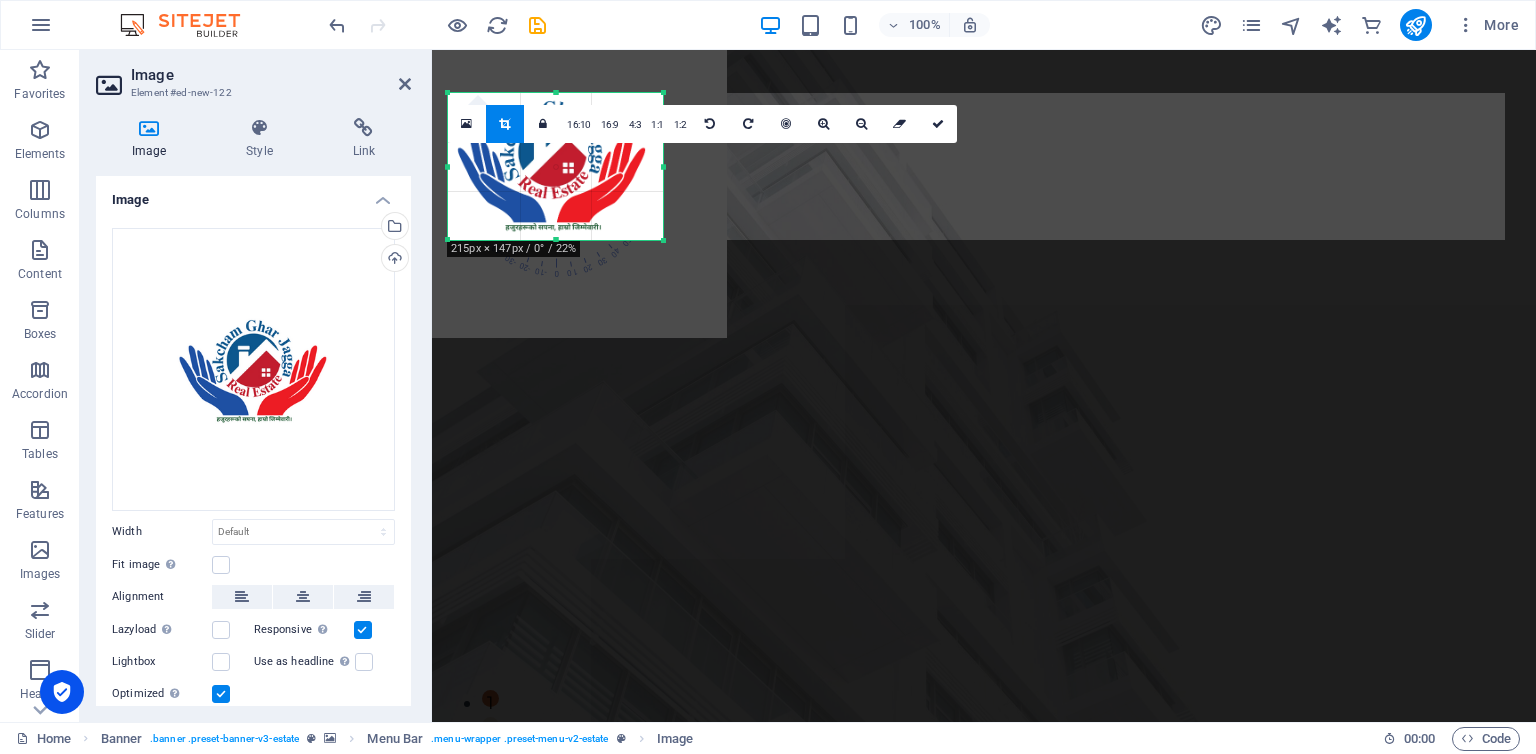 click on "FIND YOUR PERFECT PLACE At vero eos et accusamus et iusto odio dignissimos ducimus qui blanditiis praesentium voluptatum deleniti atque corrupti quos [PERSON_NAME] et quas molestias excepturi sint occaecati cupiditate non provident. get started" at bounding box center (984, 1181) 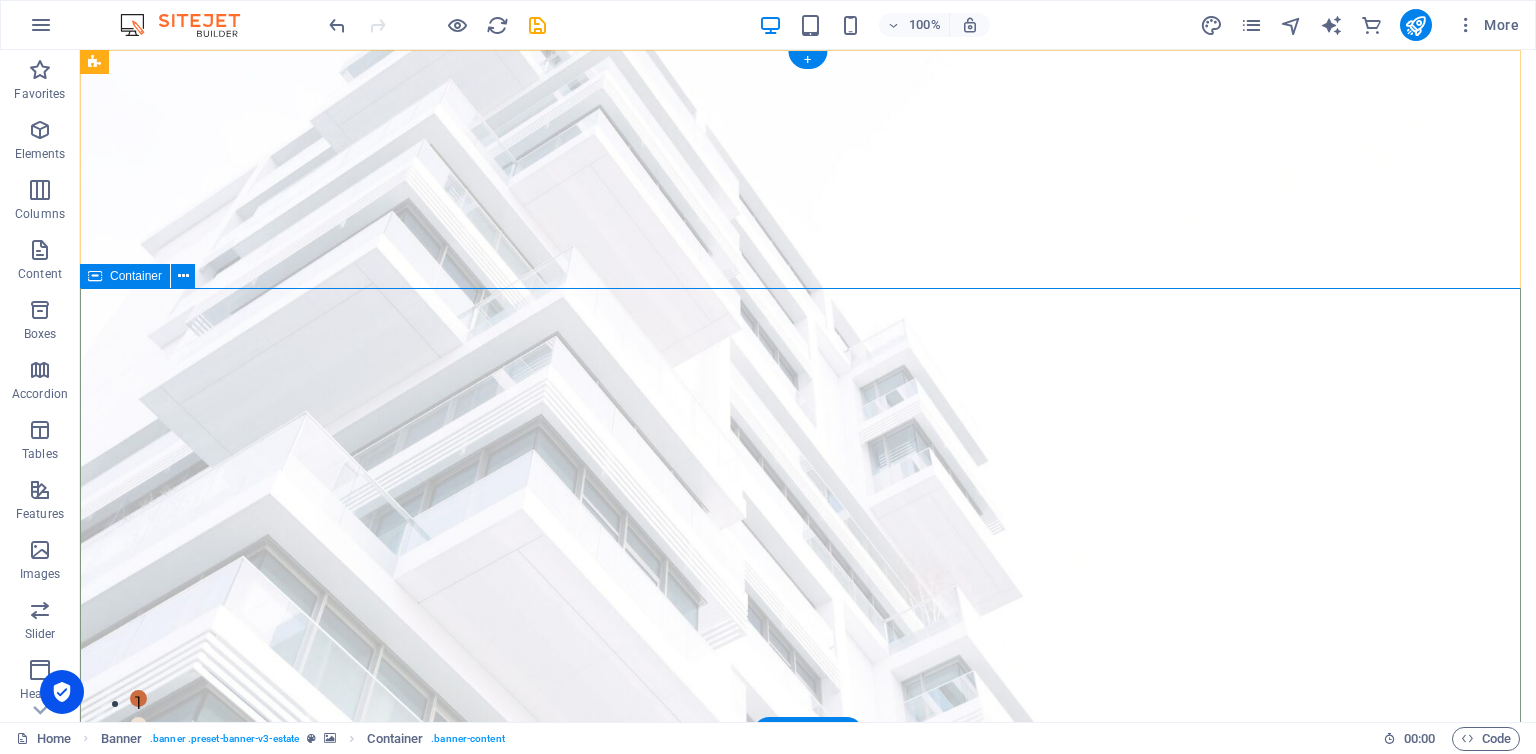 click on "FIND YOUR PERFECT PLACE At vero eos et accusamus et iusto odio dignissimos ducimus qui blanditiis praesentium voluptatum deleniti atque corrupti quos [PERSON_NAME] et quas molestias excepturi sint occaecati cupiditate non provident. get started" at bounding box center (808, 1249) 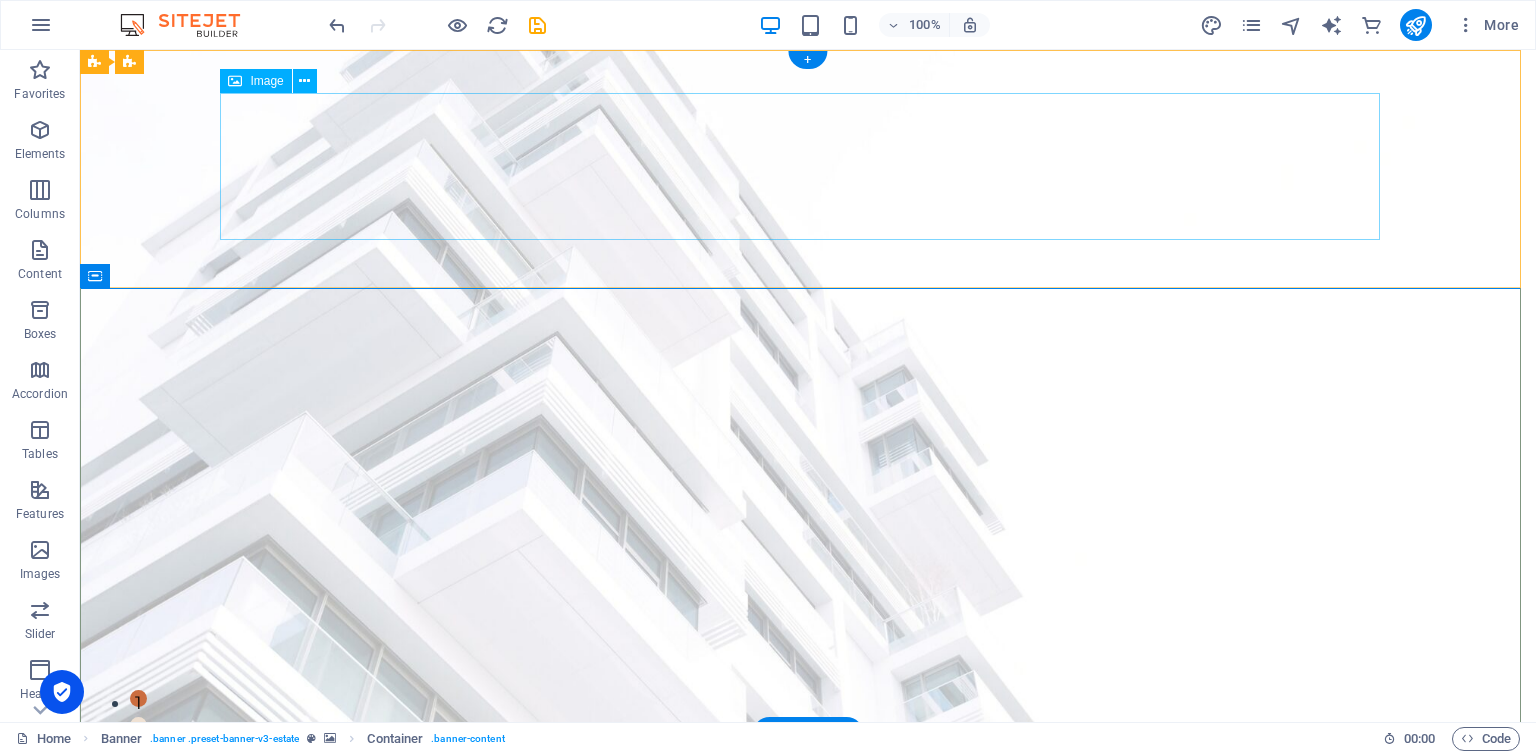 click at bounding box center (808, 918) 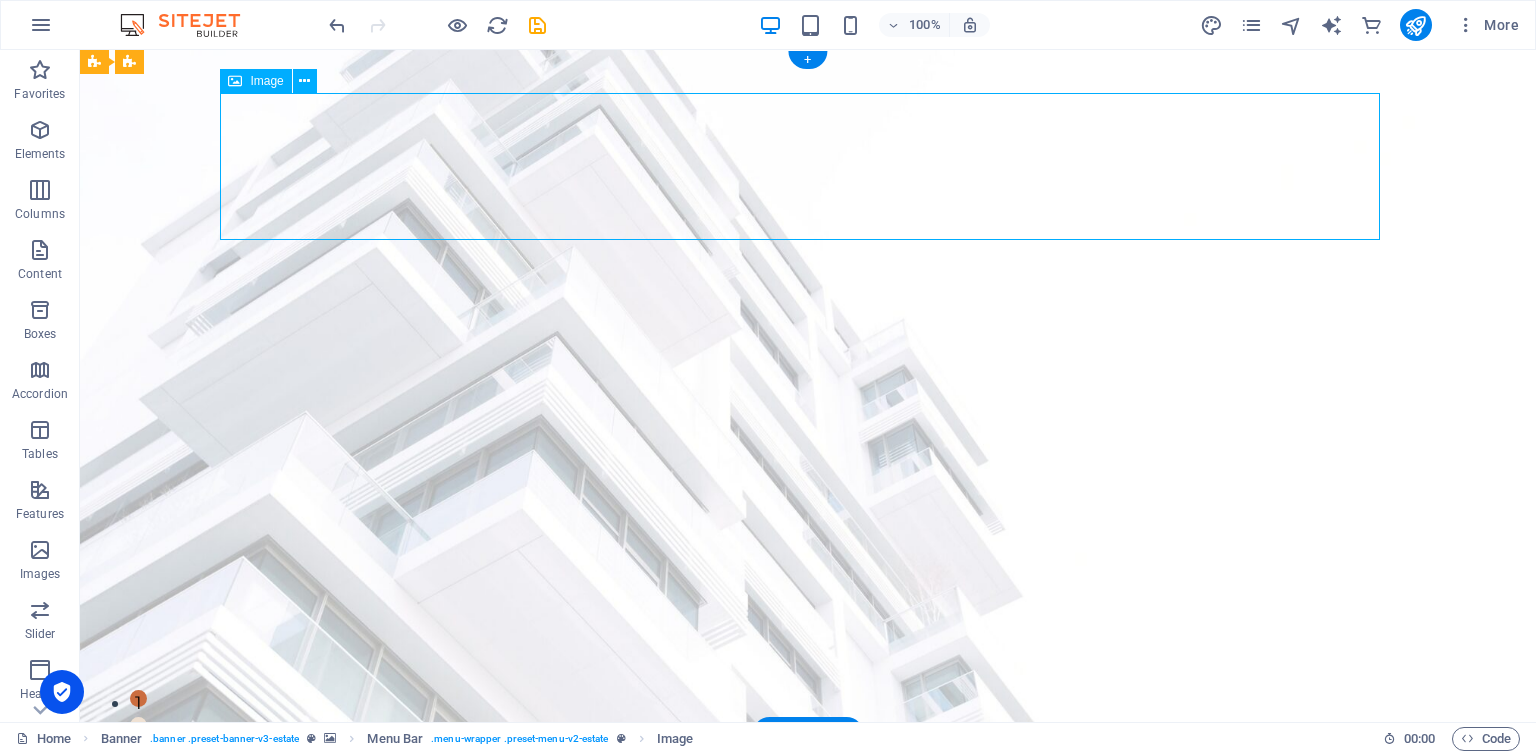 drag, startPoint x: 337, startPoint y: 192, endPoint x: 321, endPoint y: 218, distance: 30.528675 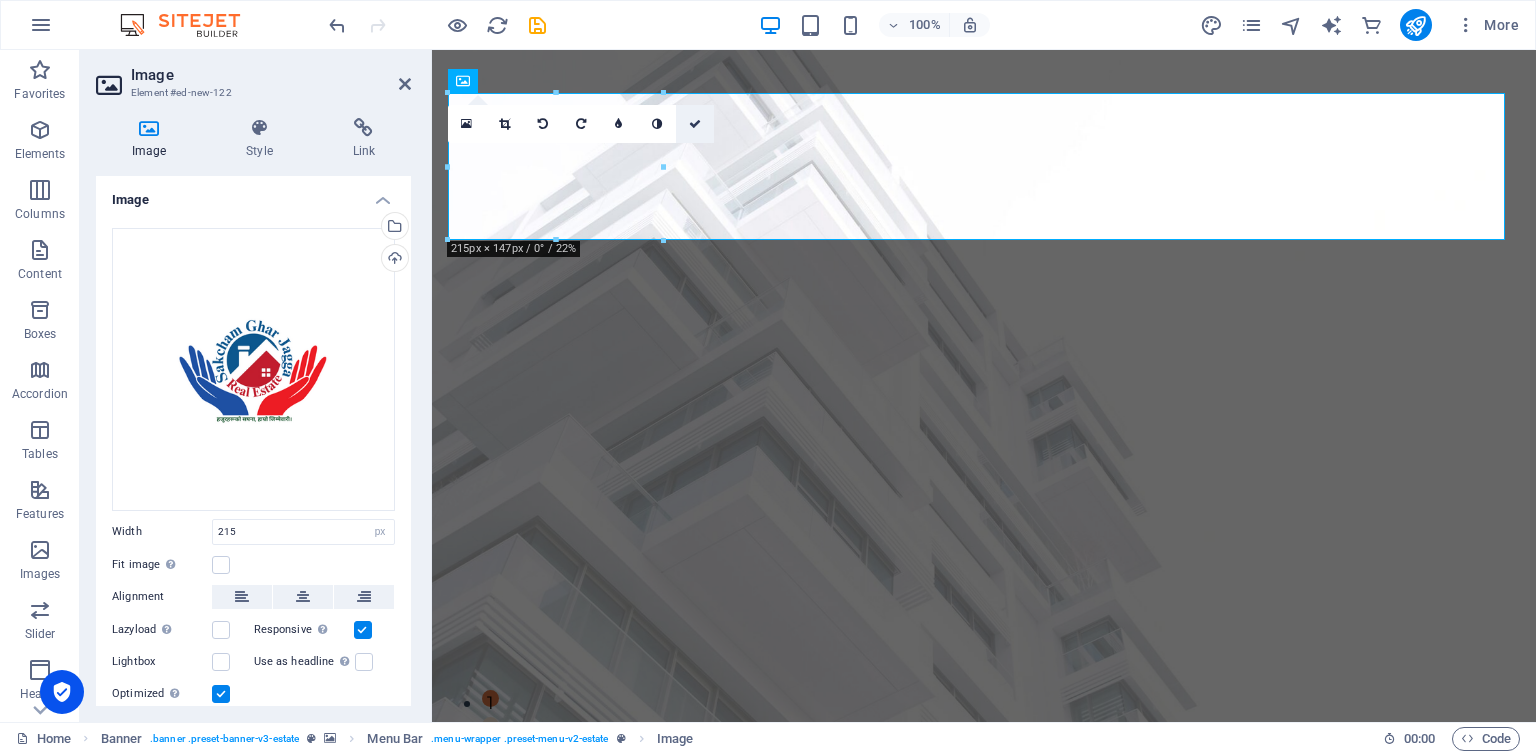 click at bounding box center (695, 124) 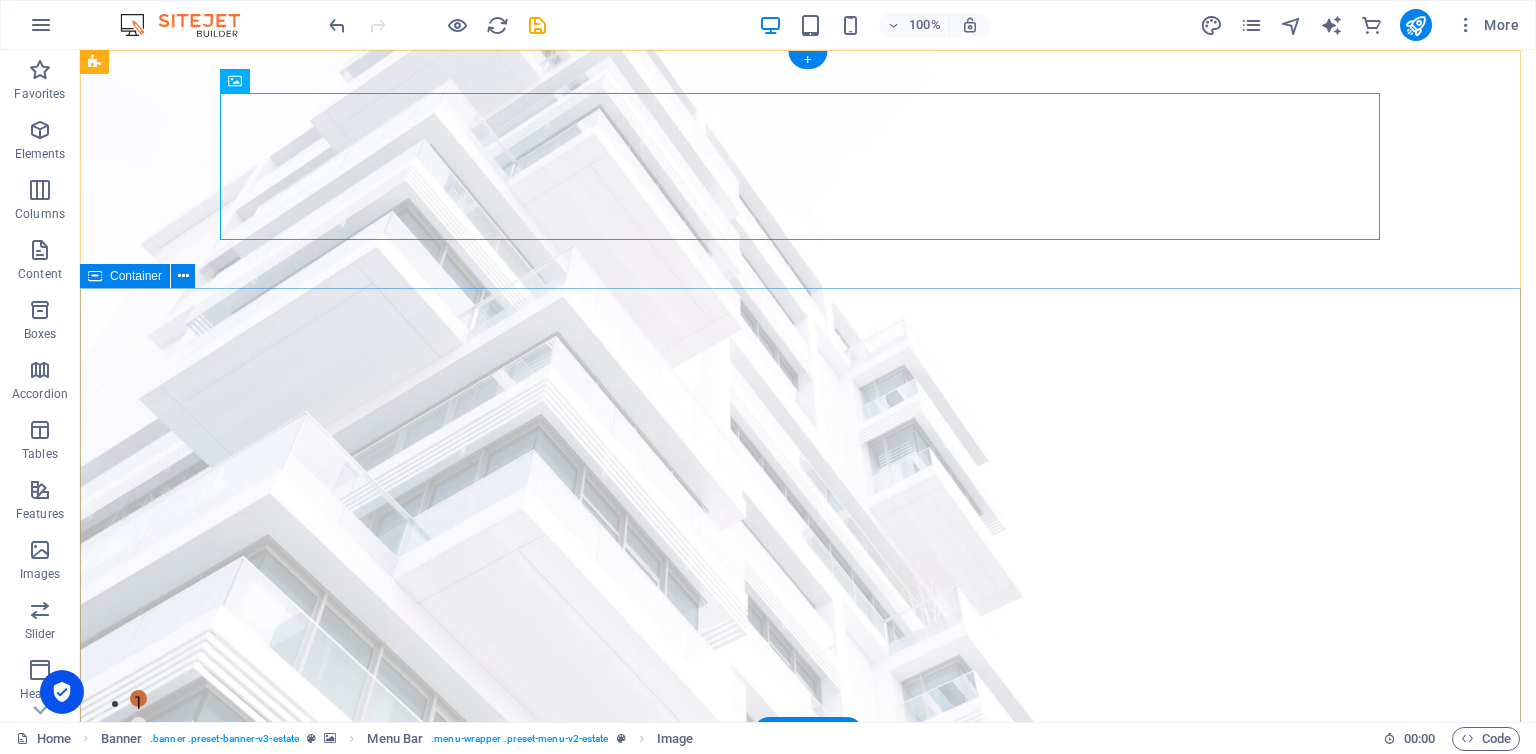 click on "FIND YOUR PERFECT PLACE At vero eos et accusamus et iusto odio dignissimos ducimus qui blanditiis praesentium voluptatum deleniti atque corrupti quos [PERSON_NAME] et quas molestias excepturi sint occaecati cupiditate non provident. get started" at bounding box center [808, 1249] 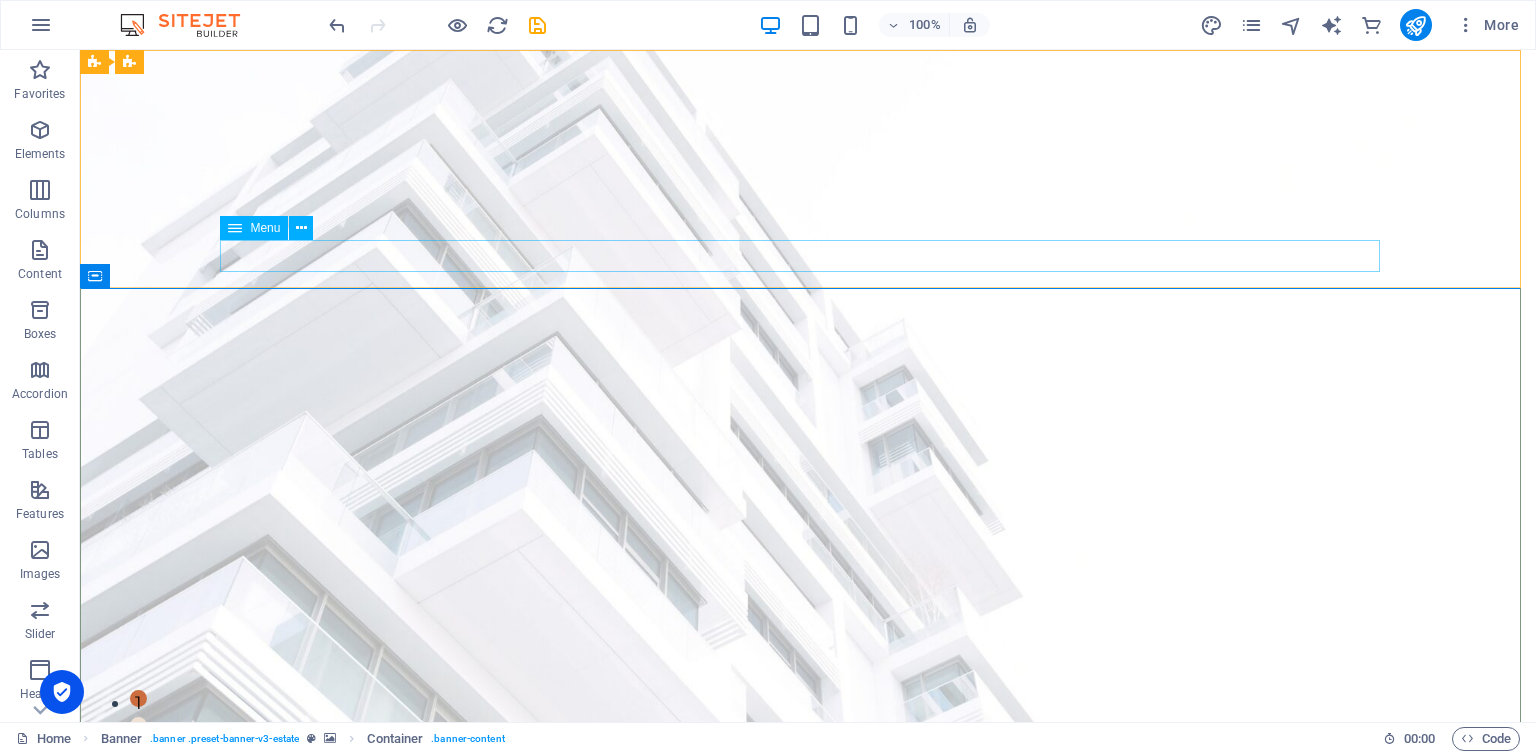 click on "Menu" at bounding box center (273, 228) 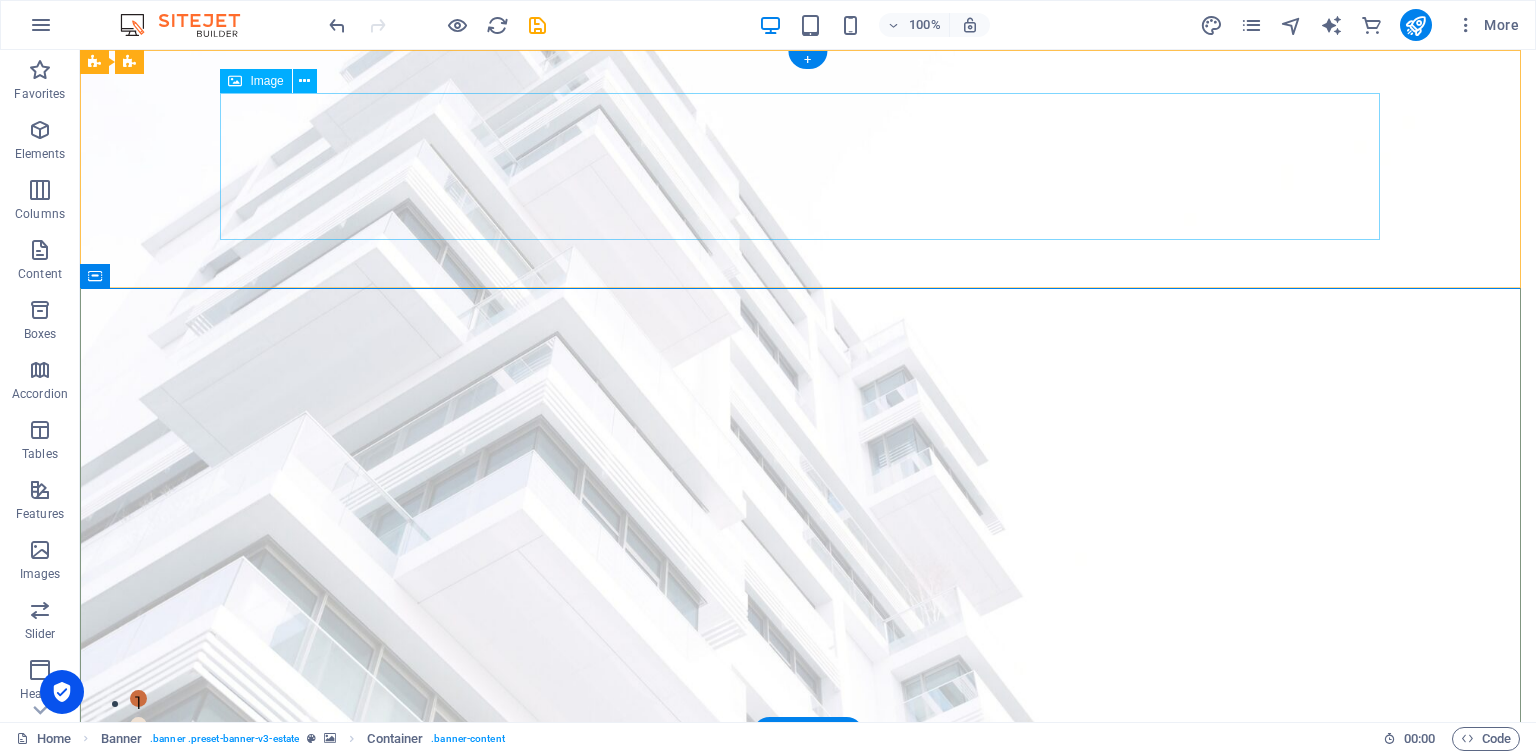 click at bounding box center (808, 918) 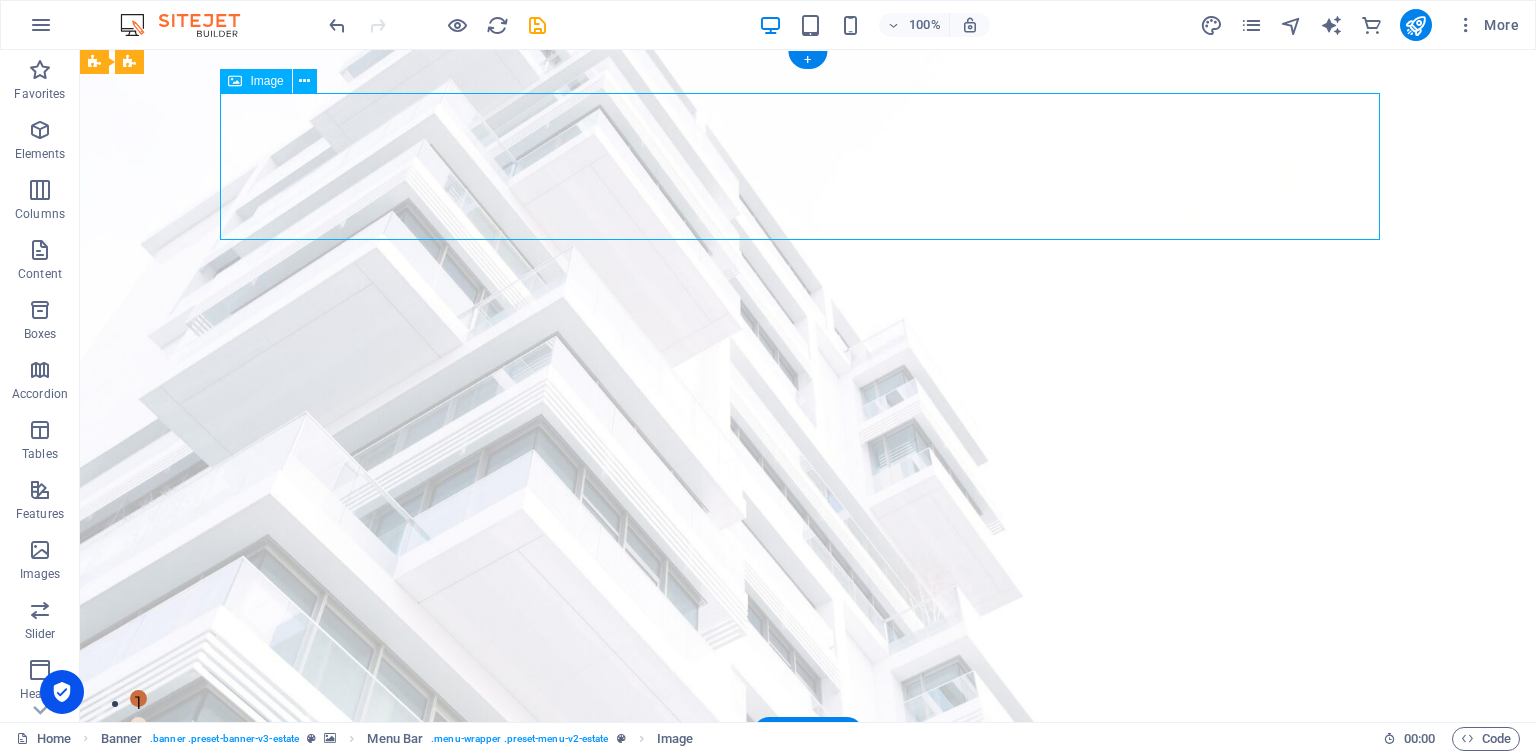 click at bounding box center [808, 918] 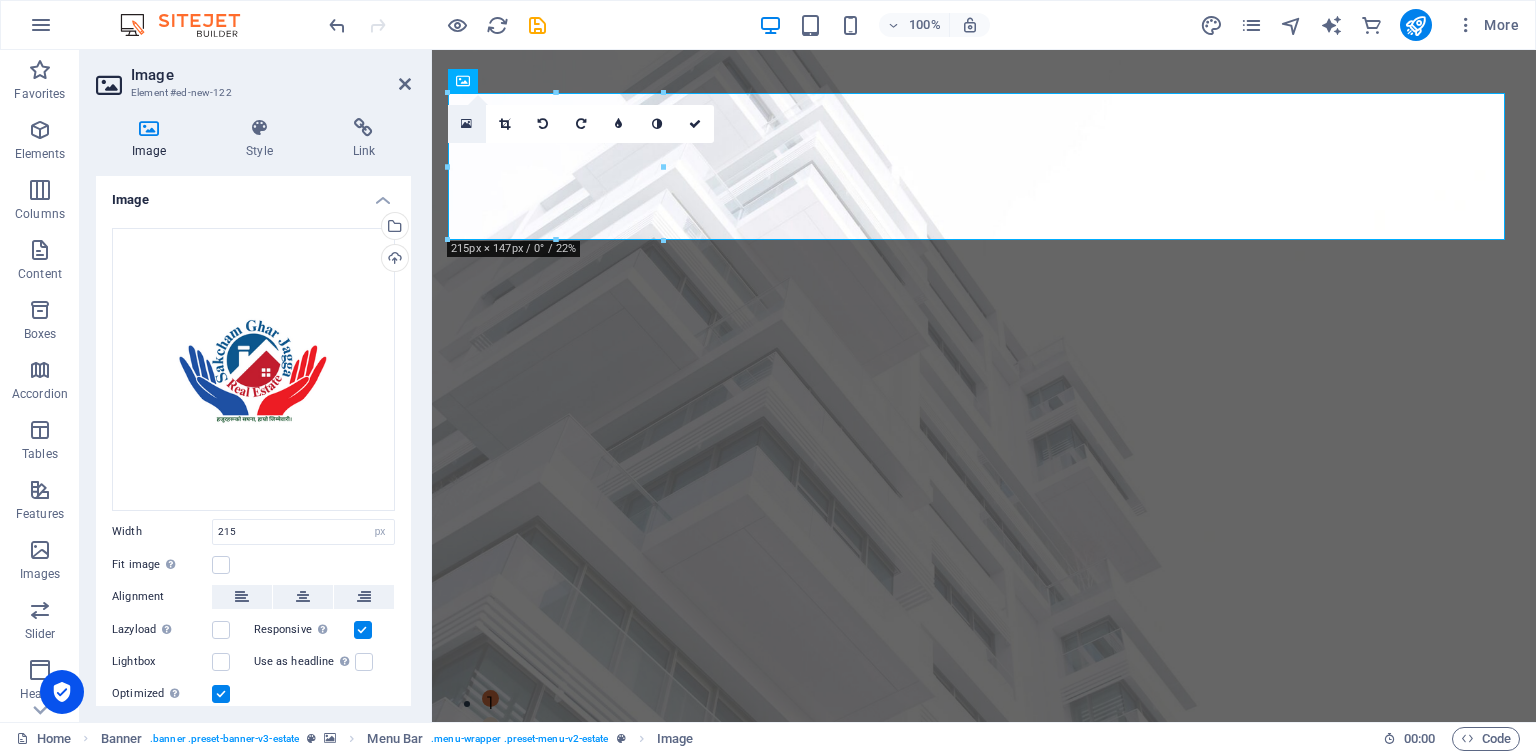 click at bounding box center [467, 124] 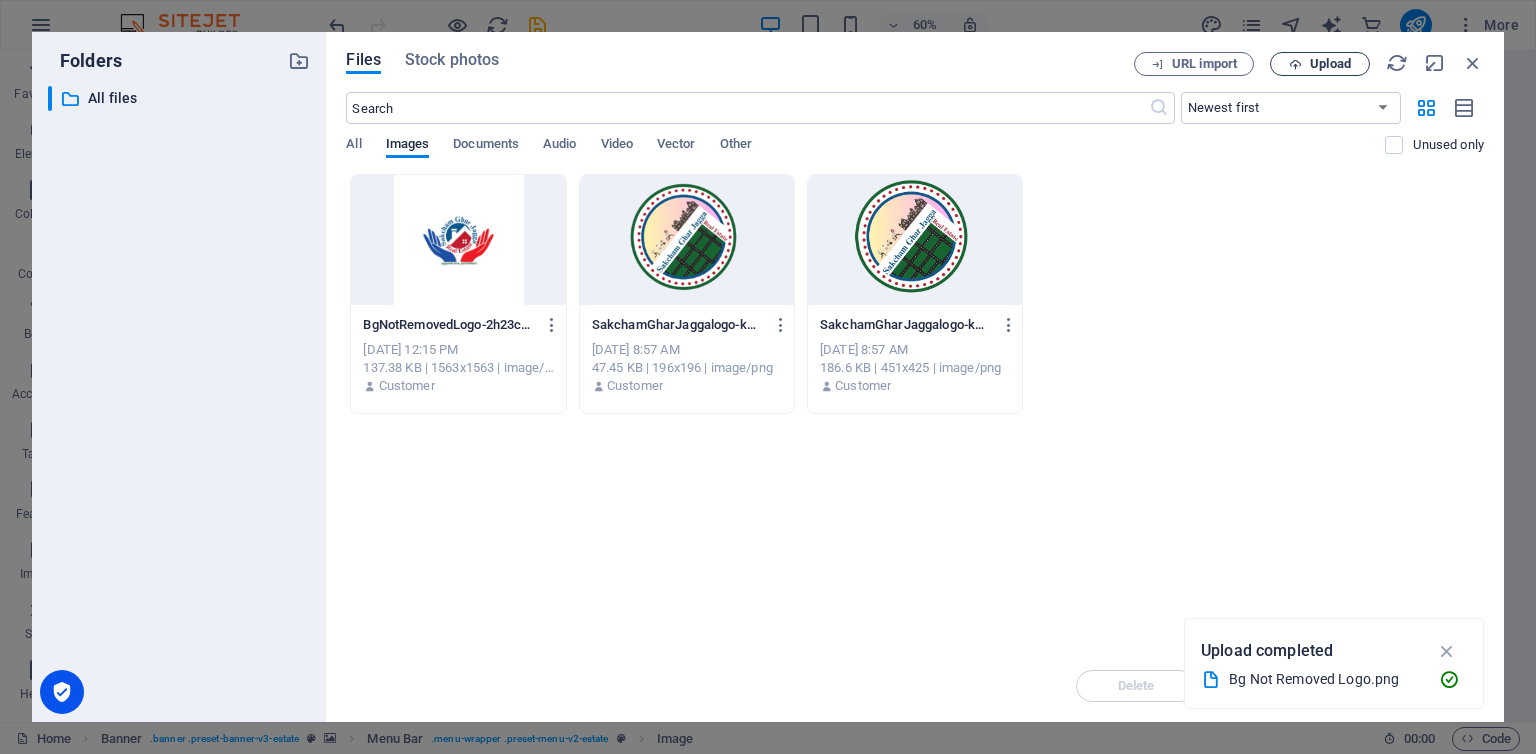 click on "Upload" at bounding box center (1330, 64) 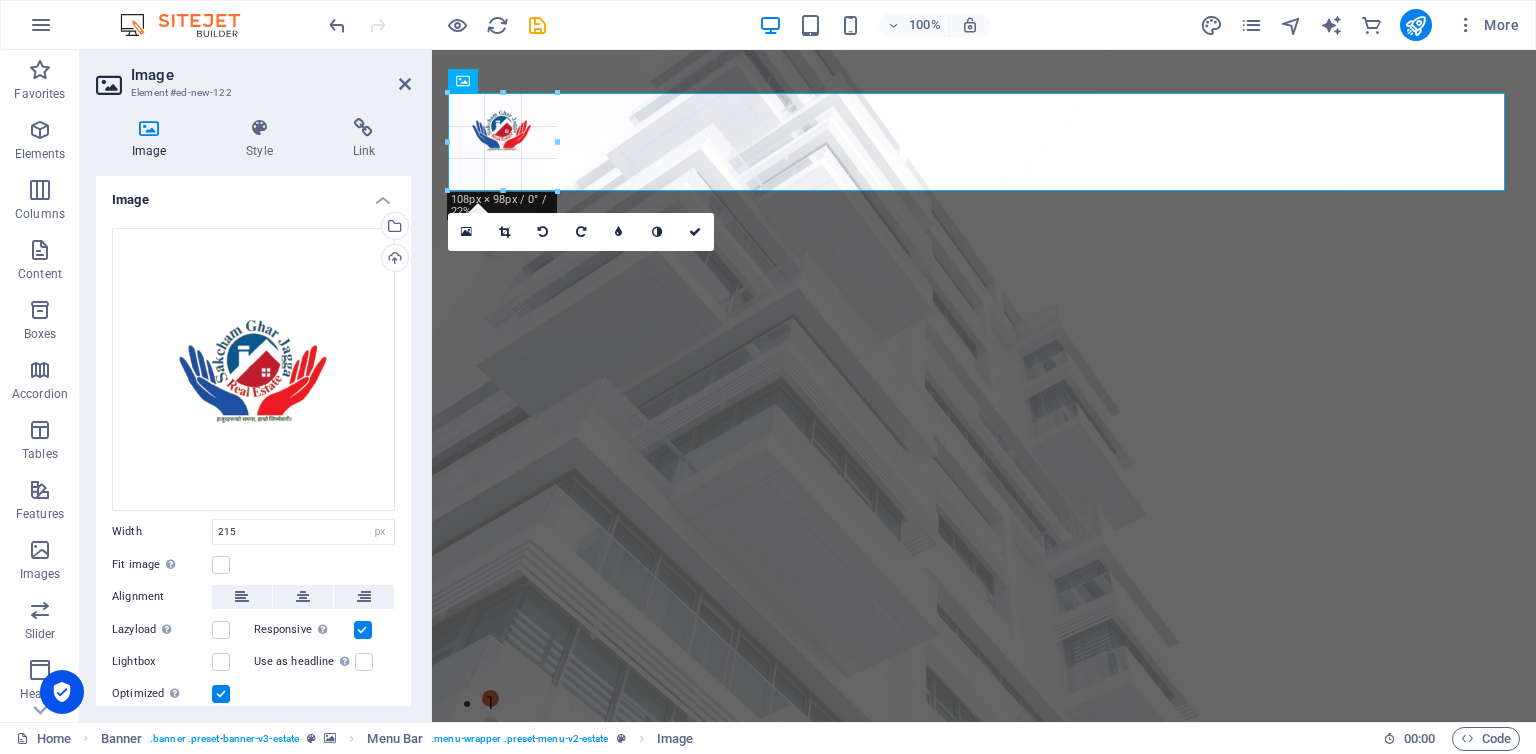 drag, startPoint x: 664, startPoint y: 235, endPoint x: 556, endPoint y: 127, distance: 152.73506 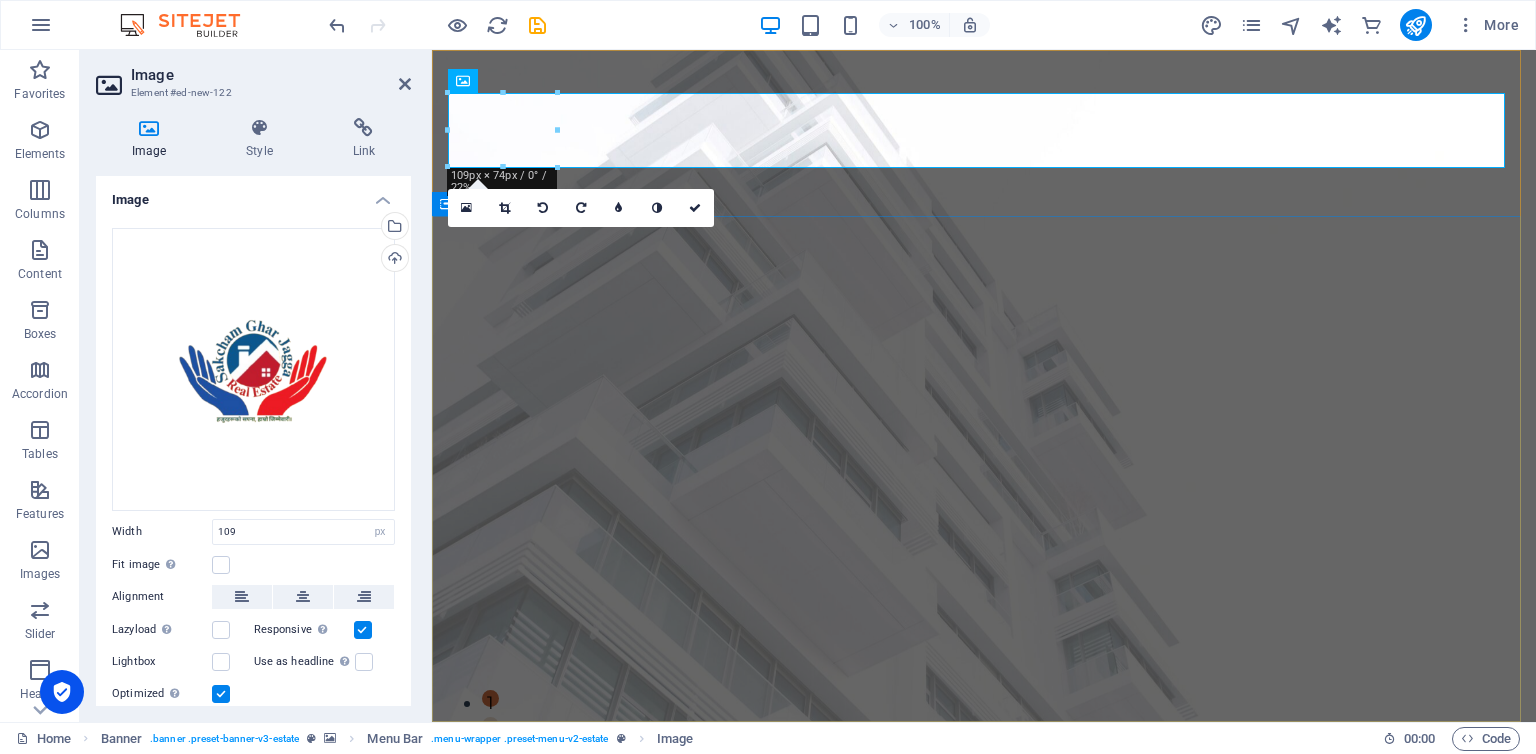 click on "FIND YOUR PERFECT PLACE At vero eos et accusamus et iusto odio dignissimos ducimus qui blanditiis praesentium voluptatum deleniti atque corrupti quos [PERSON_NAME] et quas molestias excepturi sint occaecati cupiditate non provident. get started" at bounding box center [984, 1096] 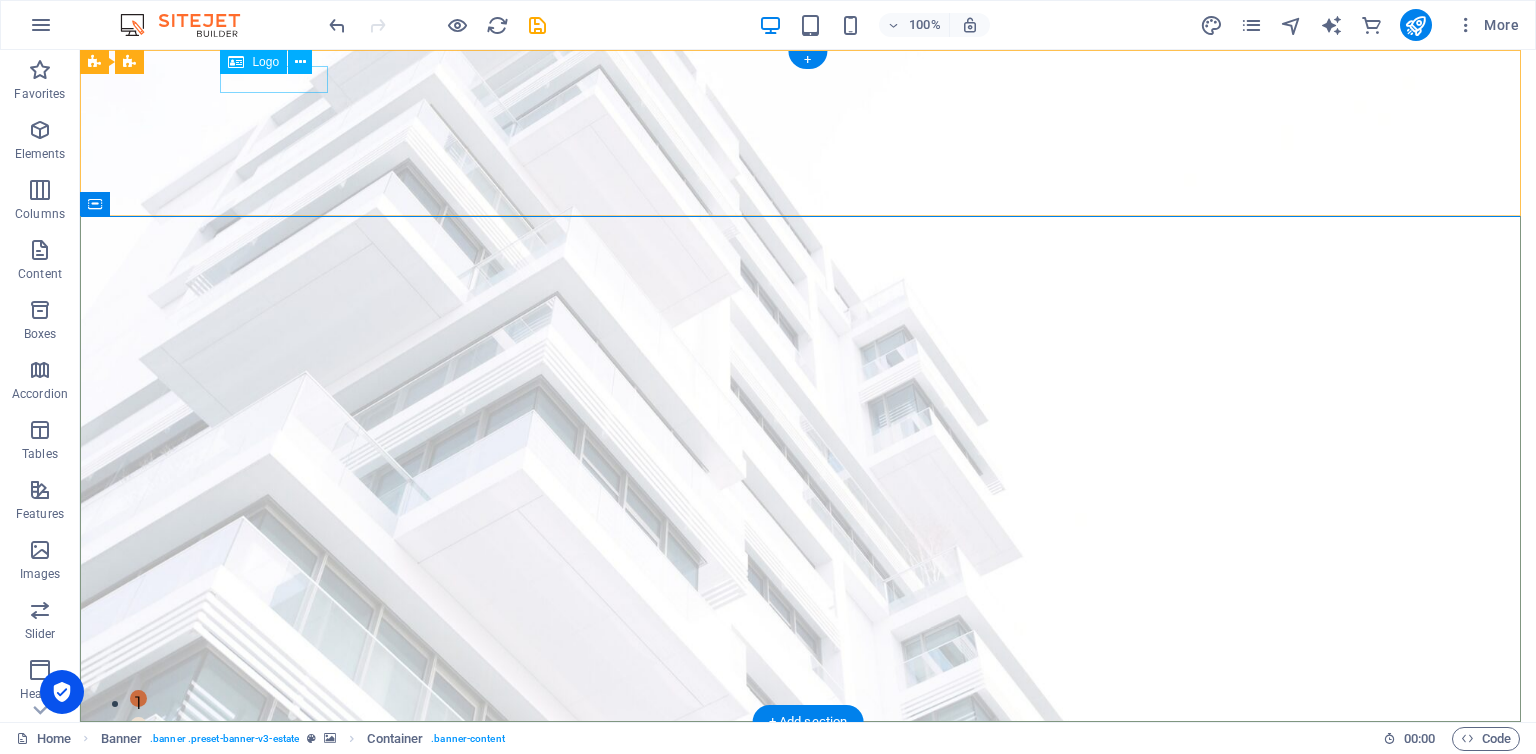 click at bounding box center (808, 751) 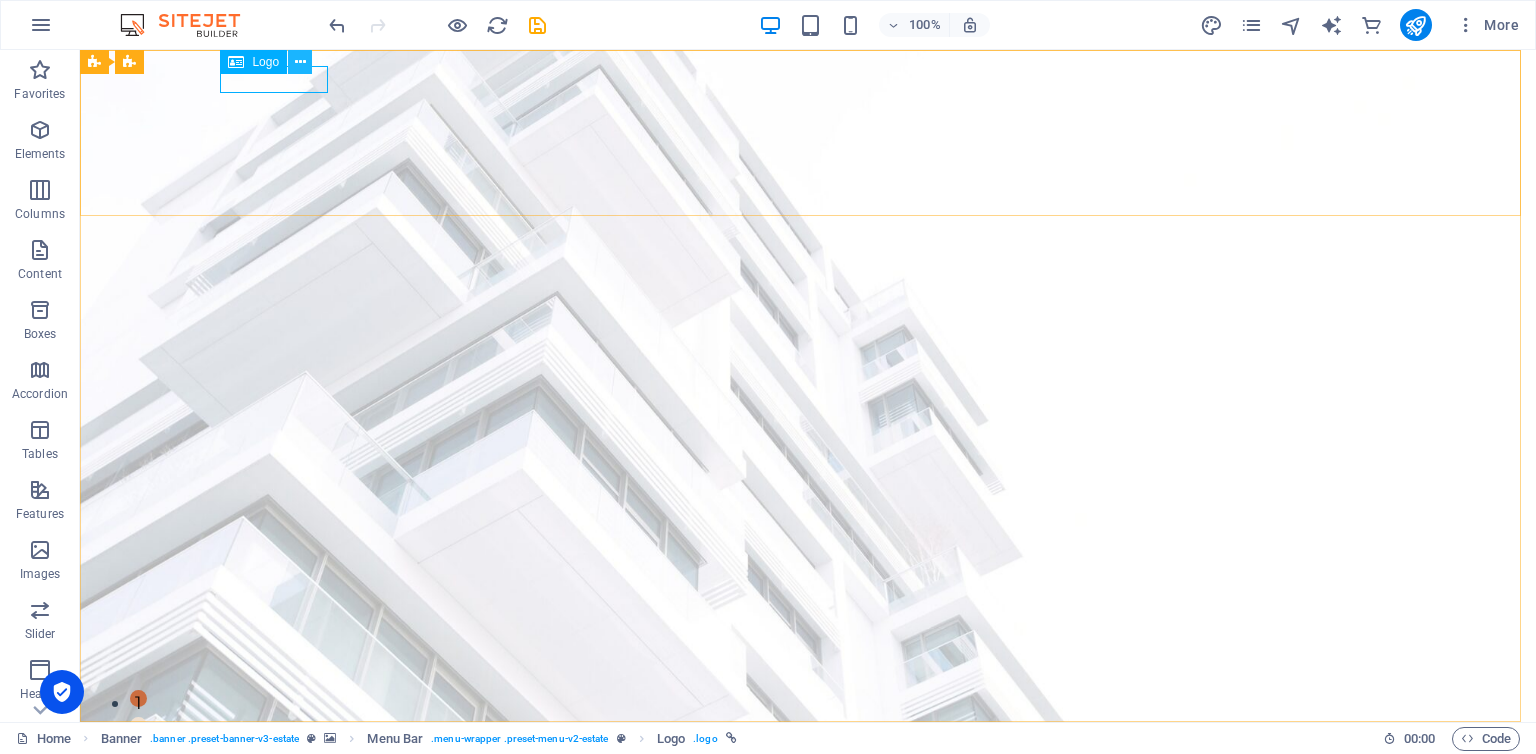 click at bounding box center (300, 62) 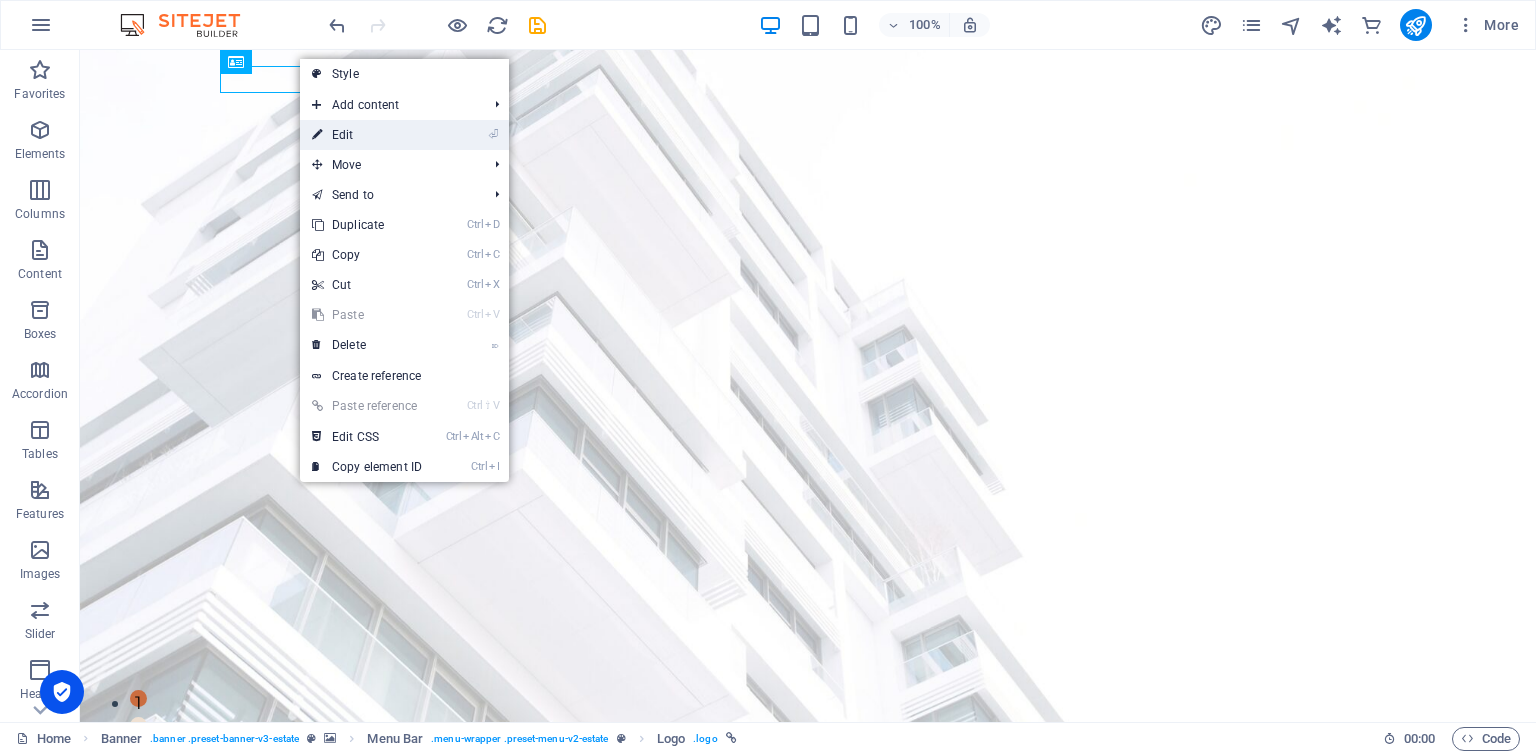 click on "⏎  Edit" at bounding box center [367, 135] 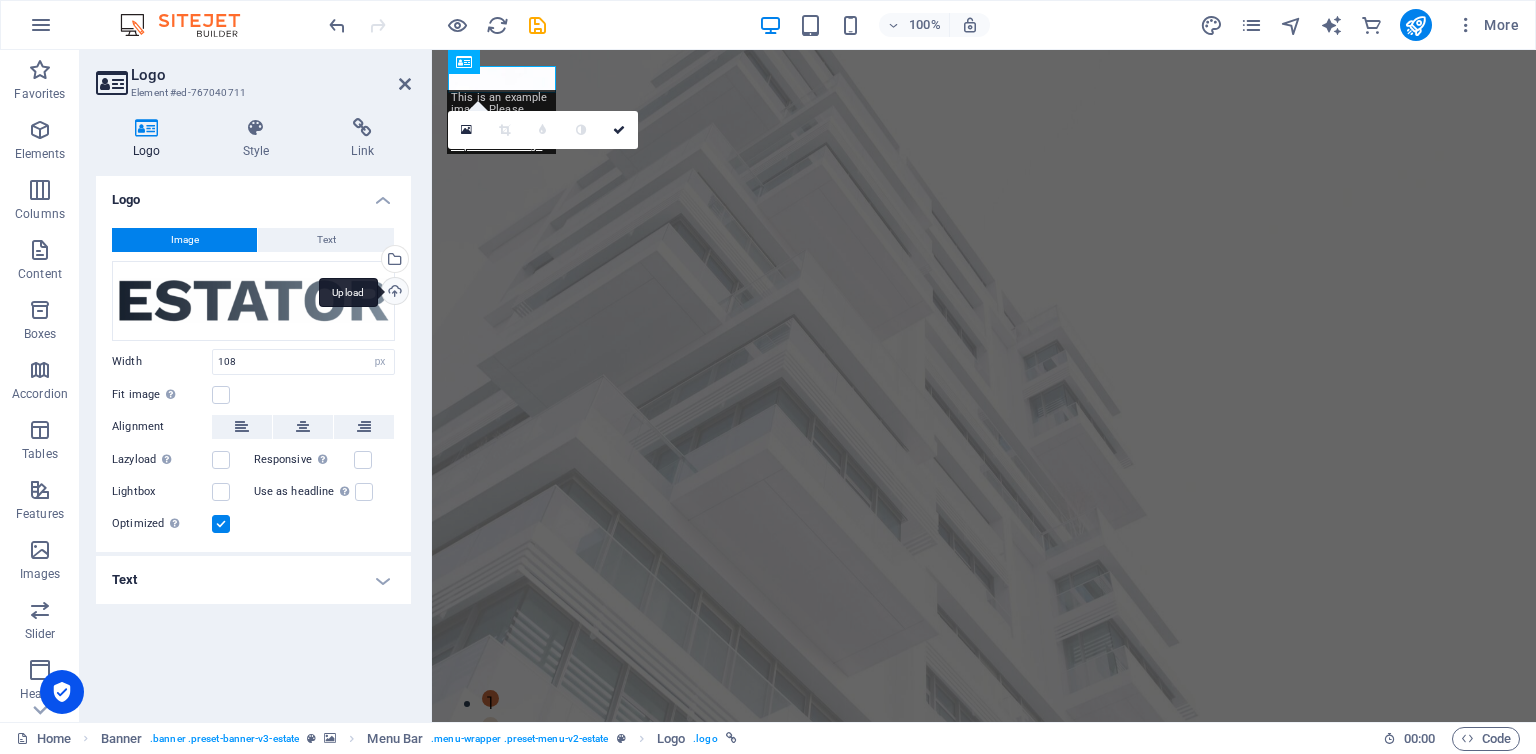 click on "Upload" at bounding box center (393, 293) 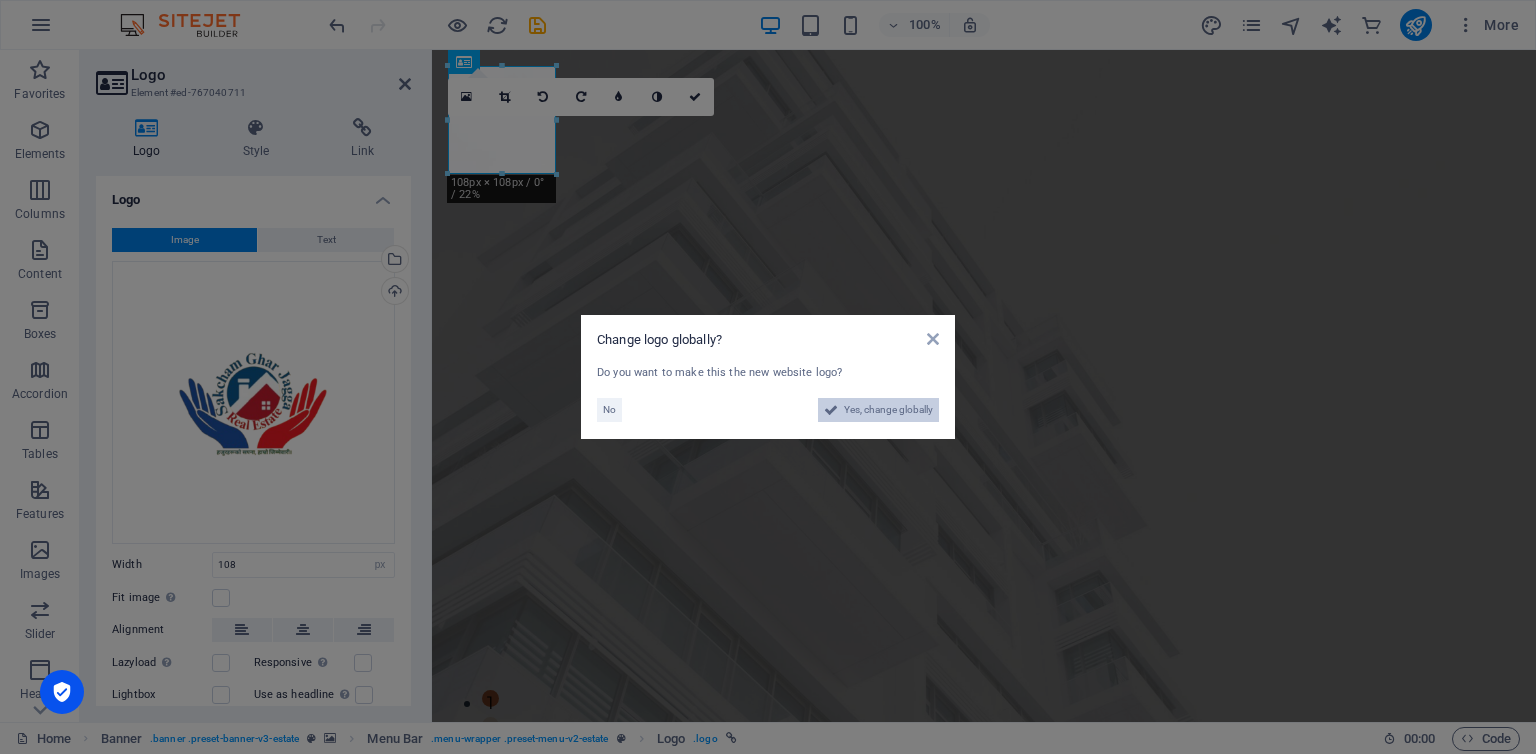 click on "Yes, change globally" at bounding box center (888, 410) 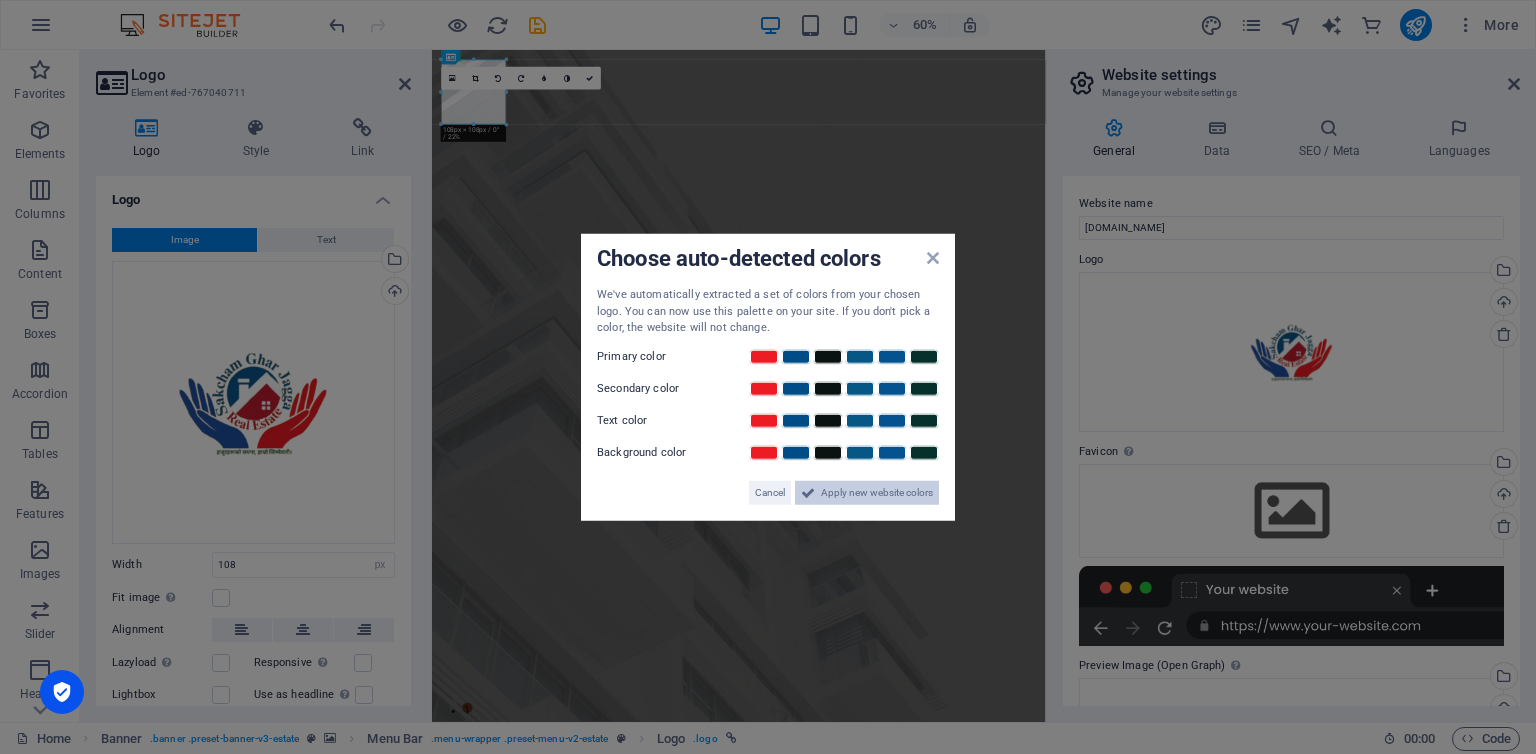 click on "Apply new website colors" at bounding box center [877, 492] 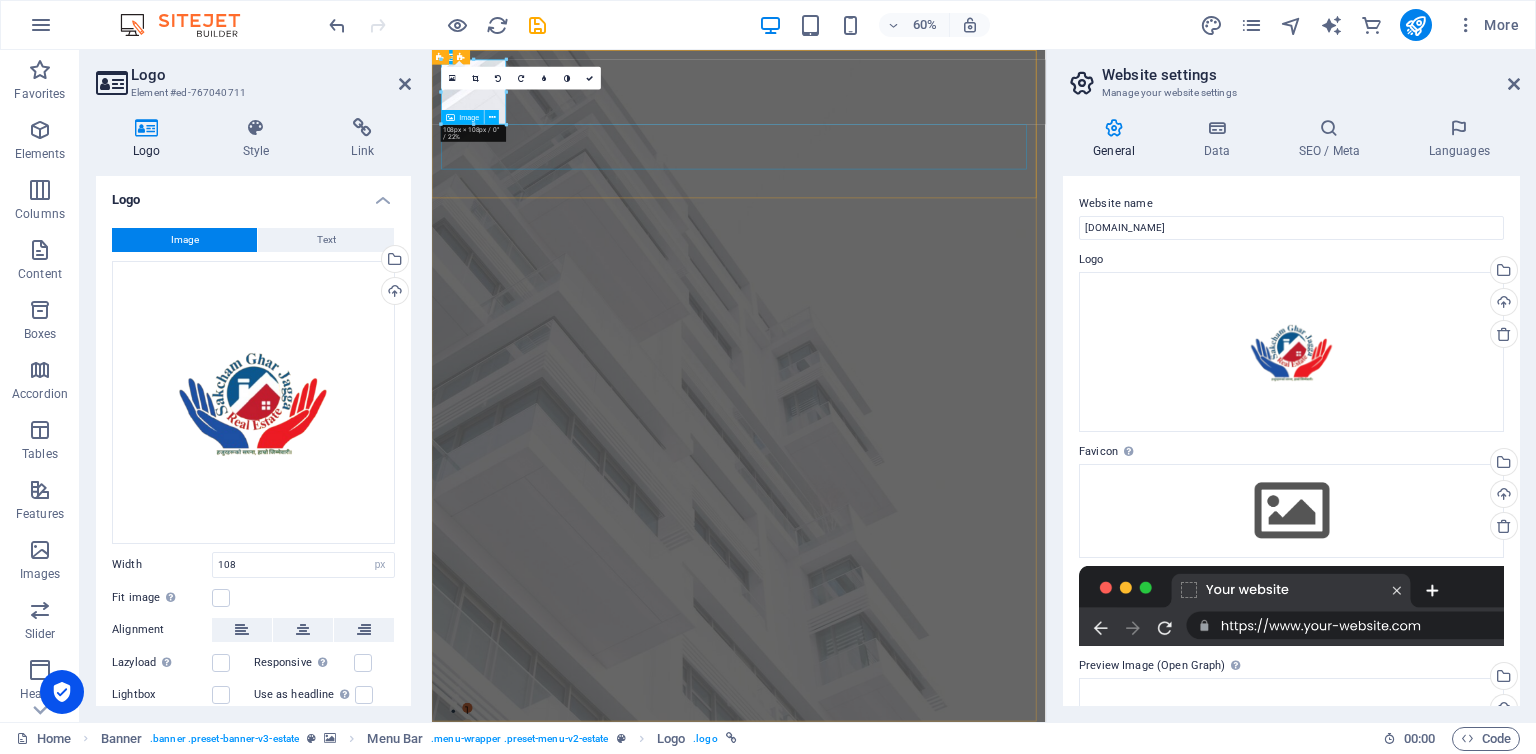 click at bounding box center [943, 1330] 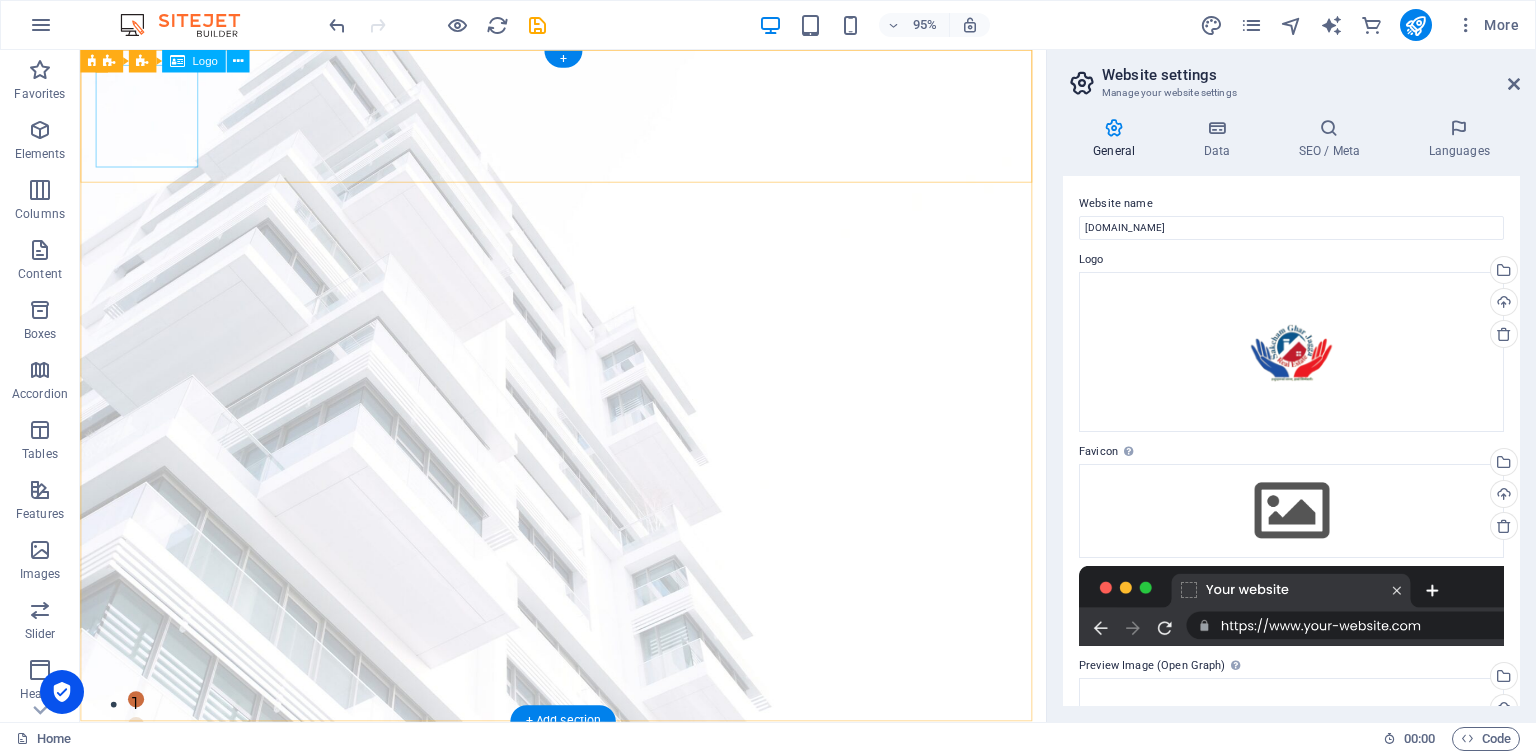 click at bounding box center [588, 827] 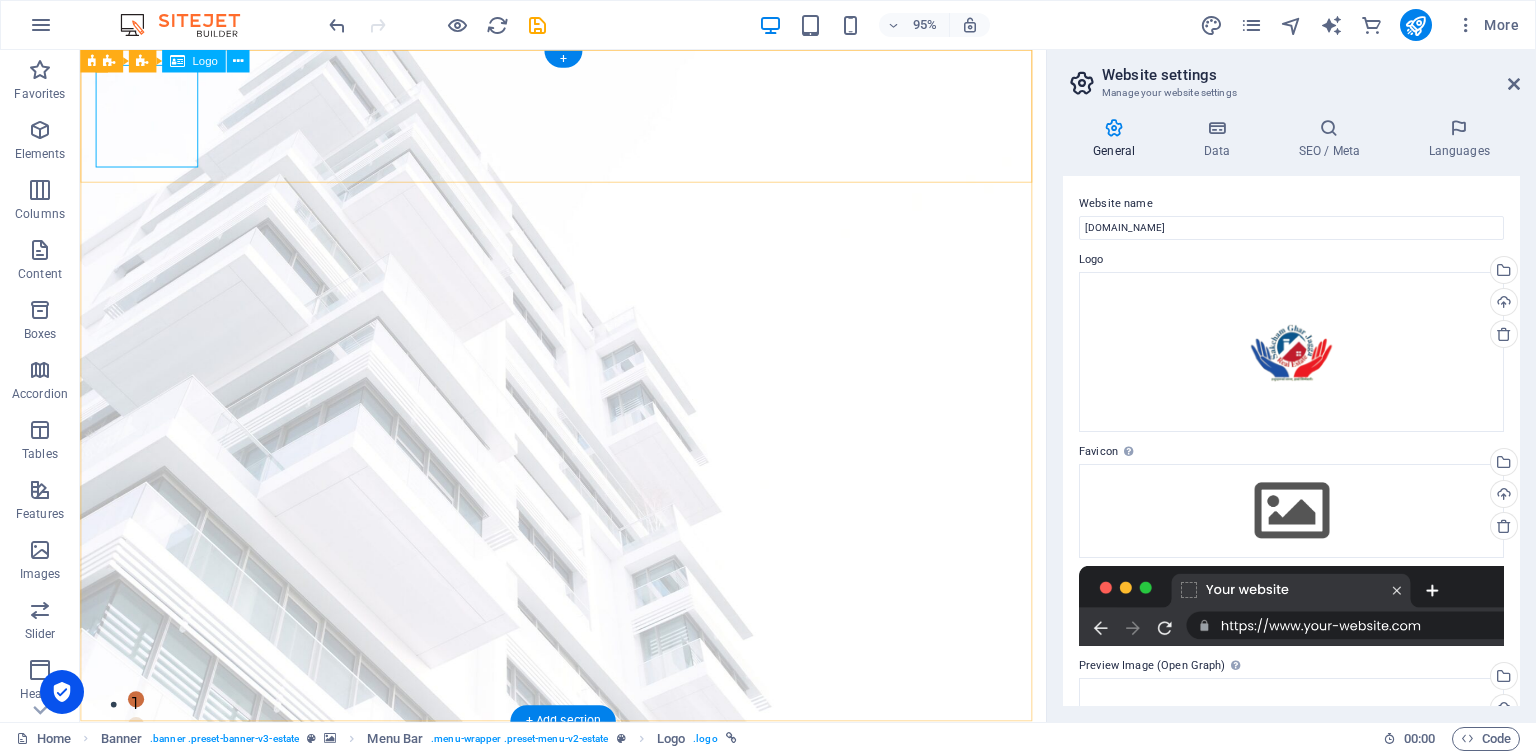 click at bounding box center [588, 827] 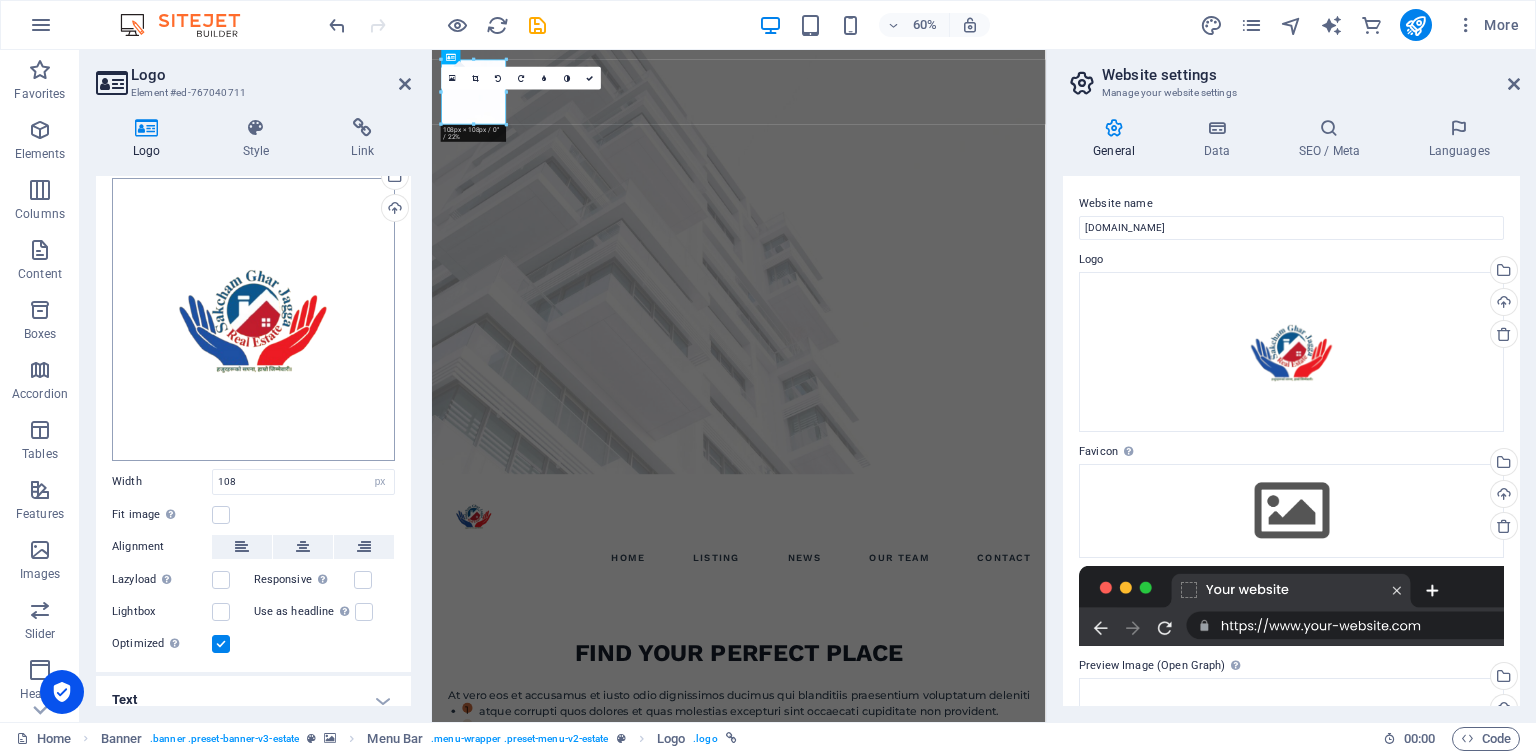 scroll, scrollTop: 96, scrollLeft: 0, axis: vertical 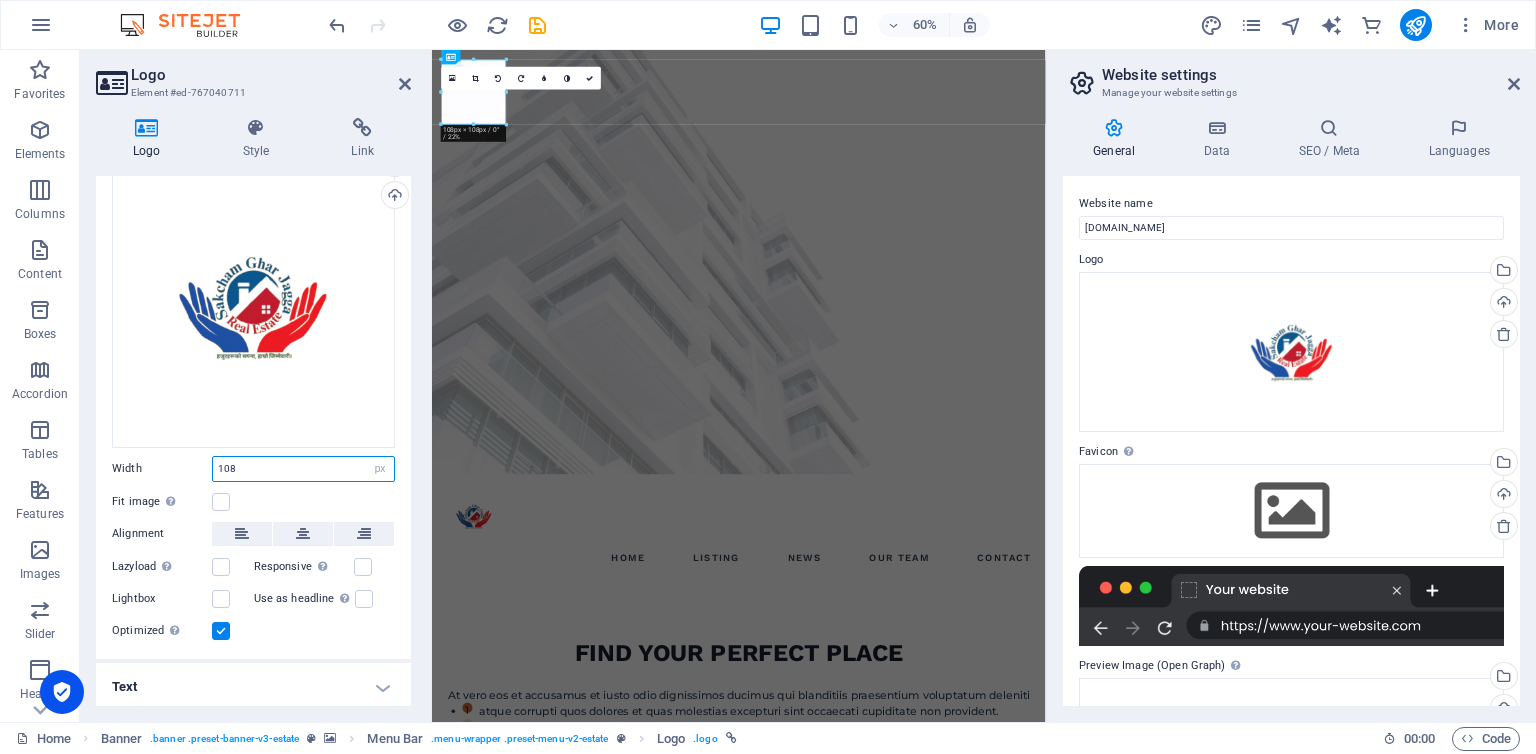 click on "108" at bounding box center (303, 469) 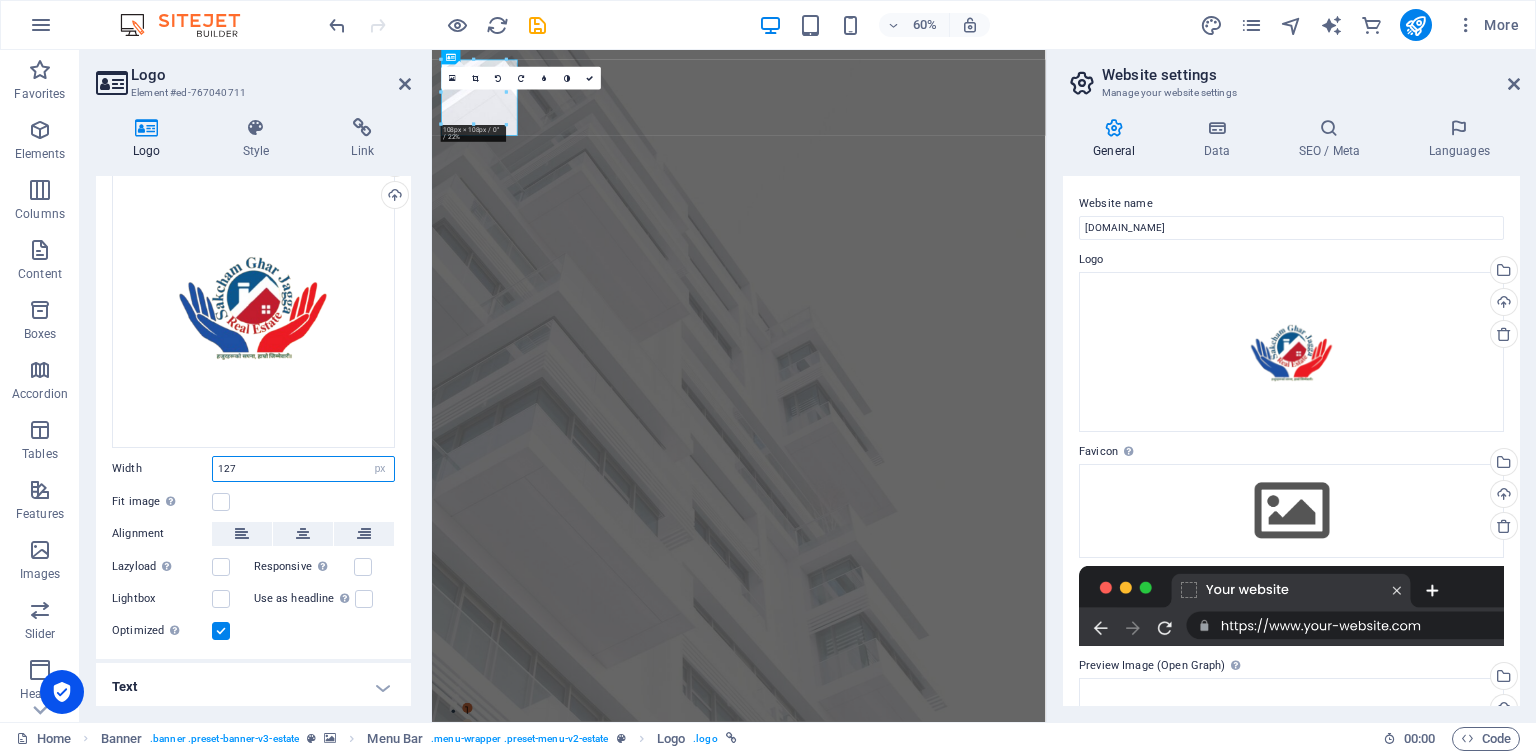 drag, startPoint x: 274, startPoint y: 461, endPoint x: 275, endPoint y: 492, distance: 31.016125 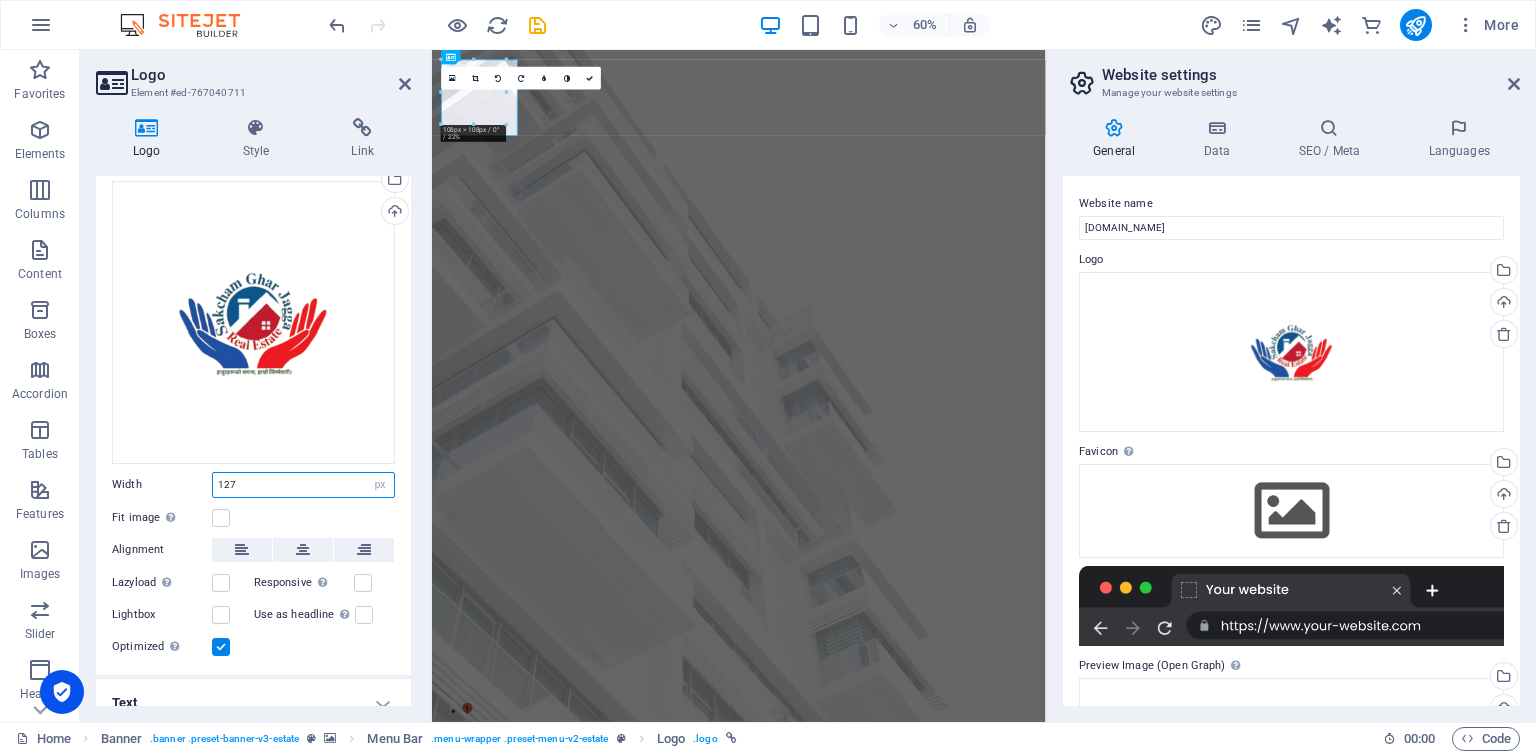 scroll, scrollTop: 63, scrollLeft: 0, axis: vertical 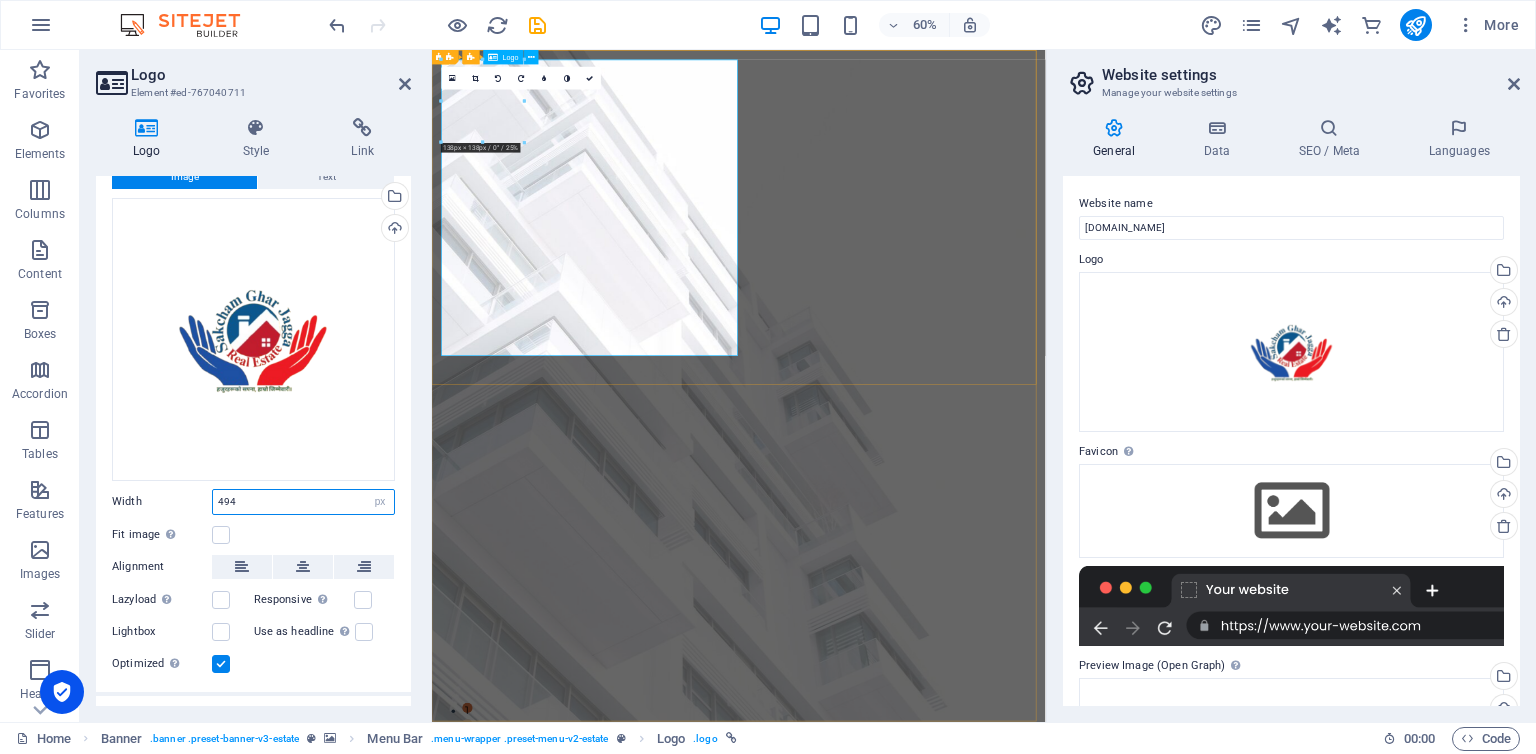 type on "494" 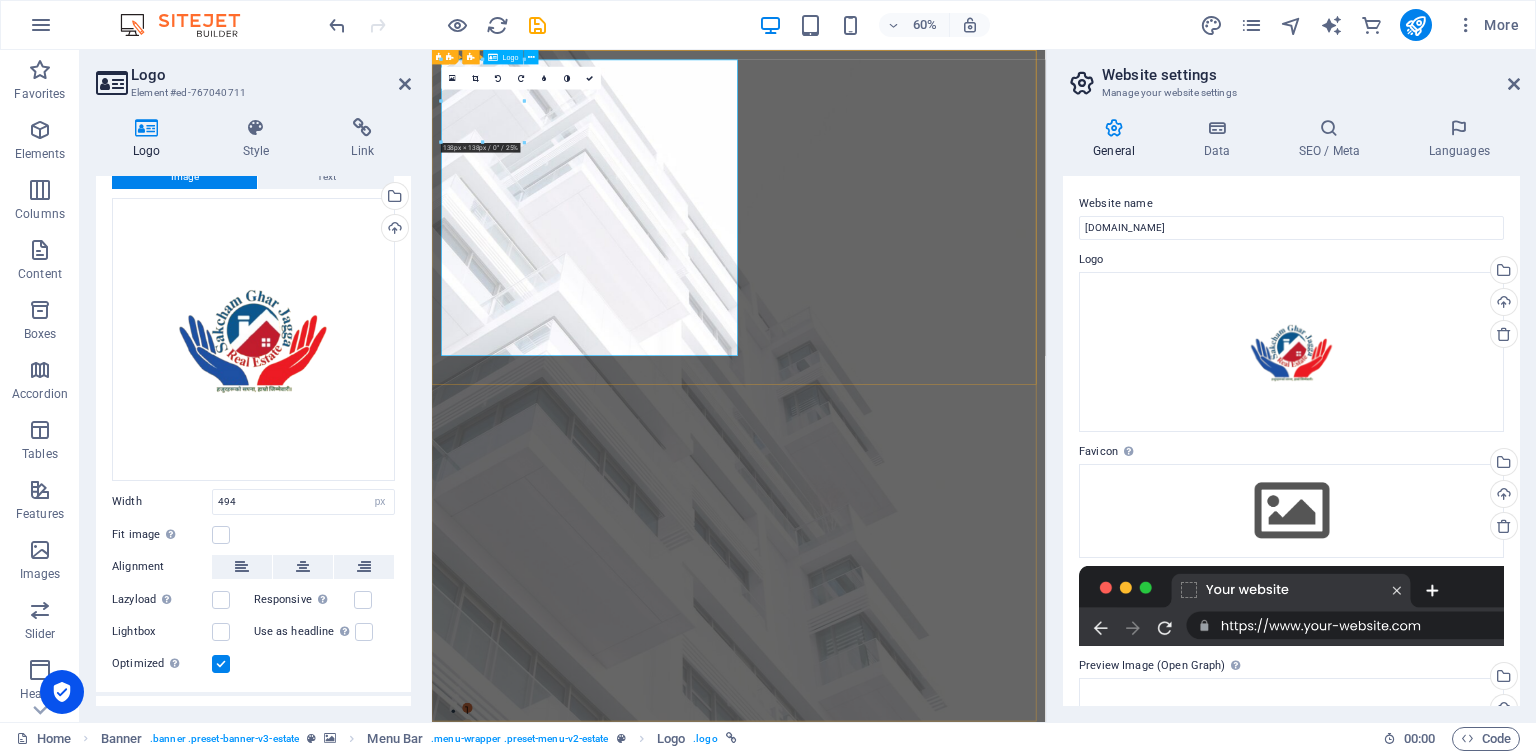 click at bounding box center (943, 1432) 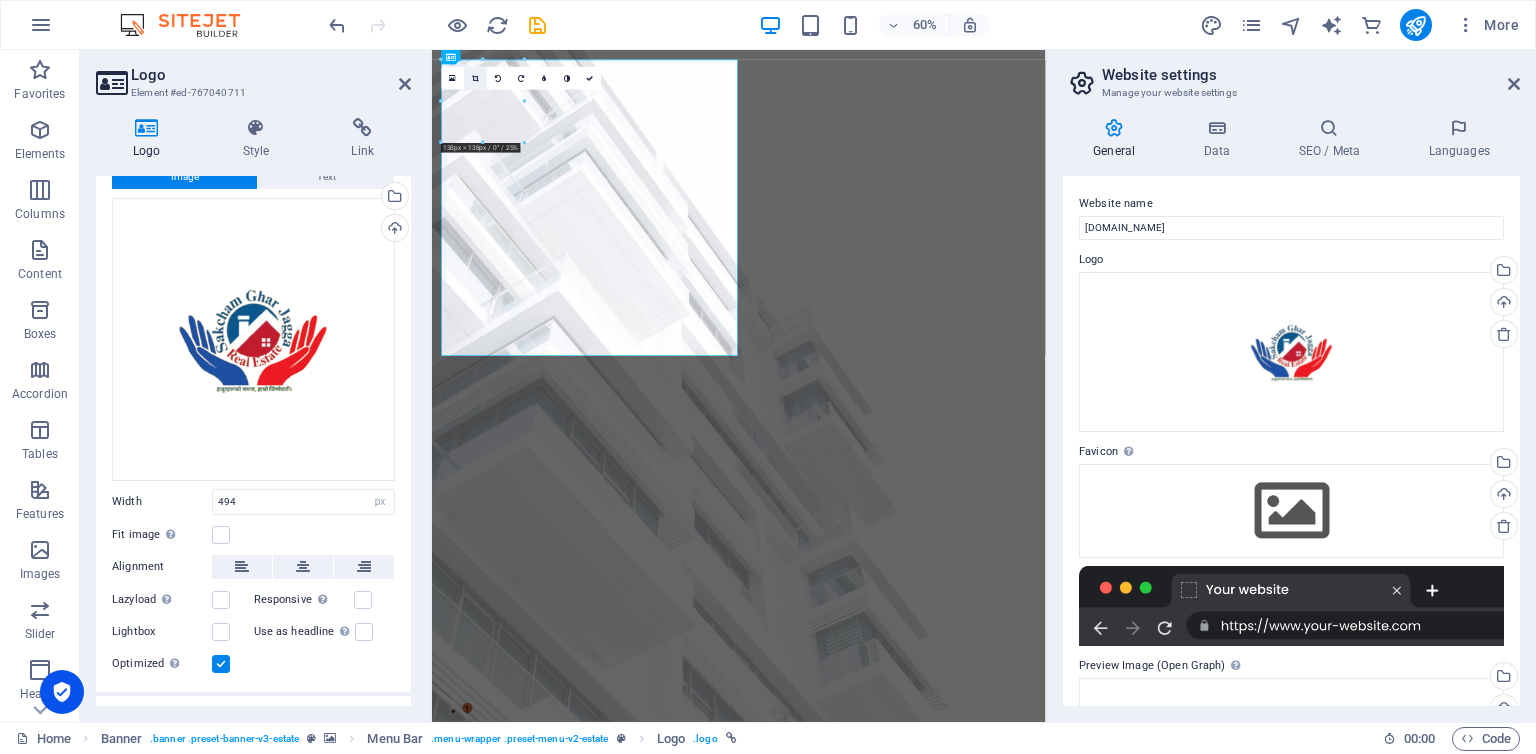 click at bounding box center [475, 78] 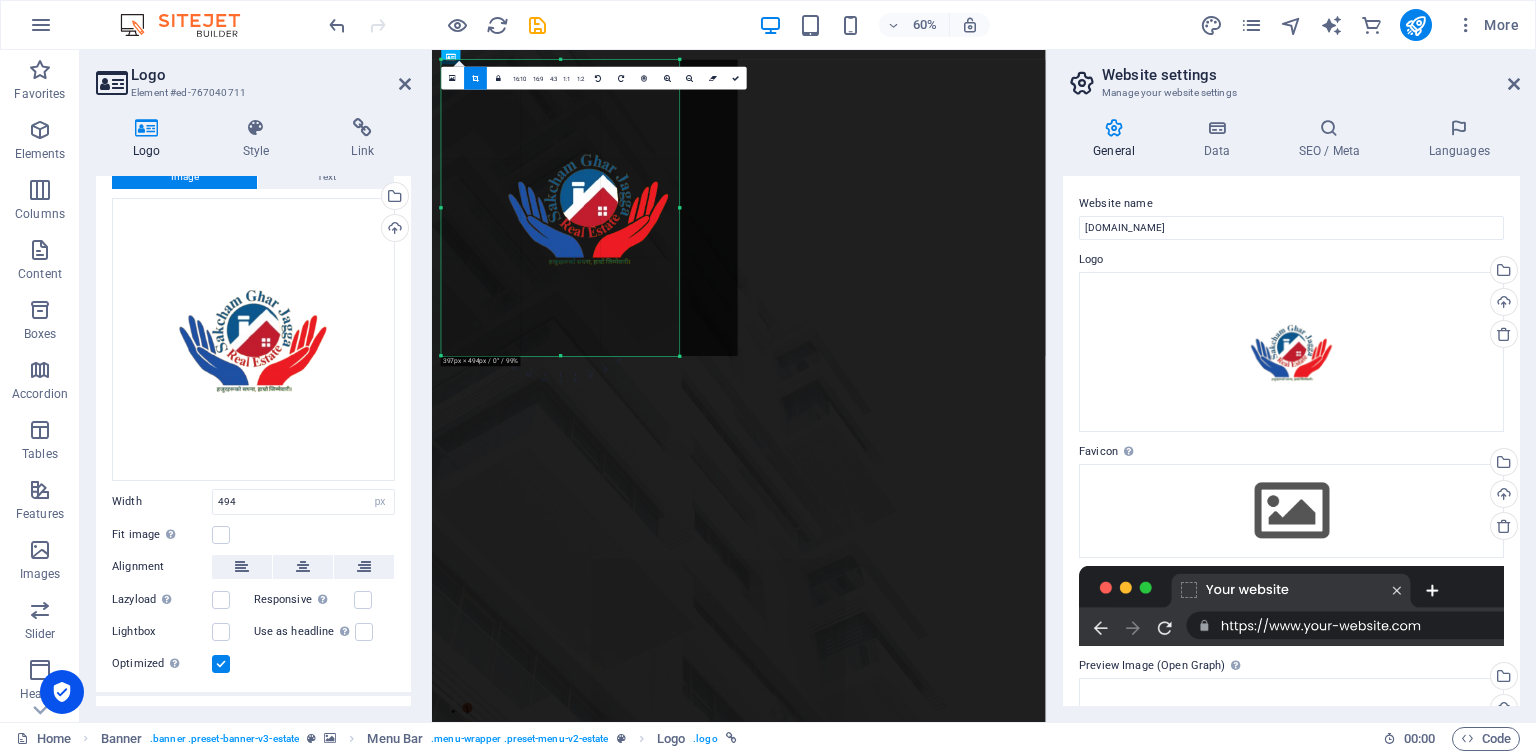 drag, startPoint x: 737, startPoint y: 203, endPoint x: 640, endPoint y: 204, distance: 97.00516 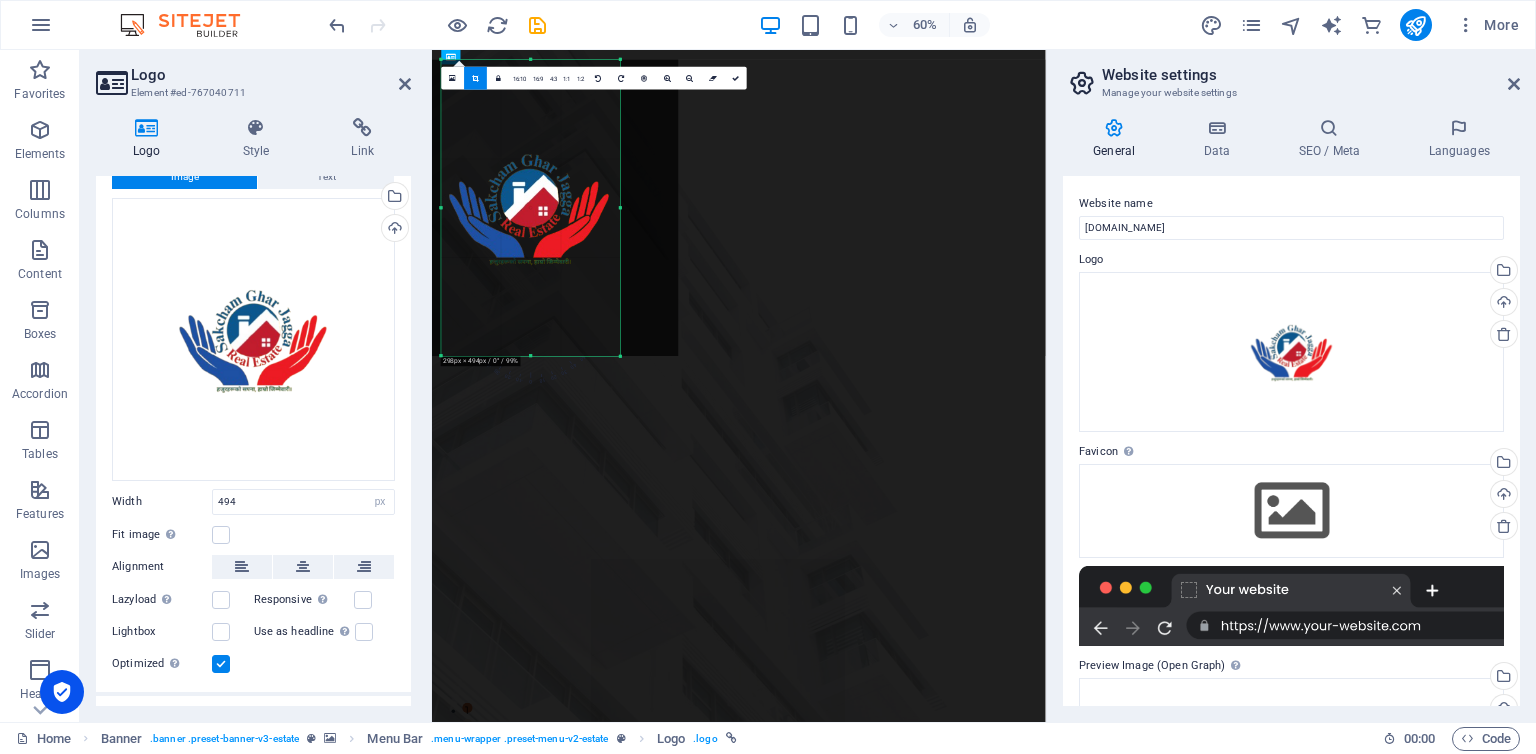 drag, startPoint x: 443, startPoint y: 209, endPoint x: 542, endPoint y: 209, distance: 99 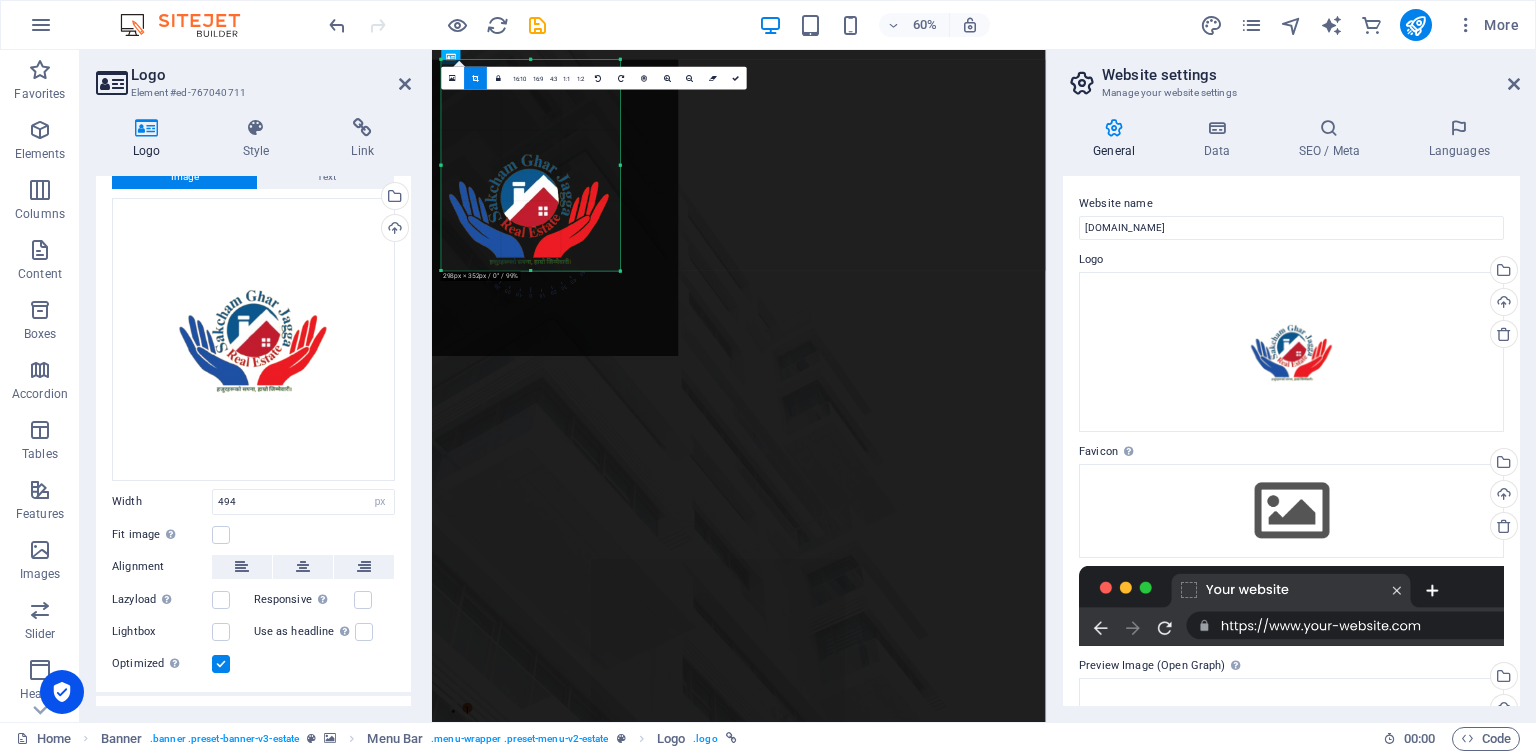 drag, startPoint x: 527, startPoint y: 356, endPoint x: 539, endPoint y: 214, distance: 142.50613 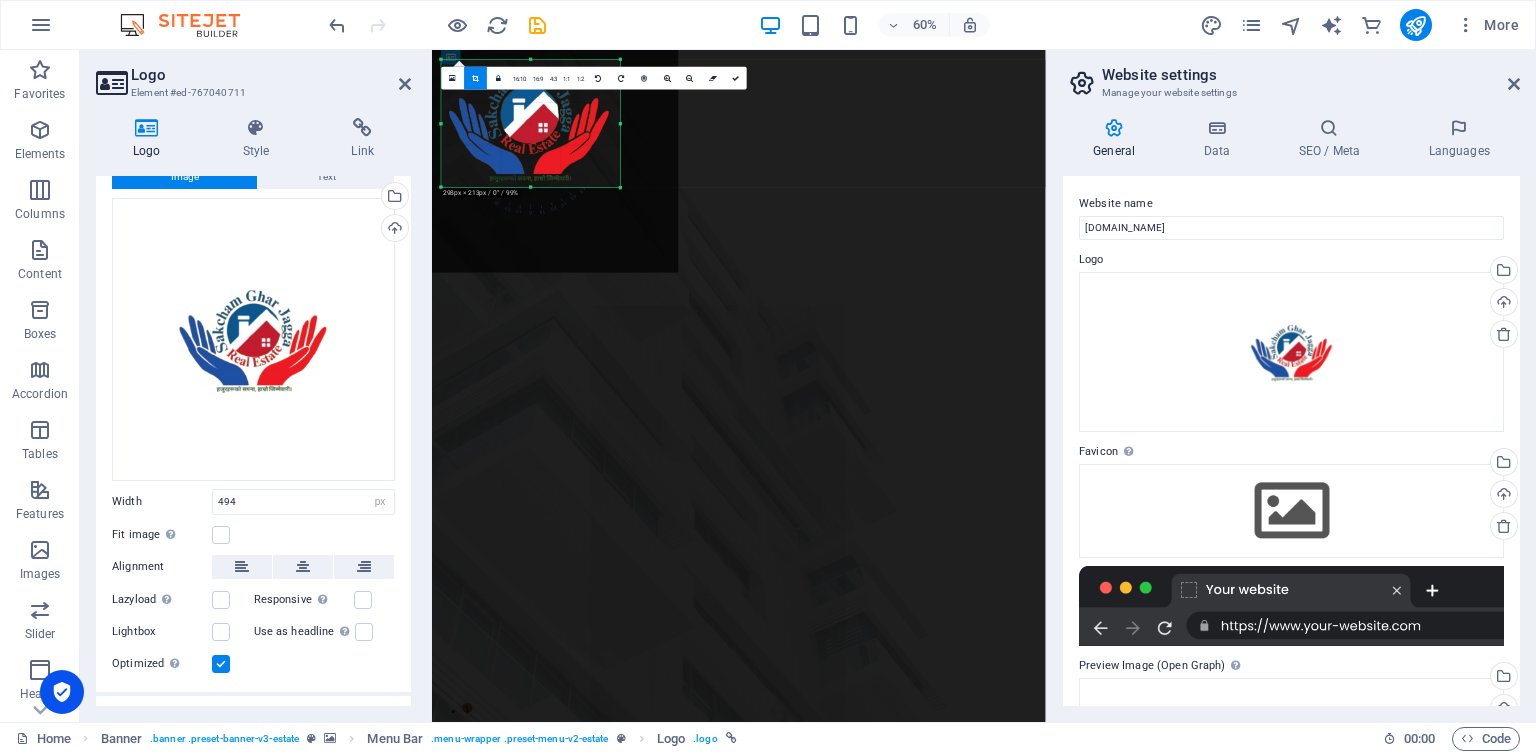drag, startPoint x: 531, startPoint y: 58, endPoint x: 541, endPoint y: 197, distance: 139.35925 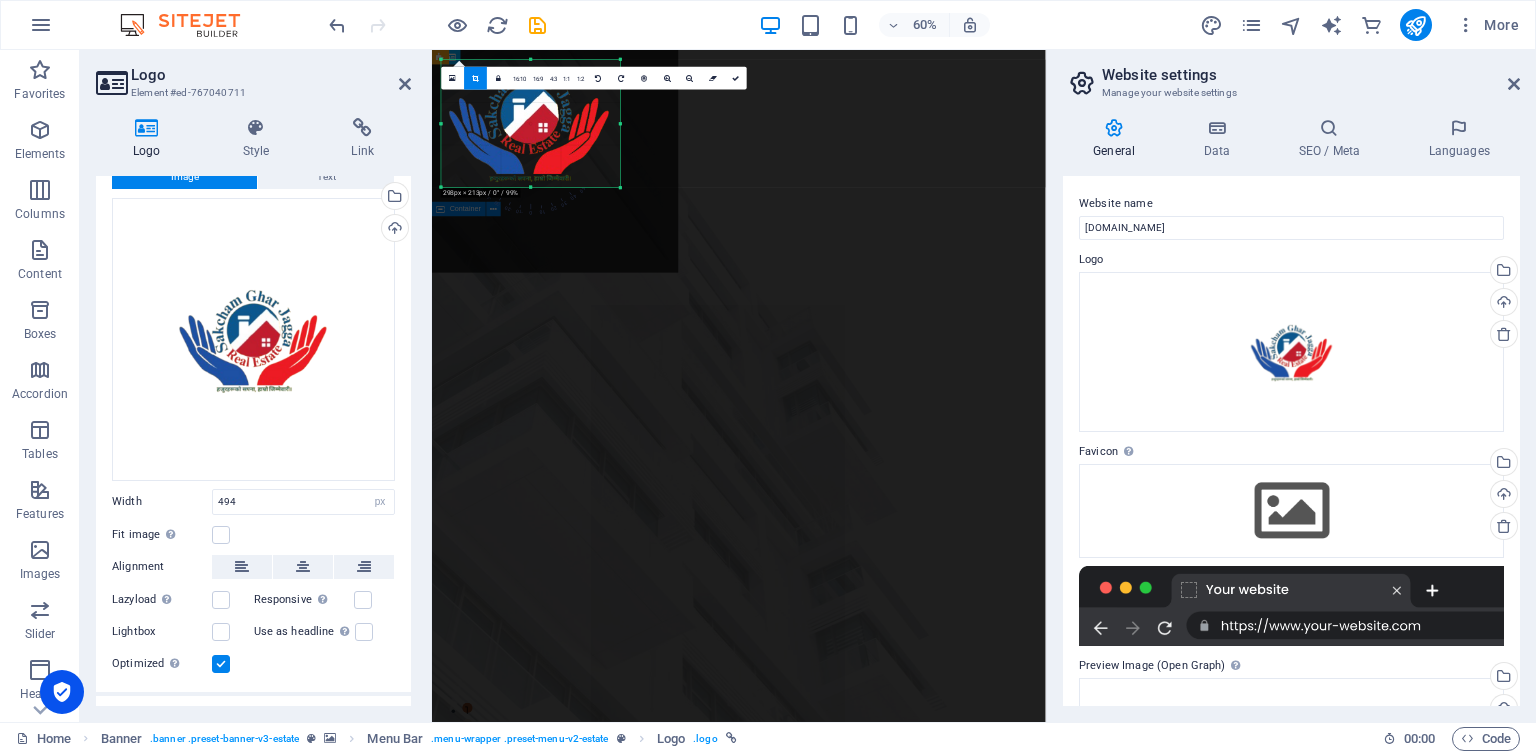 click on "FIND YOUR PERFECT PLACE At vero eos et accusamus et iusto odio dignissimos ducimus qui blanditiis praesentium voluptatum deleniti atque corrupti quos [PERSON_NAME] et quas molestias excepturi sint occaecati cupiditate non provident. get started" at bounding box center (943, 1655) 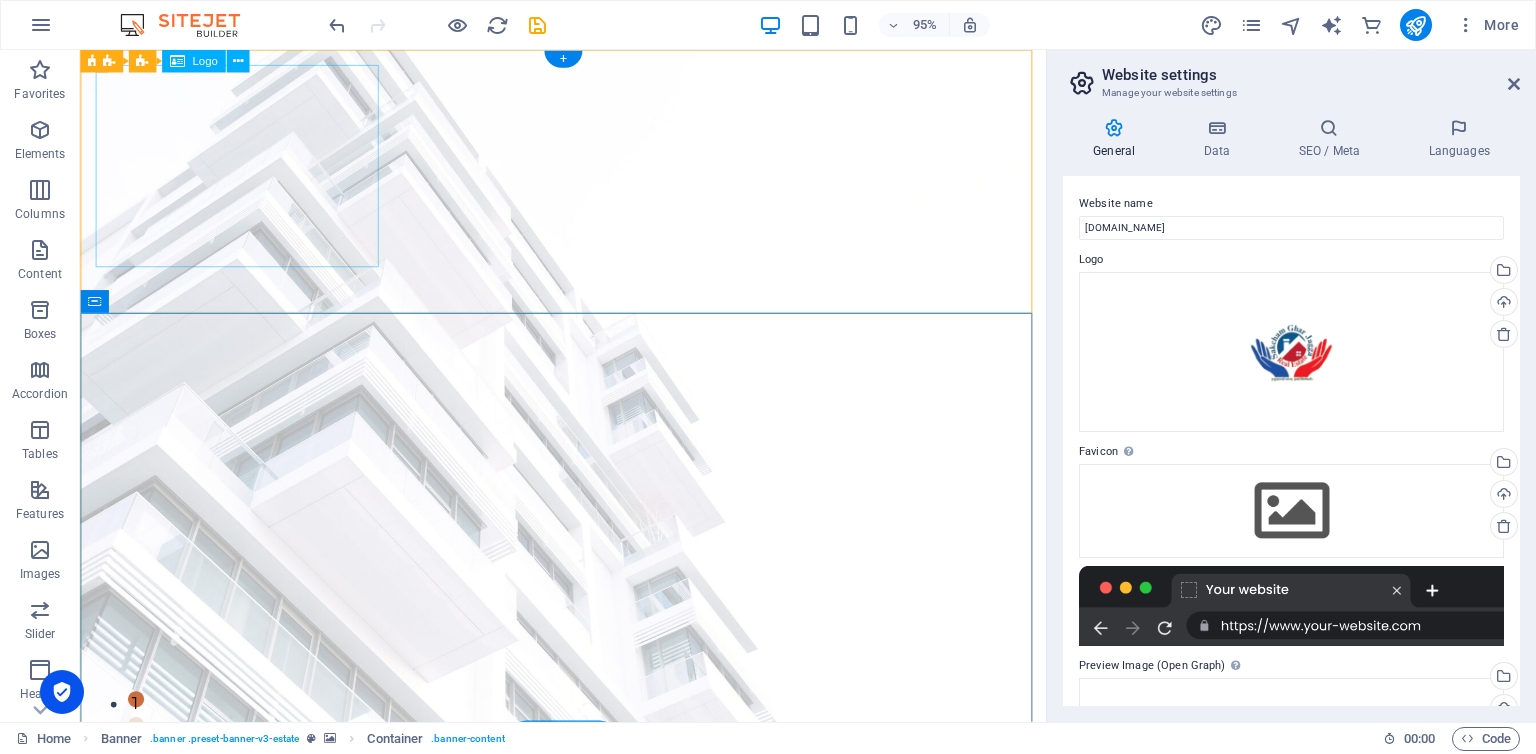 click at bounding box center [588, 895] 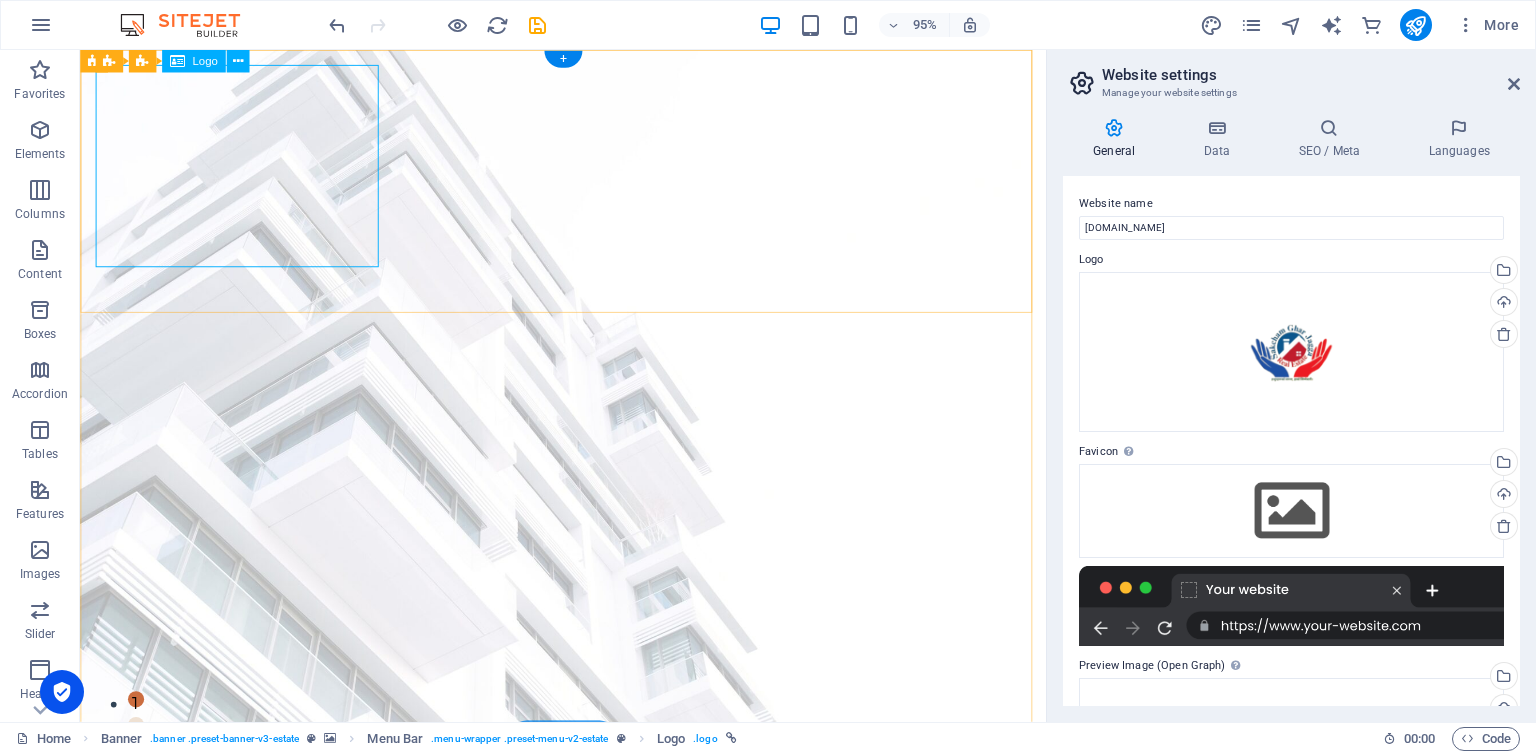 click at bounding box center (588, 895) 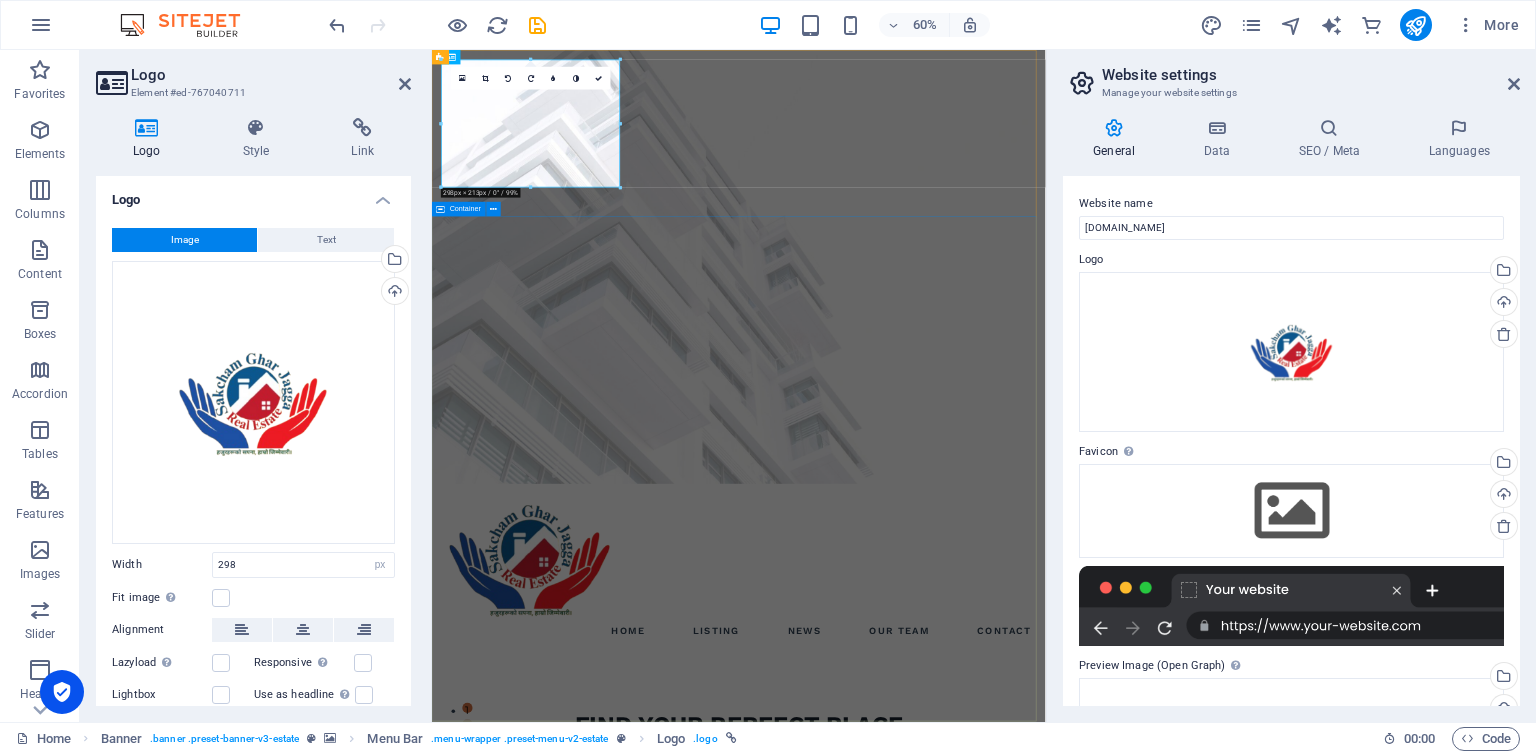 click on "FIND YOUR PERFECT PLACE At vero eos et accusamus et iusto odio dignissimos ducimus qui blanditiis praesentium voluptatum deleniti atque corrupti quos [PERSON_NAME] et quas molestias excepturi sint occaecati cupiditate non provident. get started" at bounding box center [943, 1259] 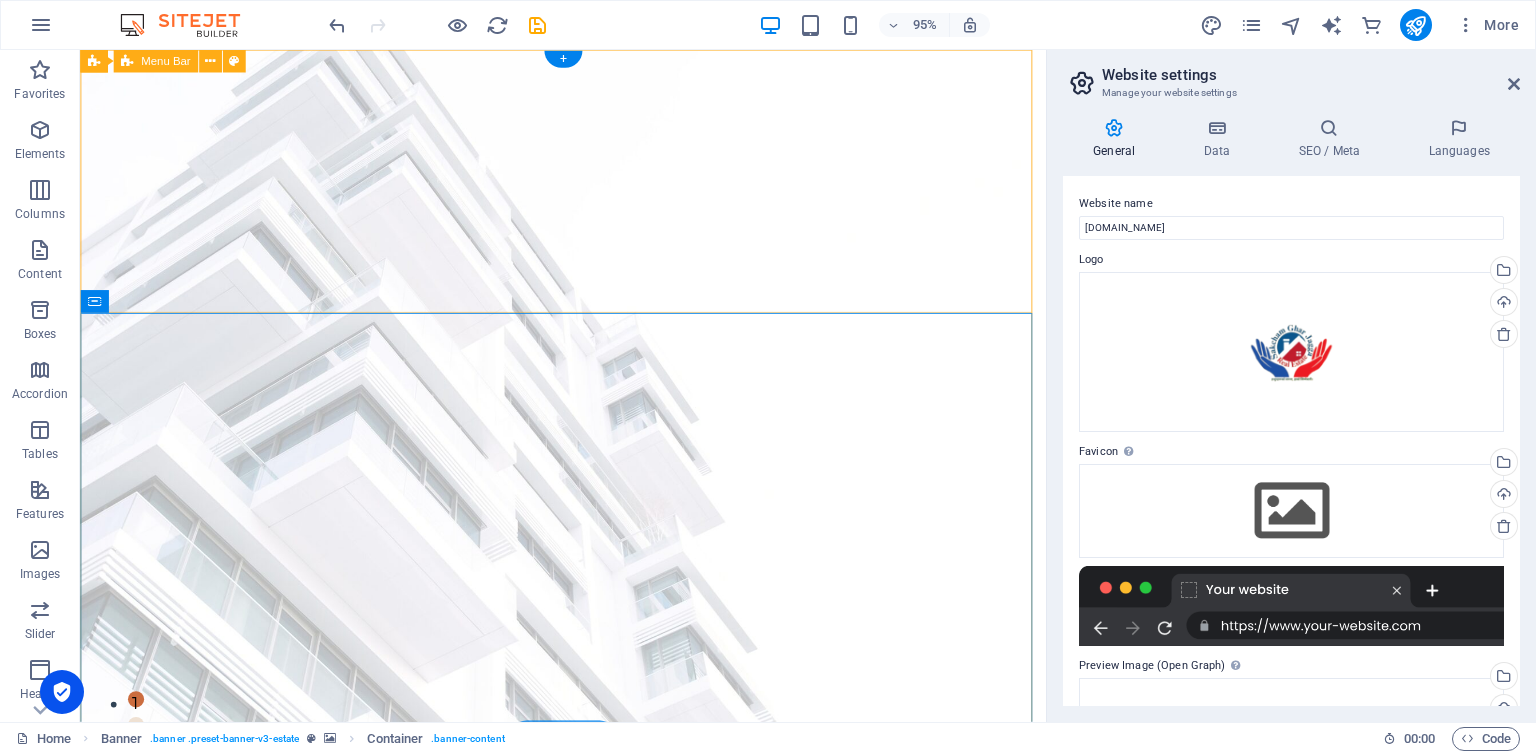click on "Home Listing News Our Team Contact" at bounding box center (588, 911) 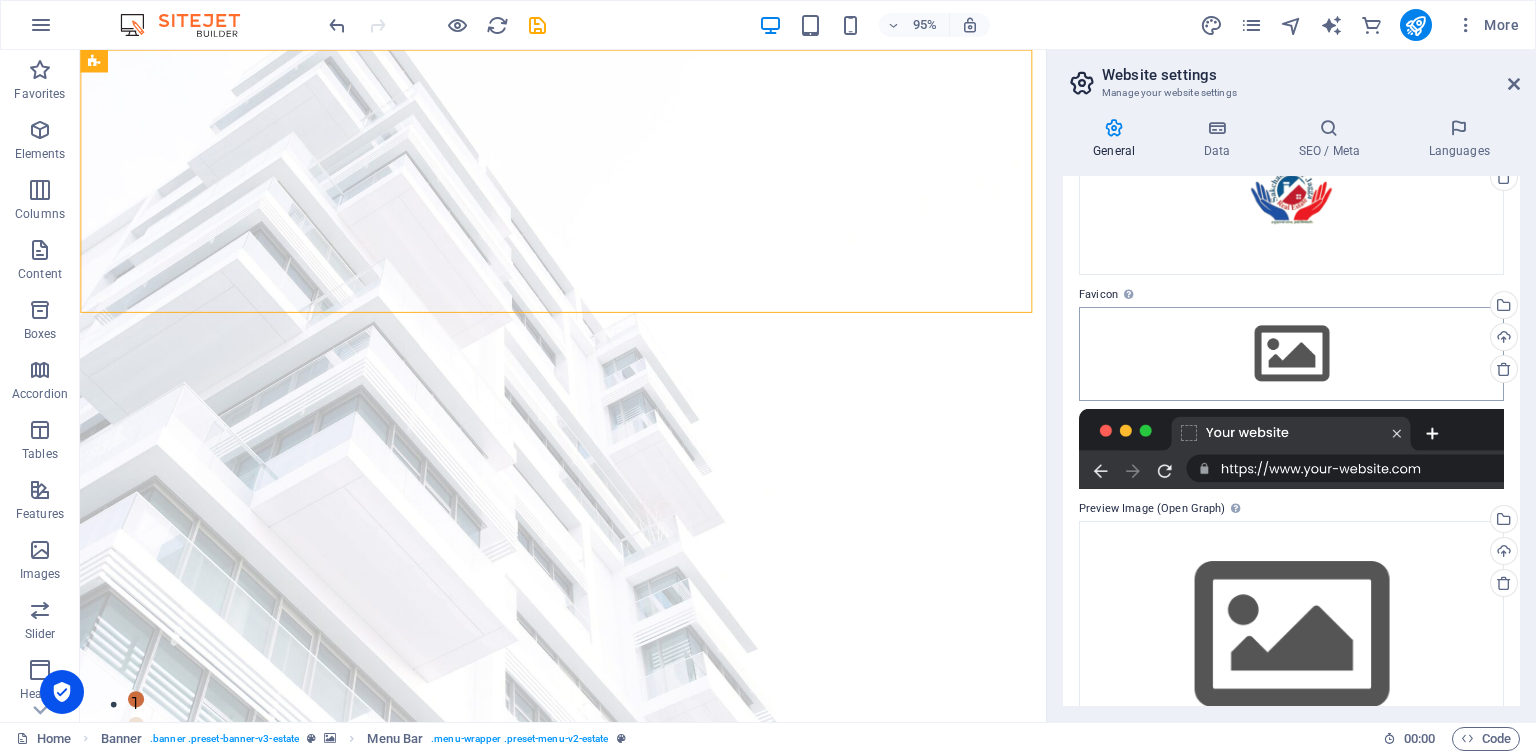 scroll, scrollTop: 217, scrollLeft: 0, axis: vertical 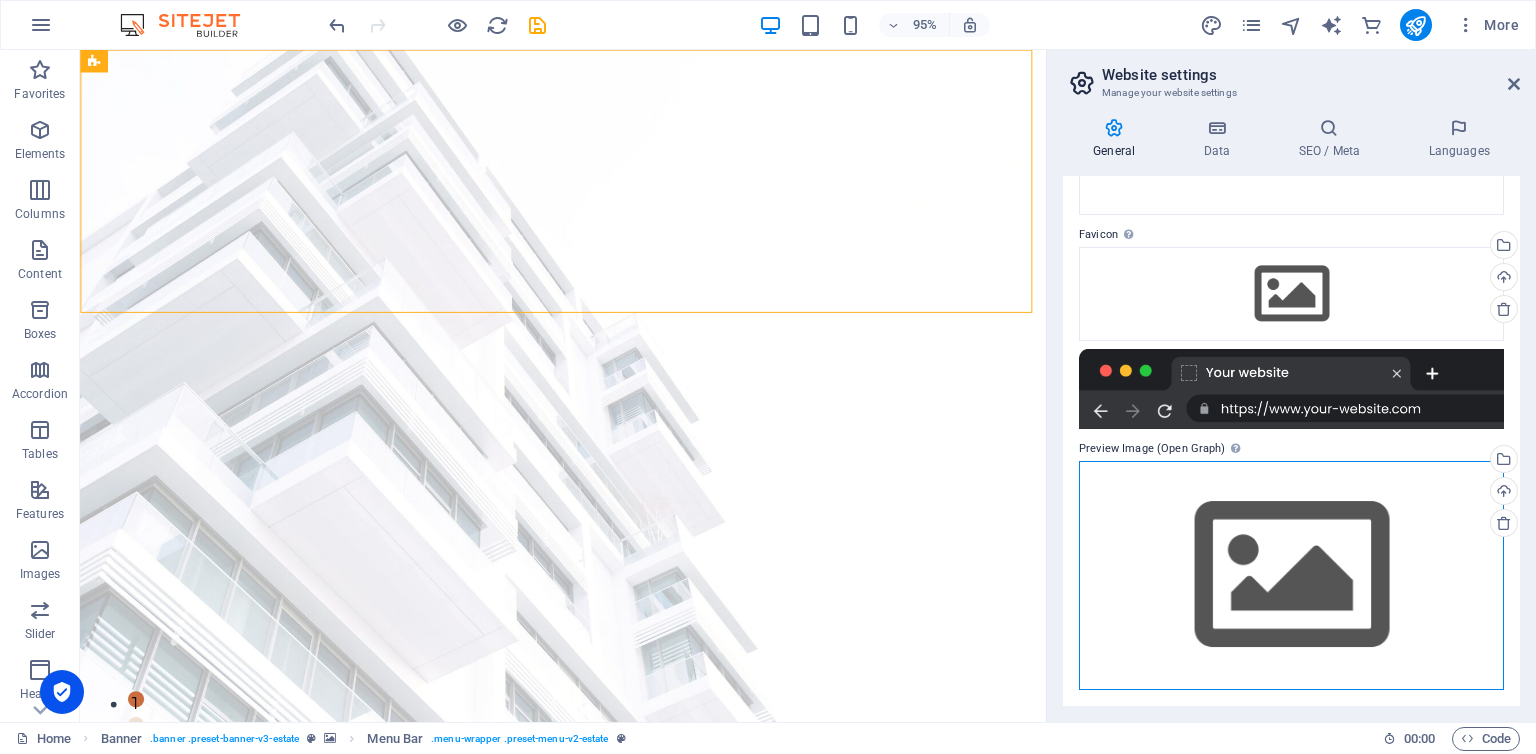 click on "Drag files here, click to choose files or select files from Files or our free stock photos & videos" at bounding box center (1291, 575) 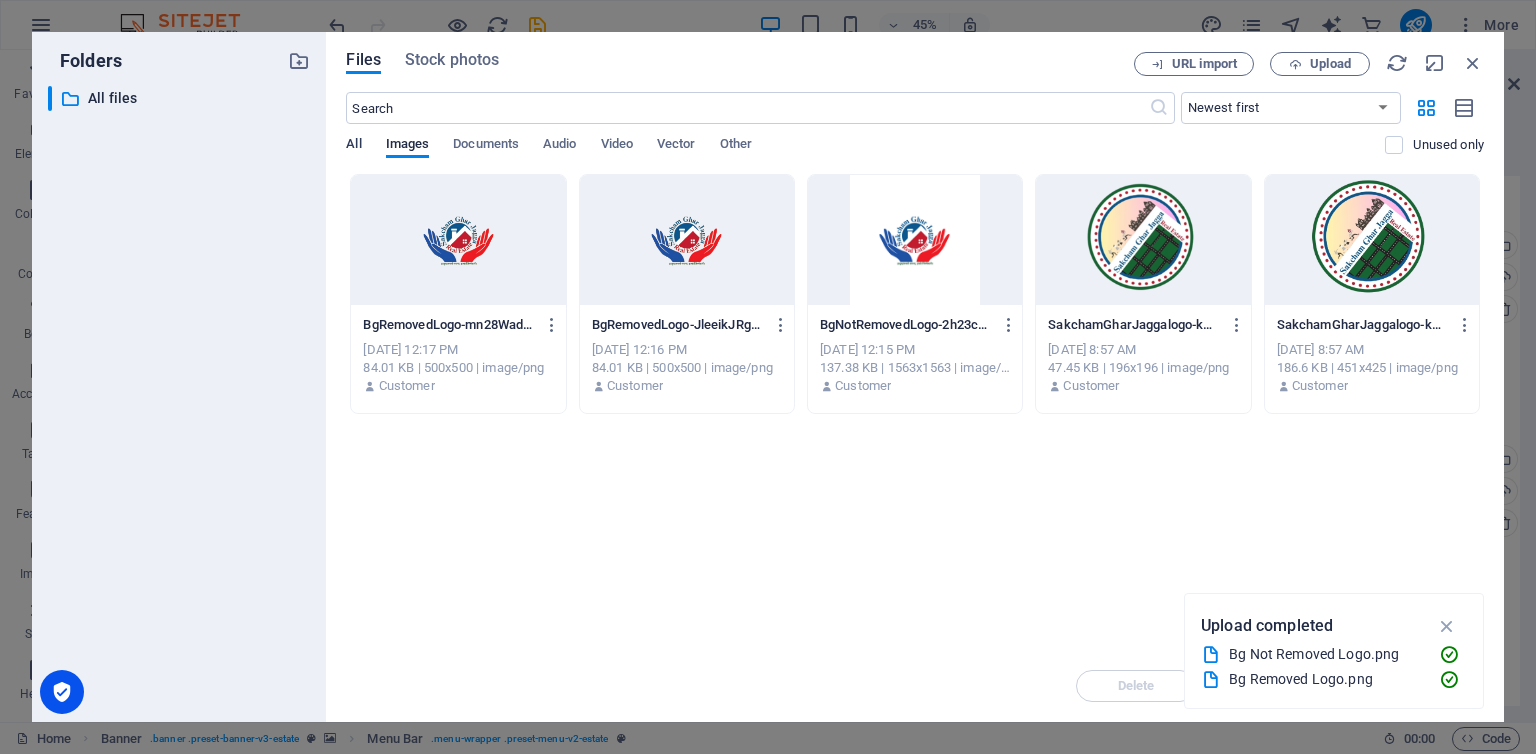 click on "All" at bounding box center (353, 147) 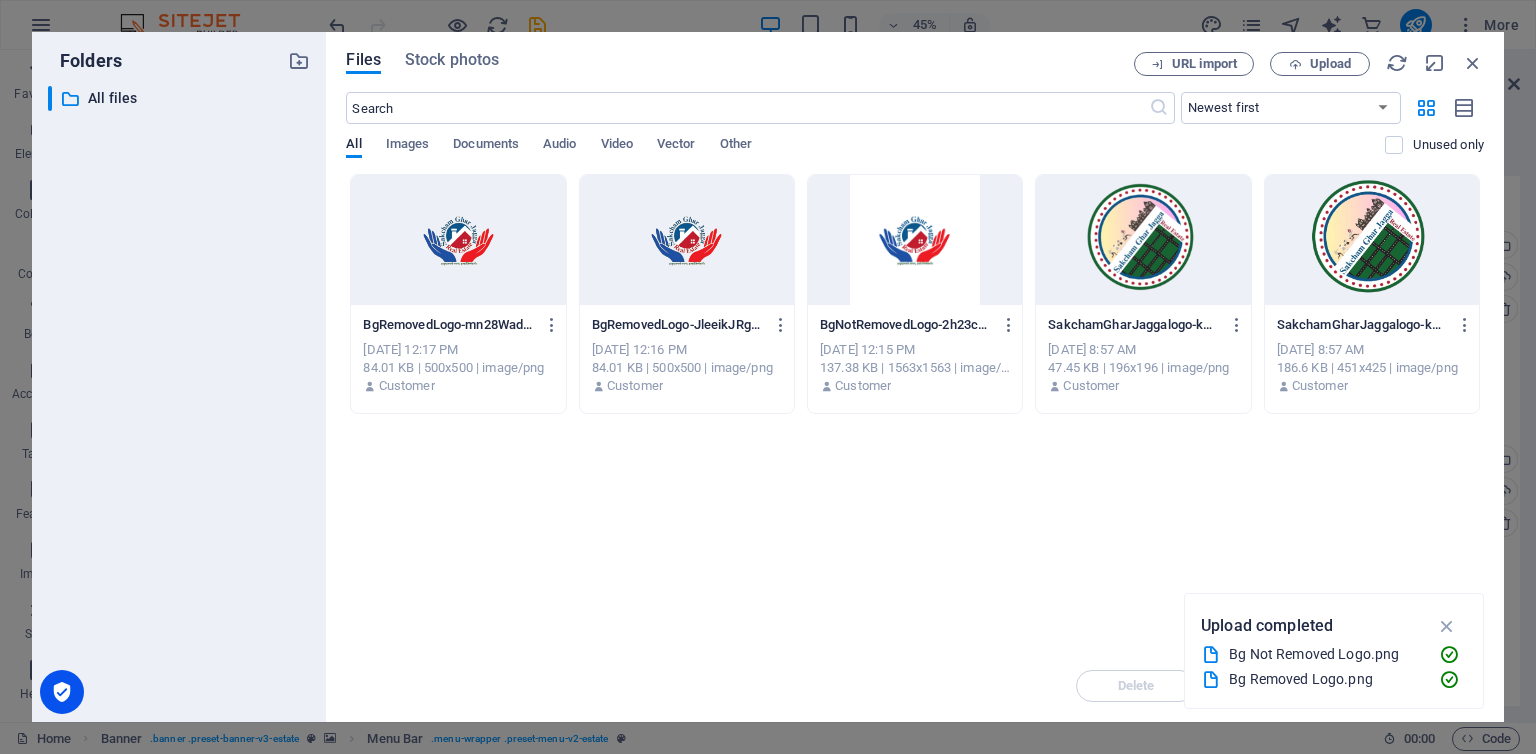 click on "​ Newest first Oldest first Name (A-Z) Name (Z-A) Size (0-9) Size (9-0) Resolution (0-9) Resolution (9-0) All Images Documents Audio Video Vector Other Unused only" at bounding box center [915, 133] 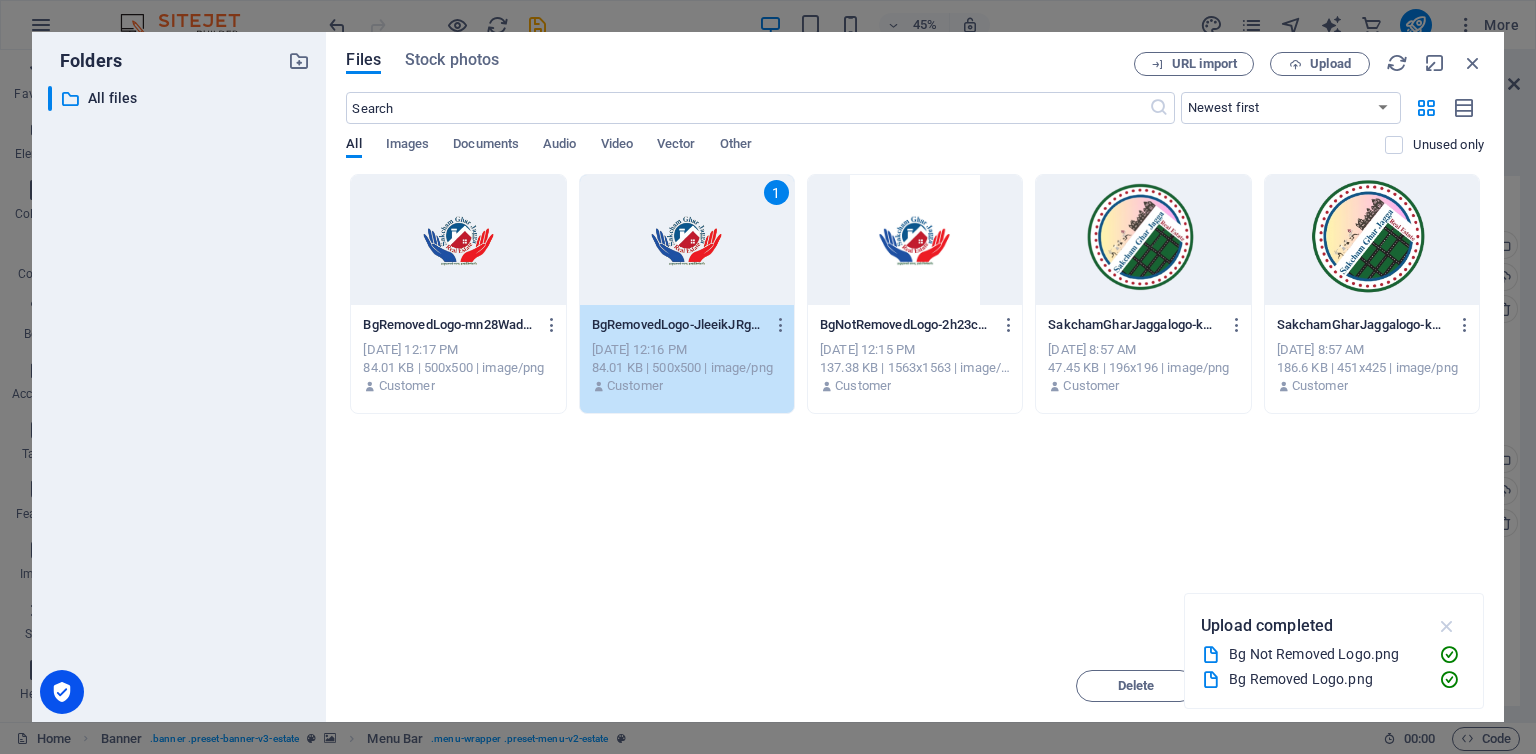 click at bounding box center [1447, 626] 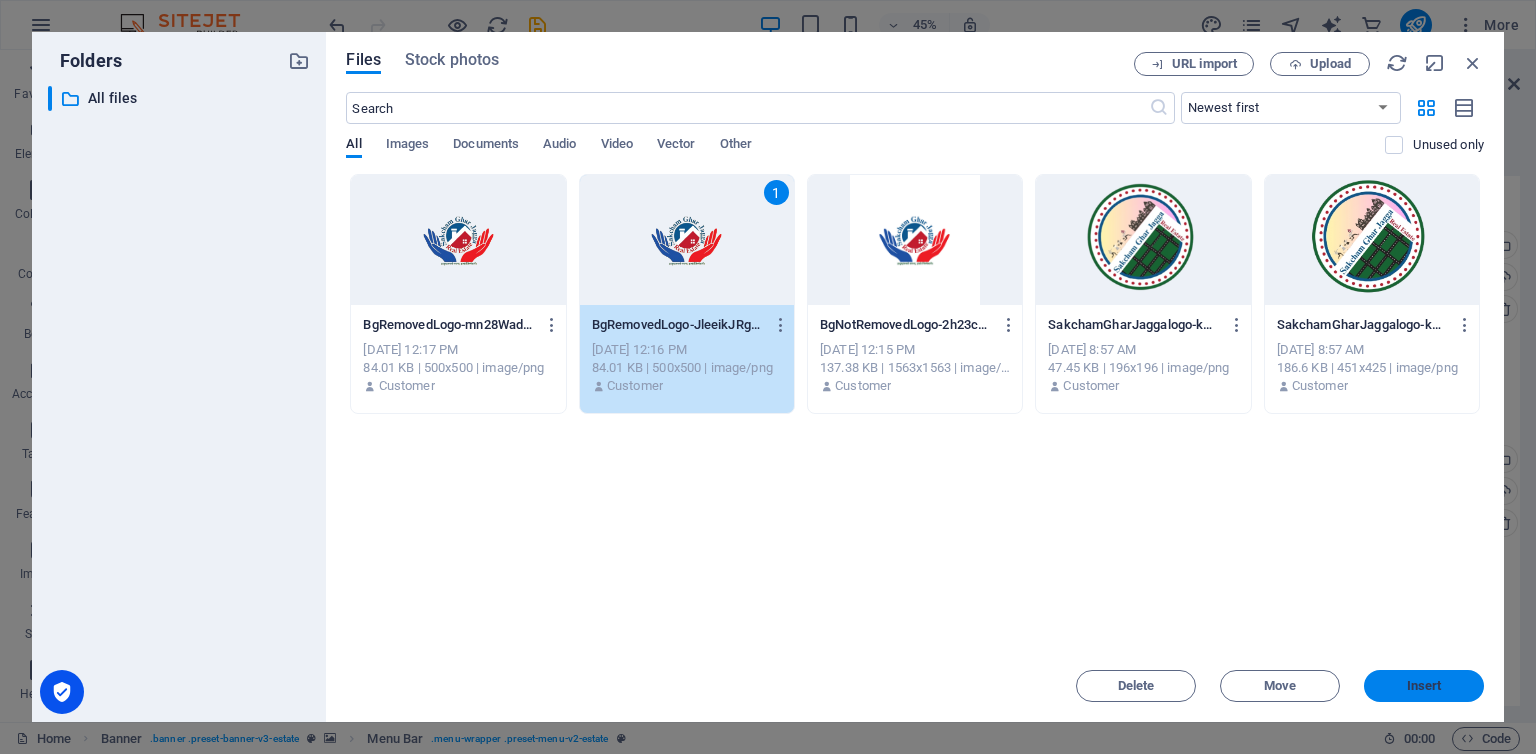 click on "Insert" at bounding box center [1424, 686] 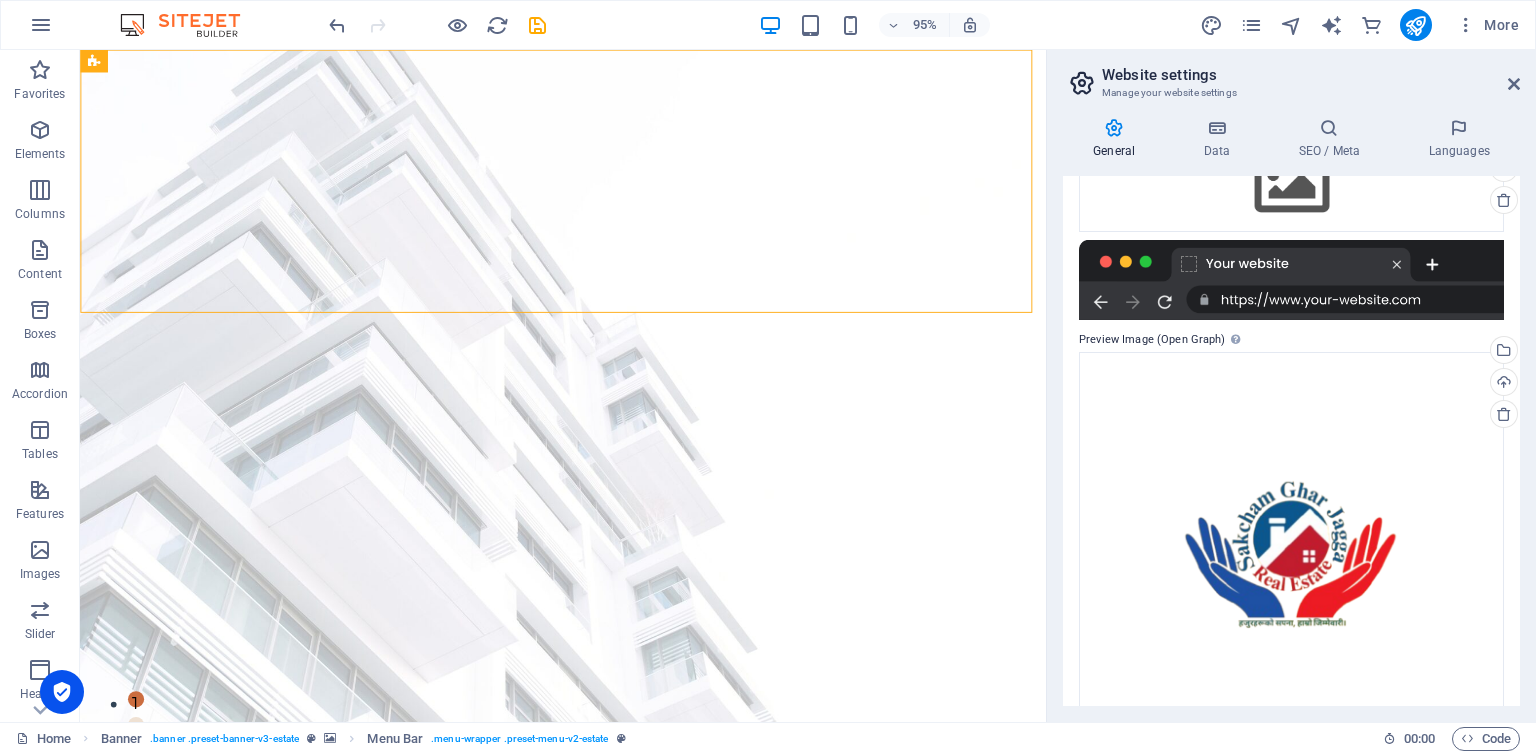 scroll, scrollTop: 388, scrollLeft: 0, axis: vertical 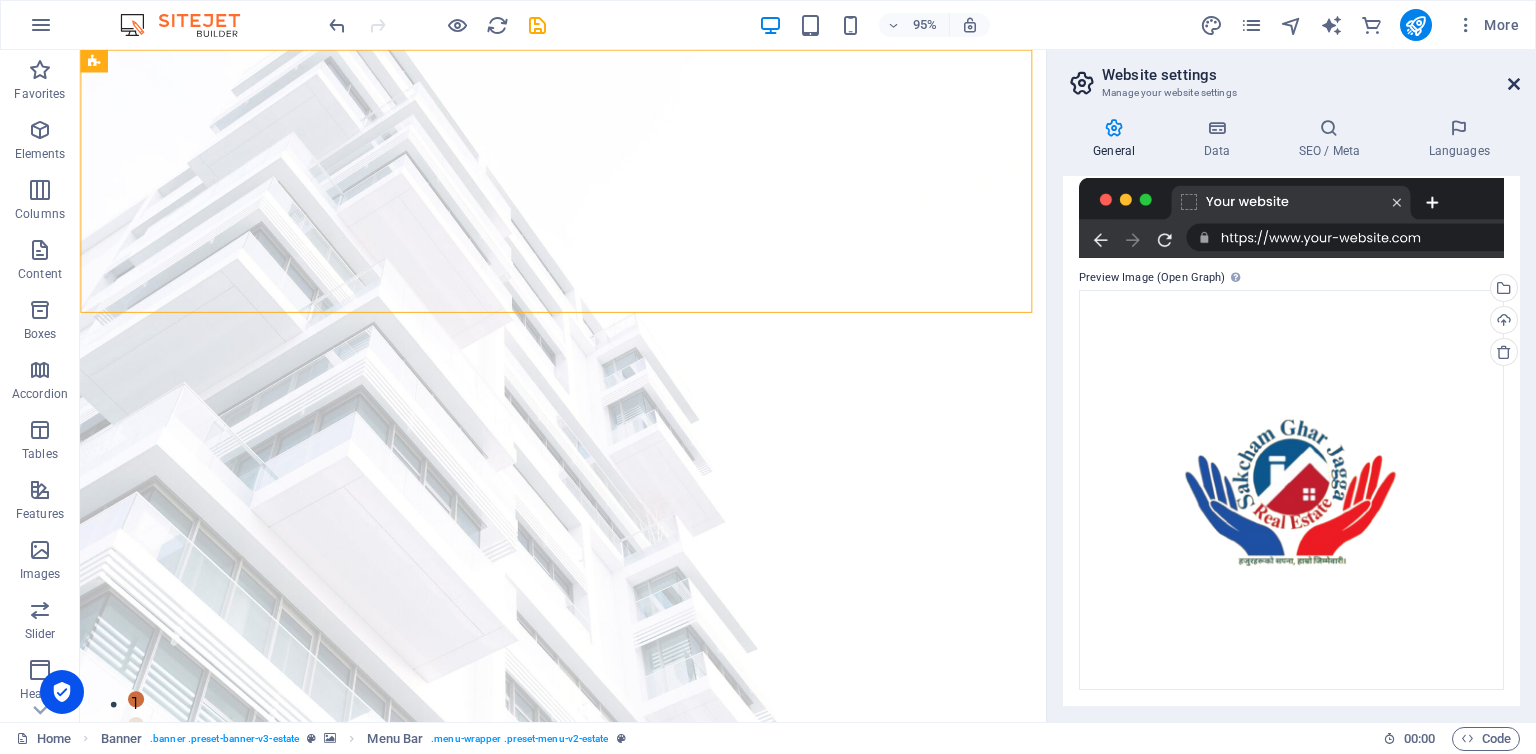 click at bounding box center [1514, 84] 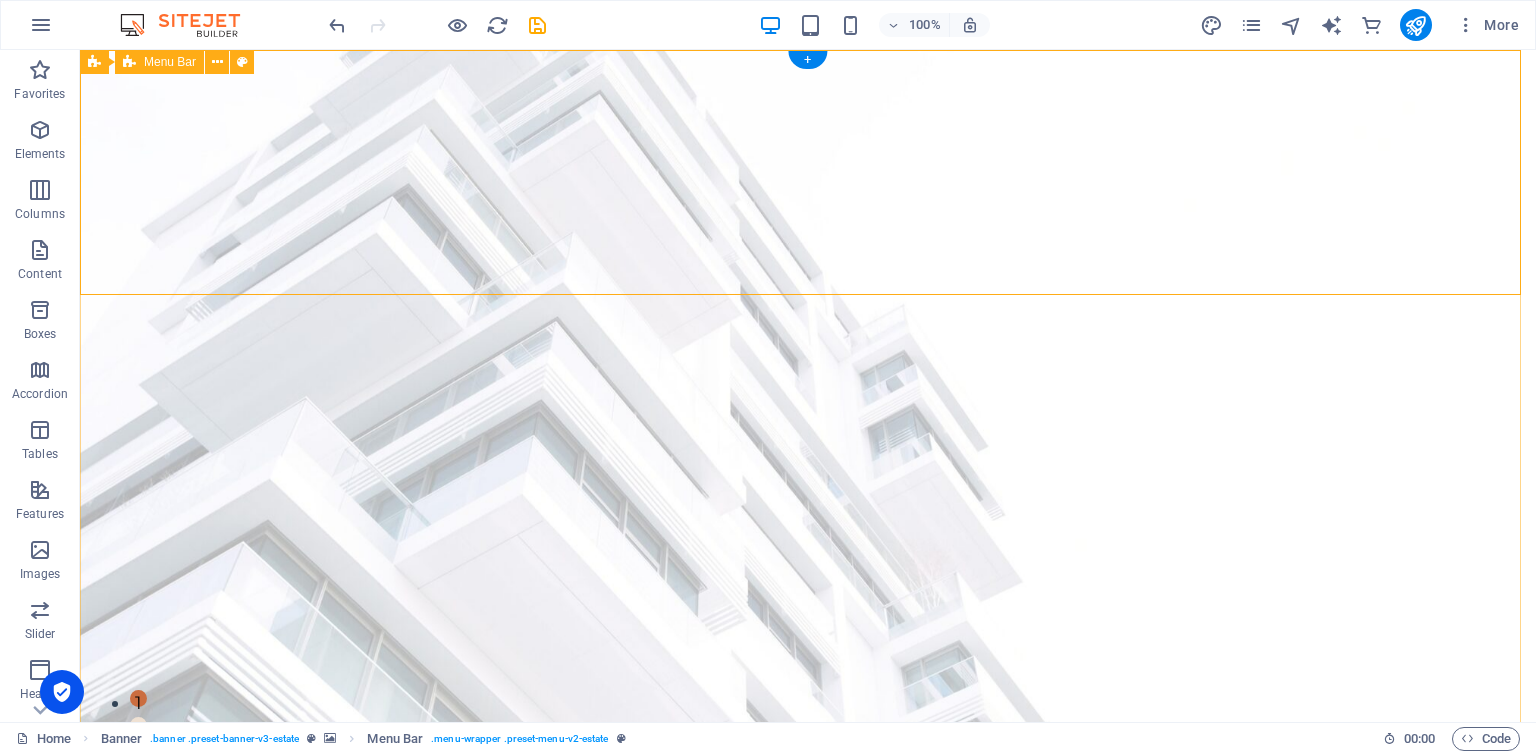 click on "Home Listing News Our Team Contact" at bounding box center (808, 911) 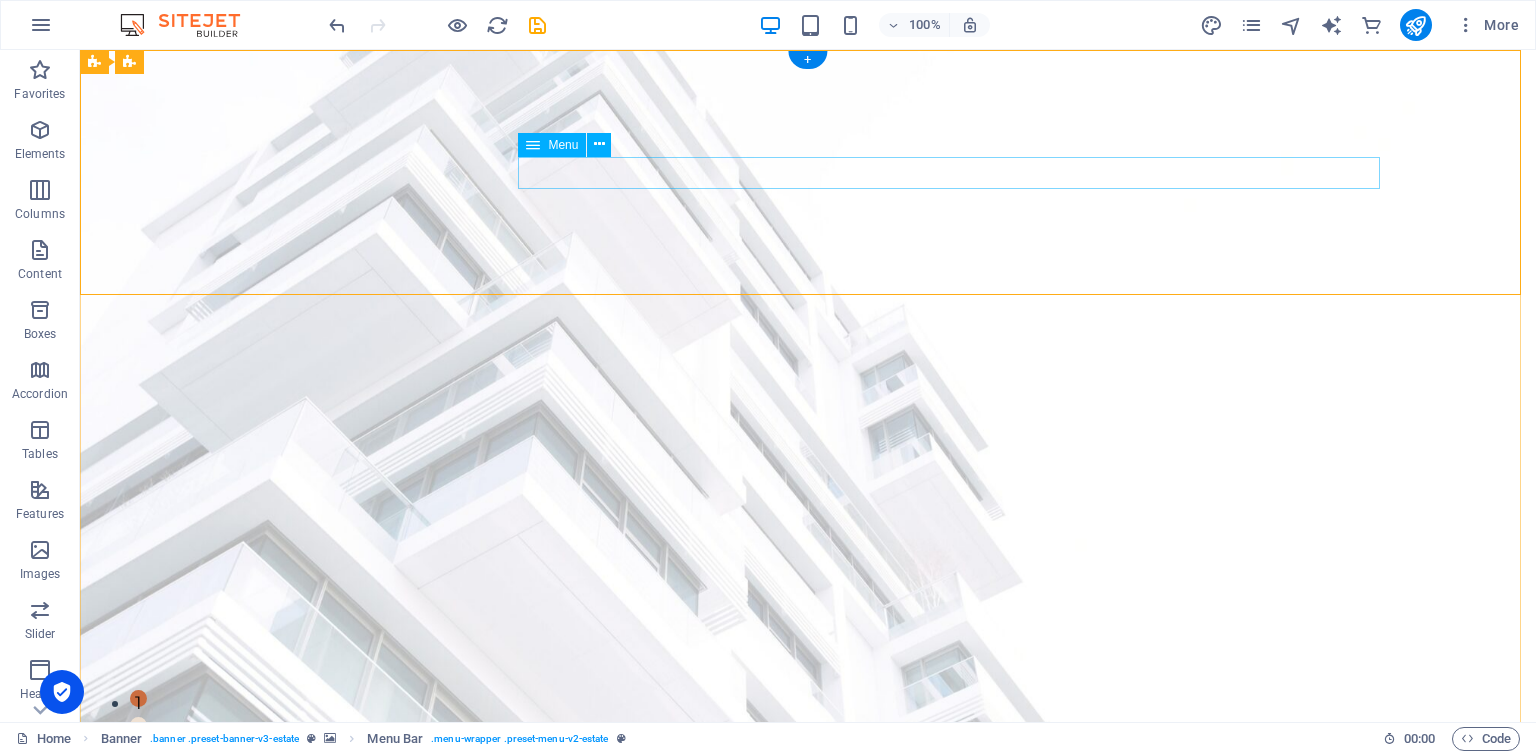 click on "Home Listing News Our Team Contact" at bounding box center (808, 1018) 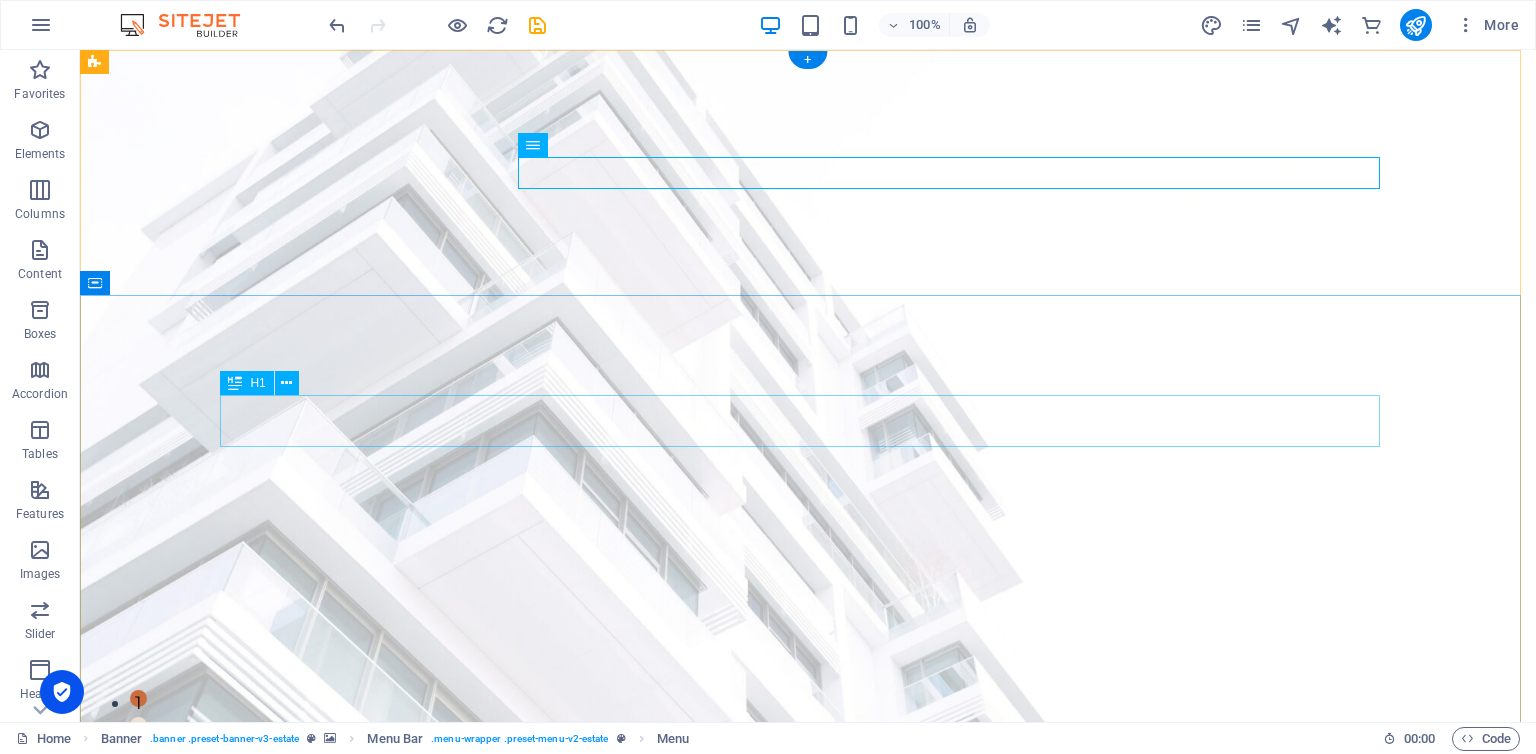 click on "FIND YOUR PERFECT PLACE" at bounding box center [808, 1176] 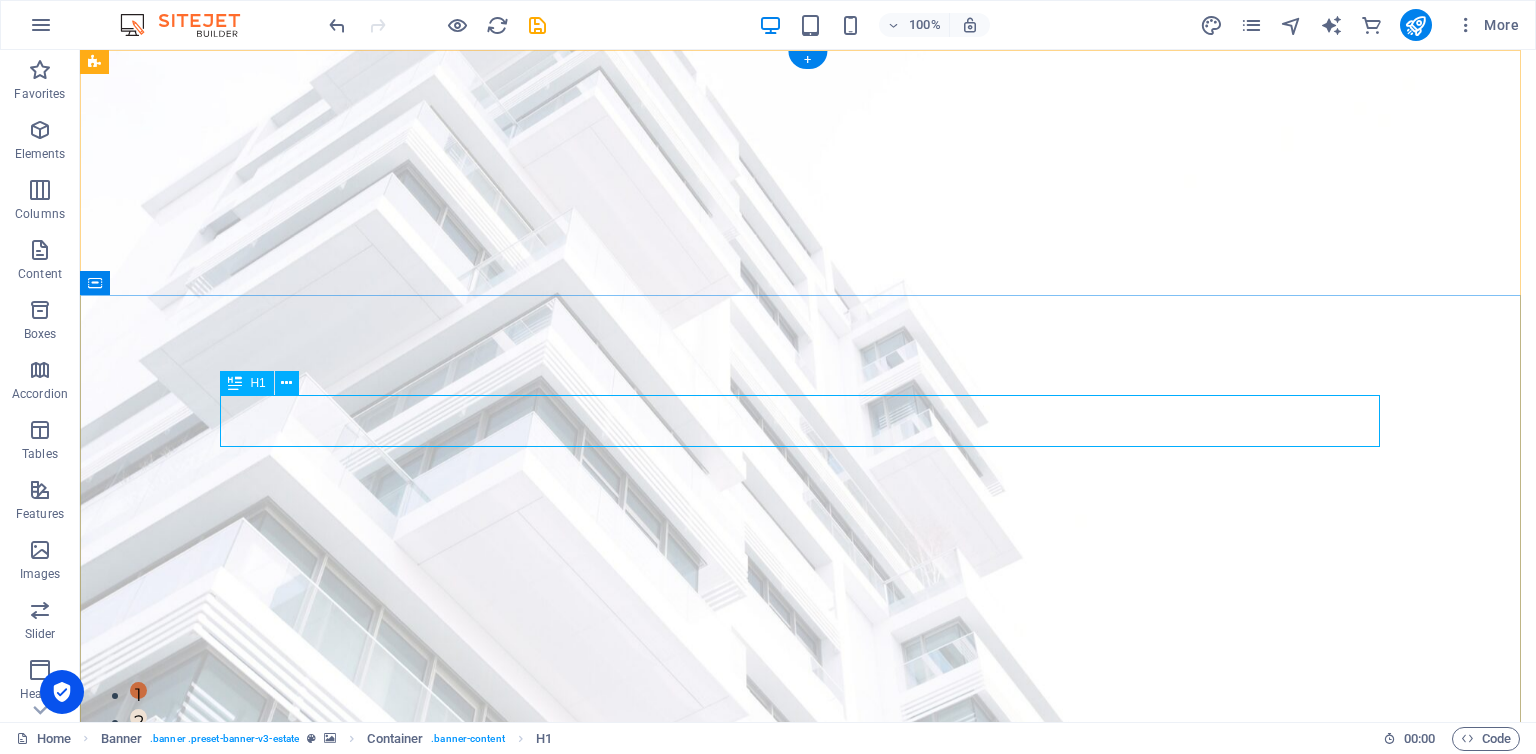 scroll, scrollTop: 0, scrollLeft: 0, axis: both 